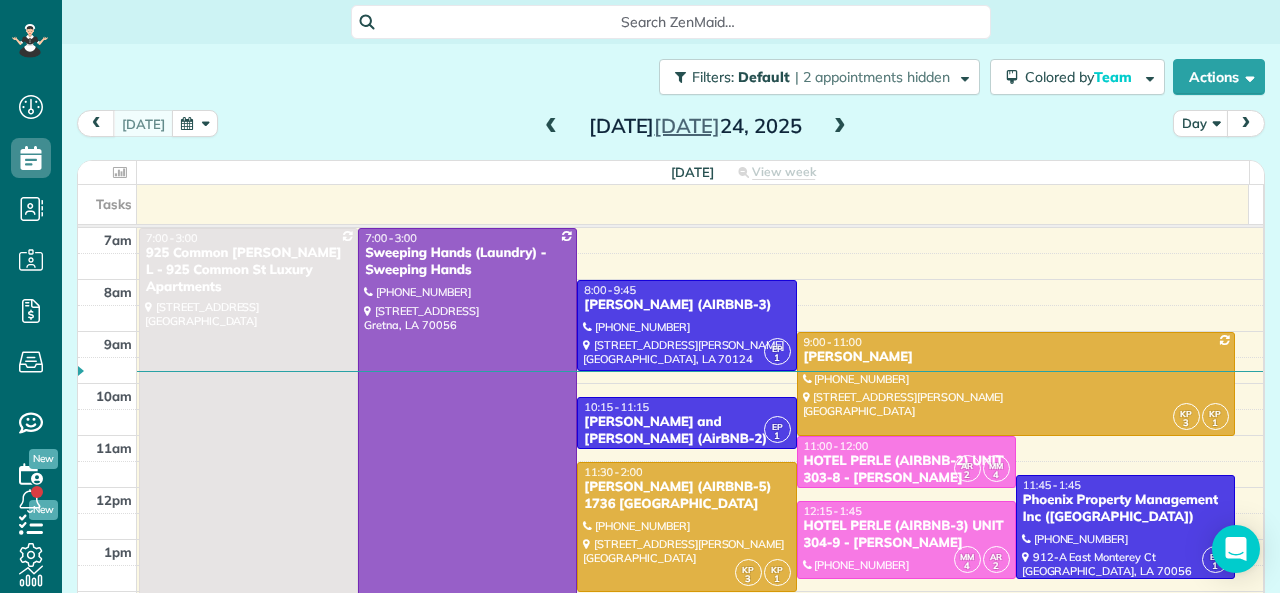 scroll, scrollTop: 0, scrollLeft: 0, axis: both 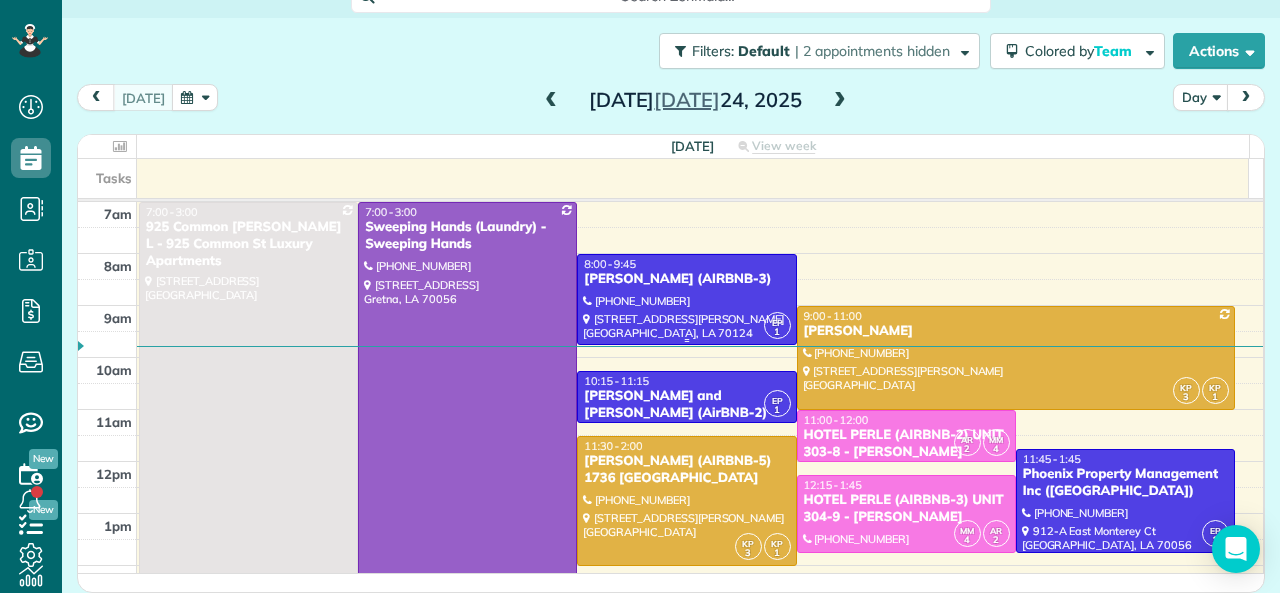 click on "[PERSON_NAME] (AIRBNB-3)" at bounding box center (686, 279) 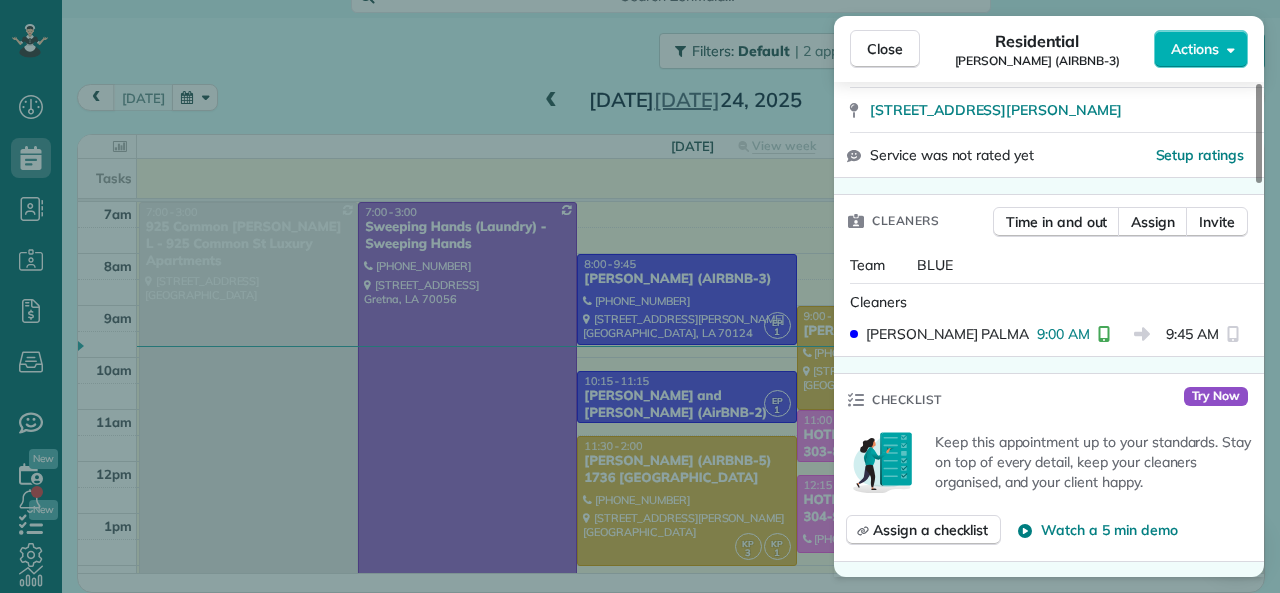 scroll, scrollTop: 500, scrollLeft: 0, axis: vertical 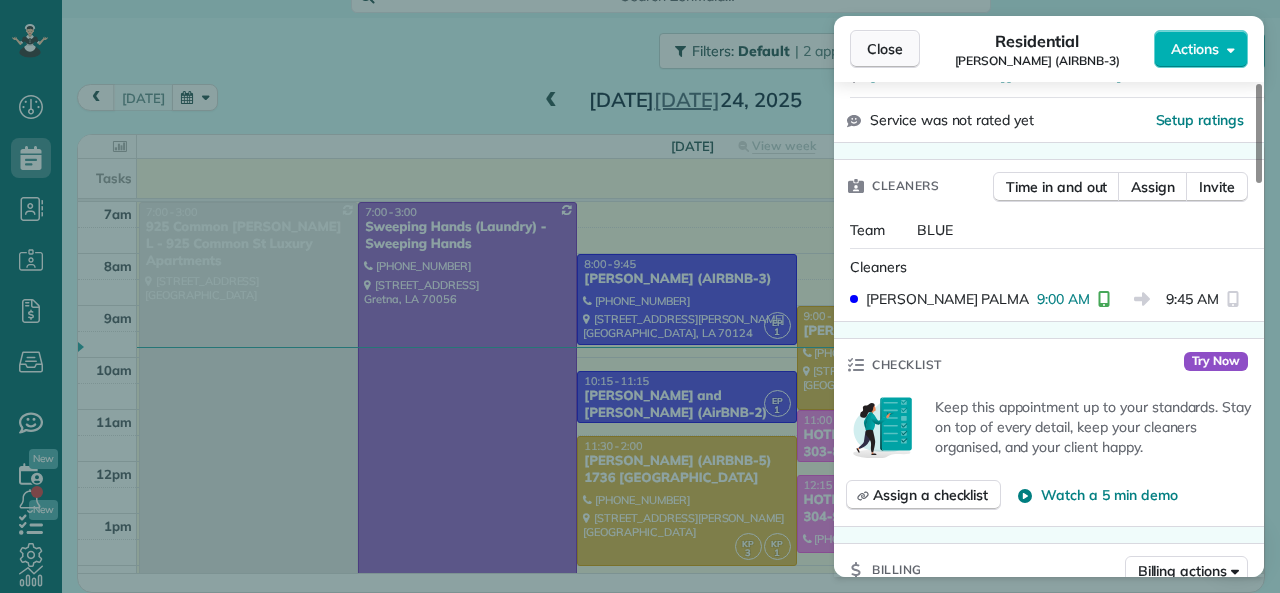 click on "Close" at bounding box center [885, 49] 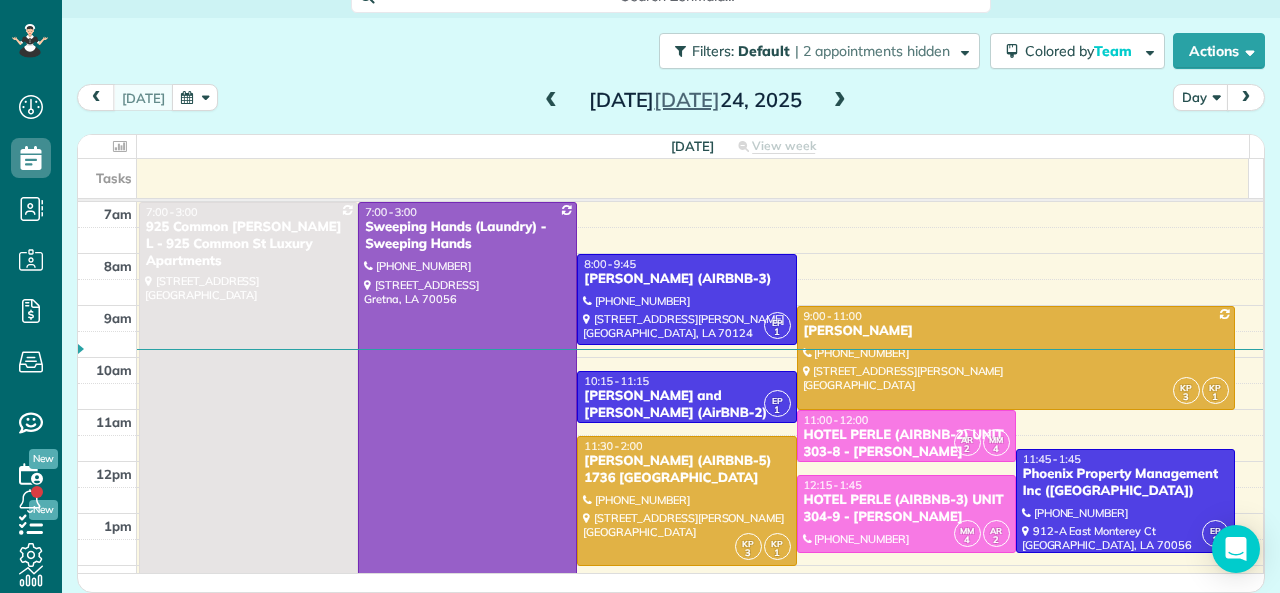 click at bounding box center (551, 101) 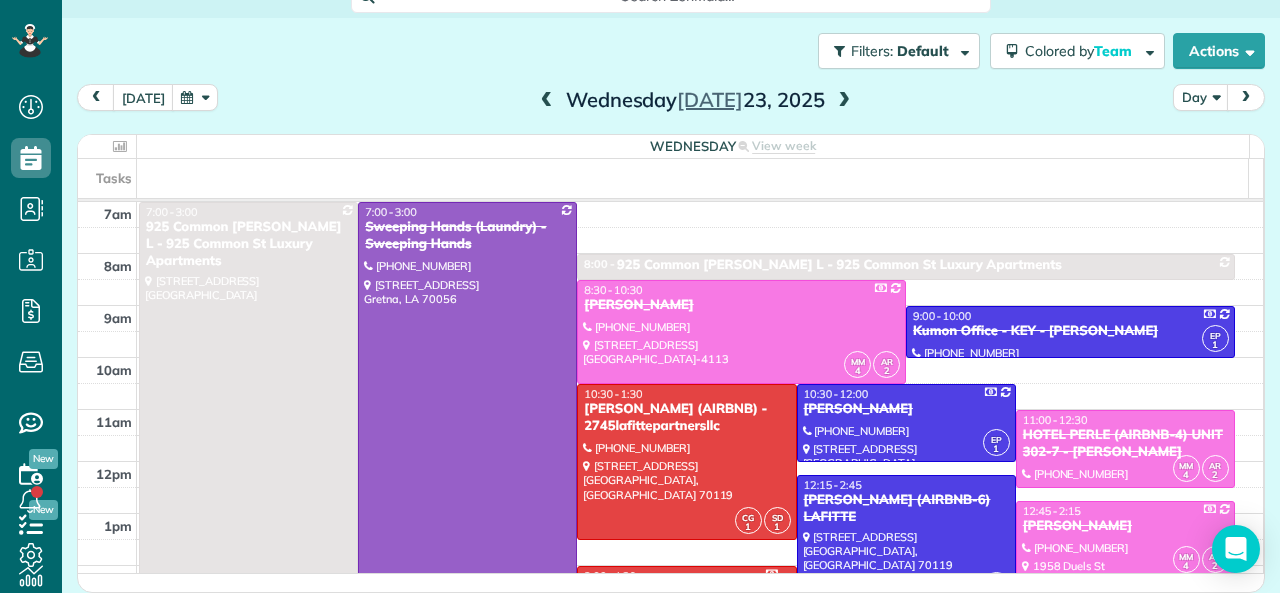 click at bounding box center [844, 101] 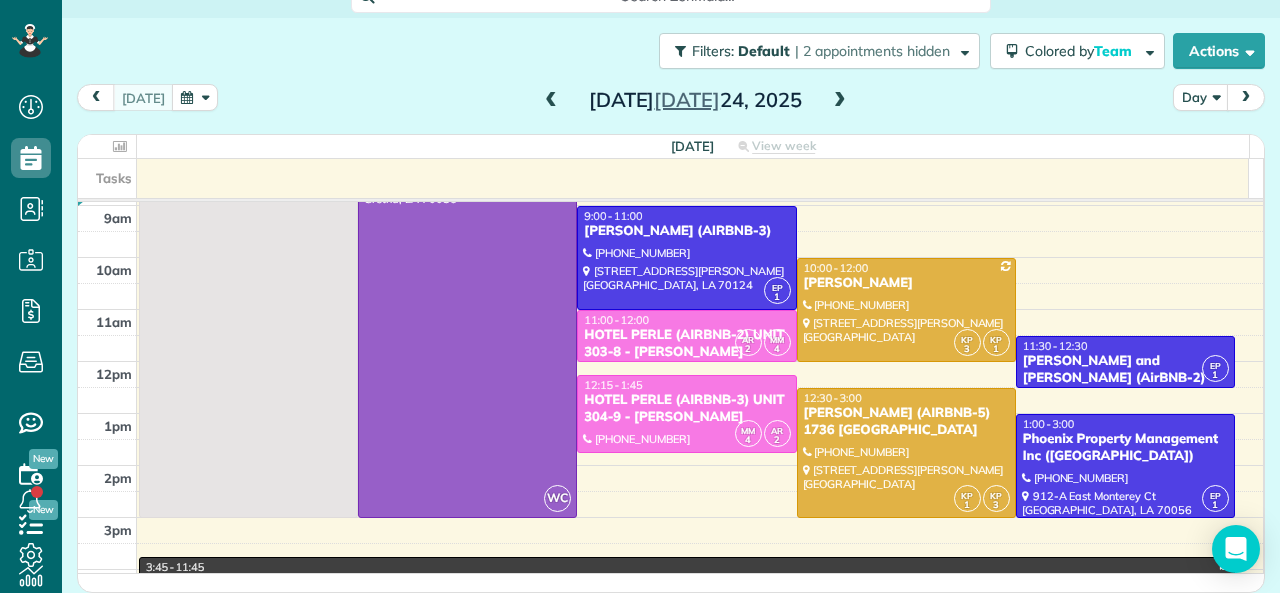 scroll, scrollTop: 0, scrollLeft: 0, axis: both 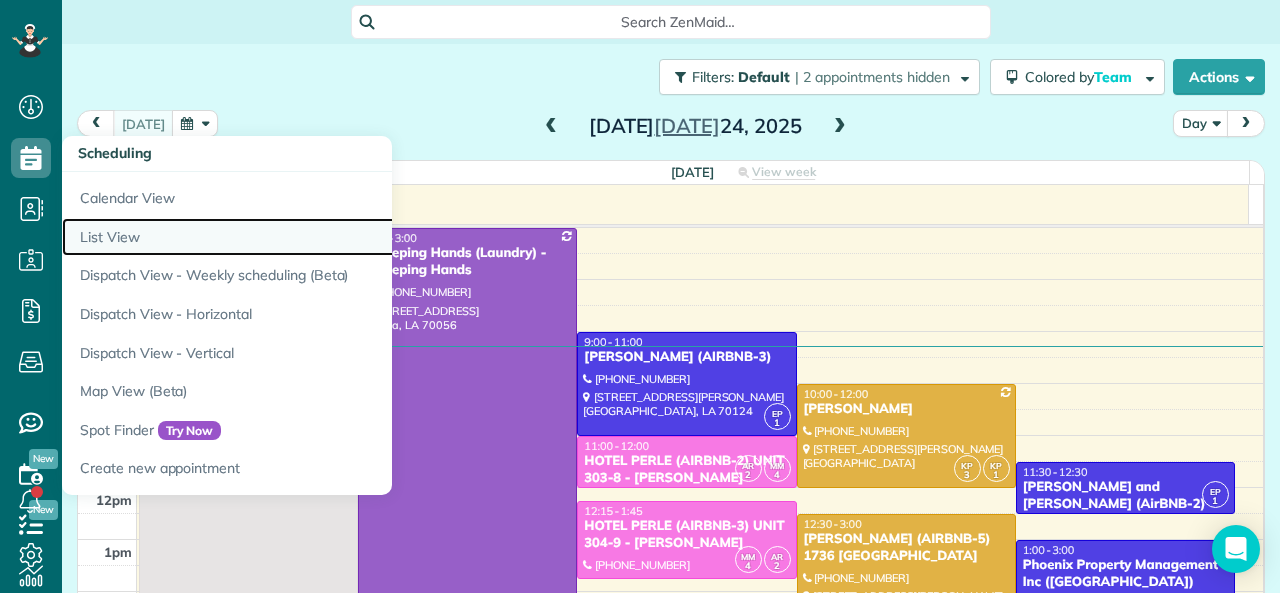 click on "List View" at bounding box center (312, 237) 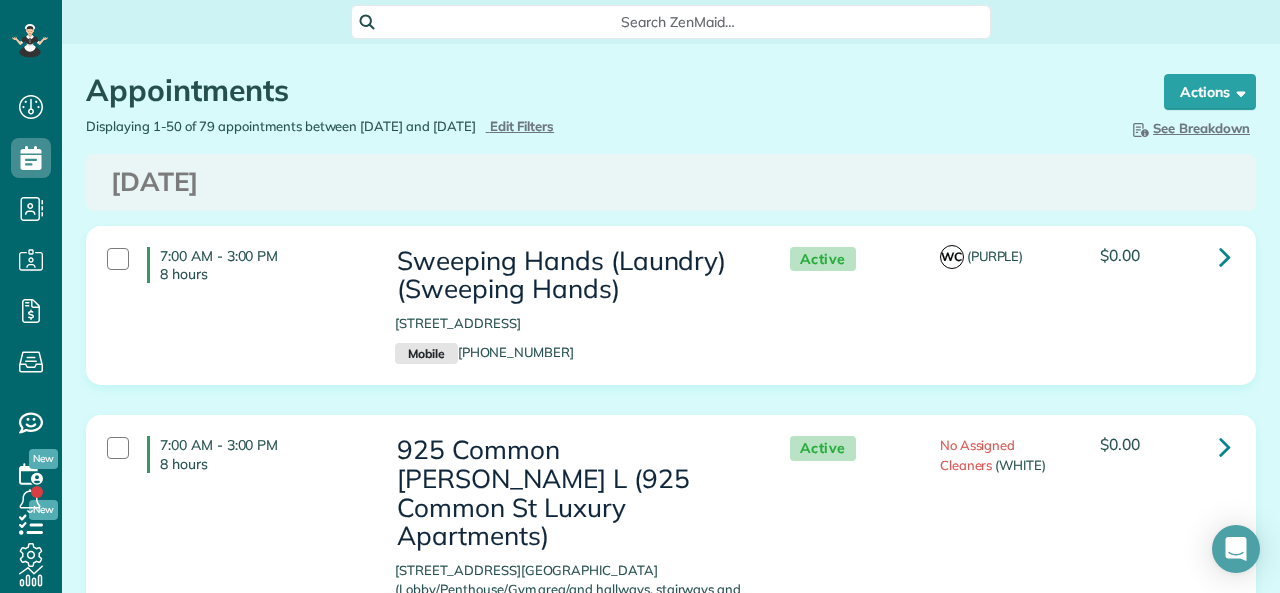 scroll, scrollTop: 0, scrollLeft: 0, axis: both 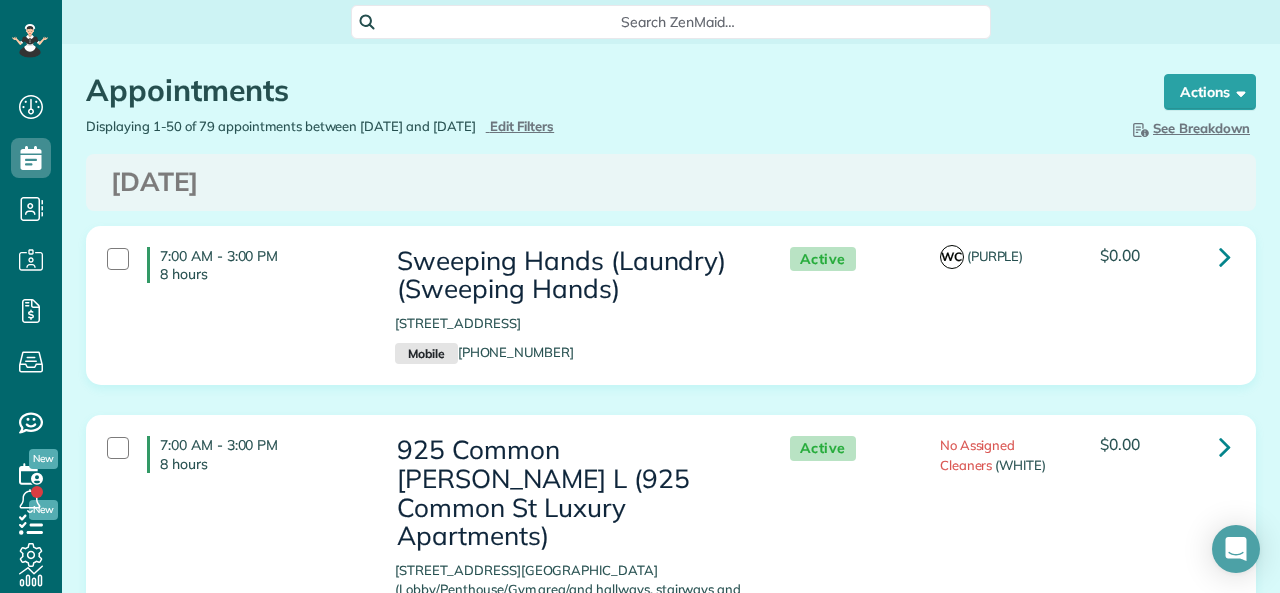 click on "Appointments
the List View [2 min]" at bounding box center [606, 95] 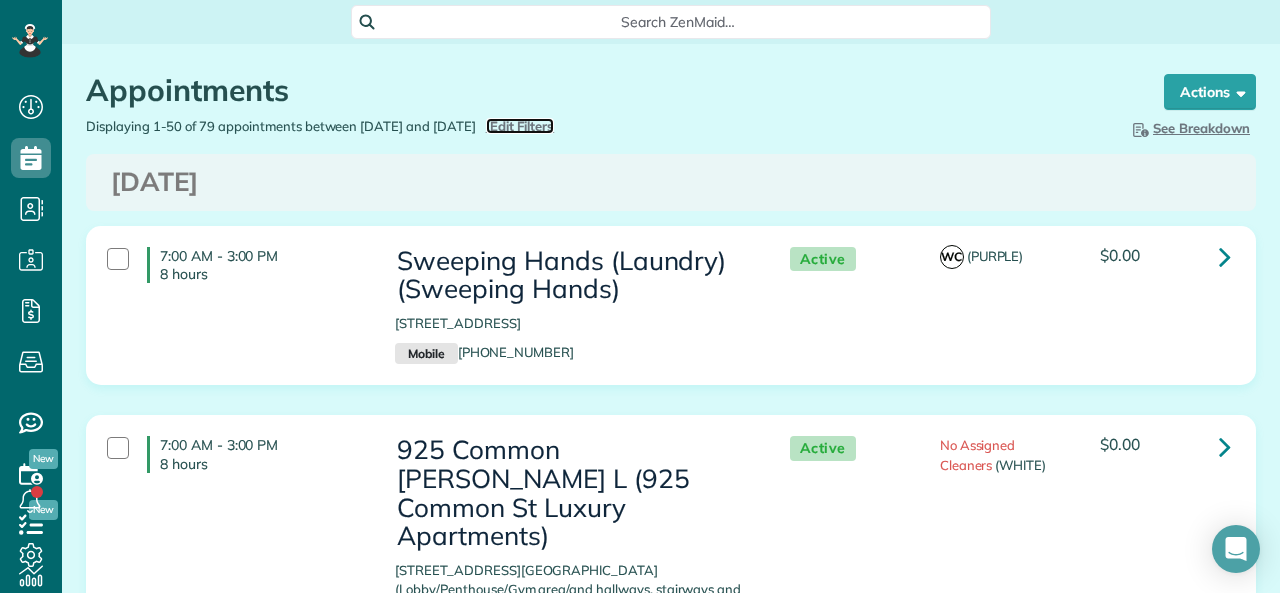 click on "Edit Filters" at bounding box center [522, 126] 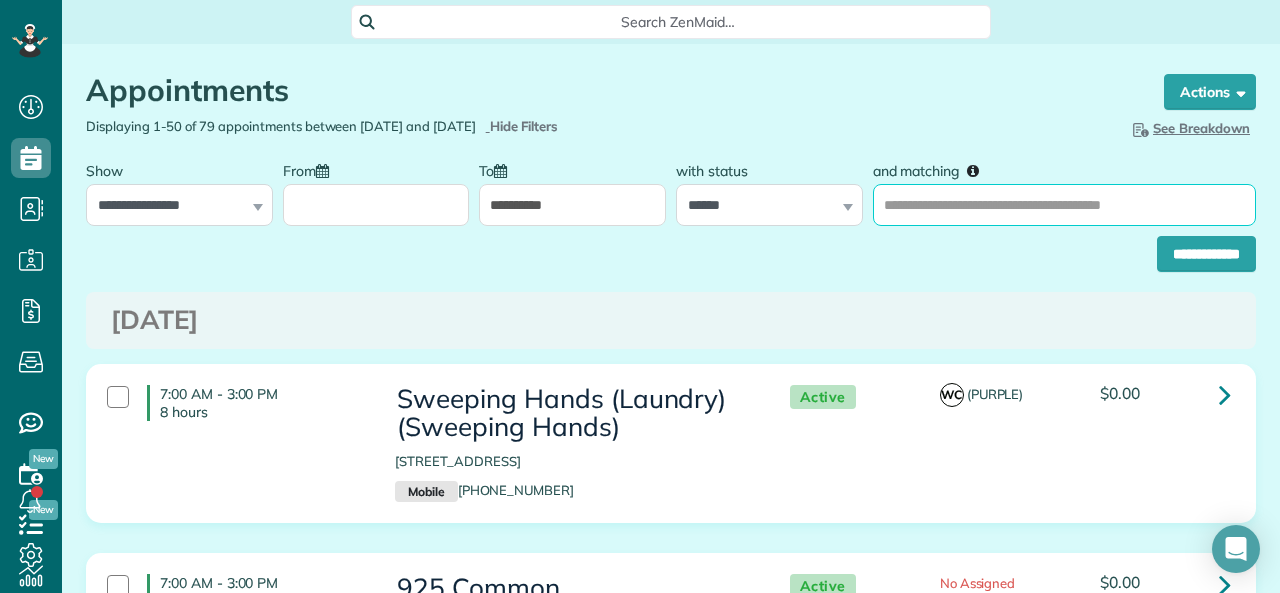 click on "and matching" at bounding box center (1064, 205) 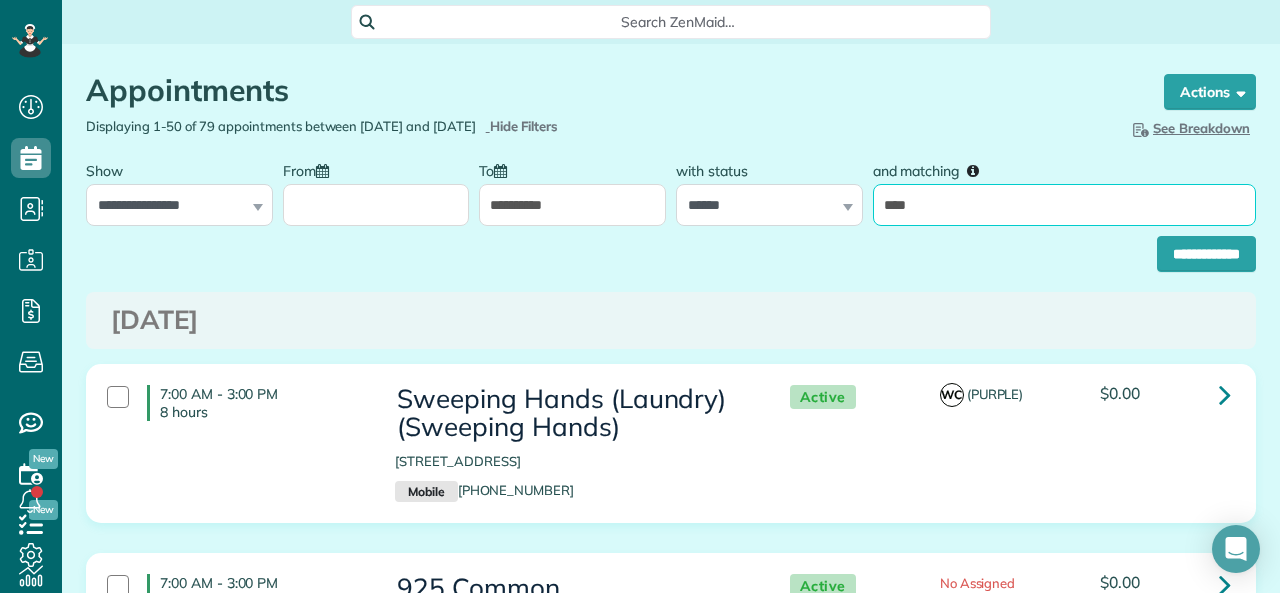 type on "*****" 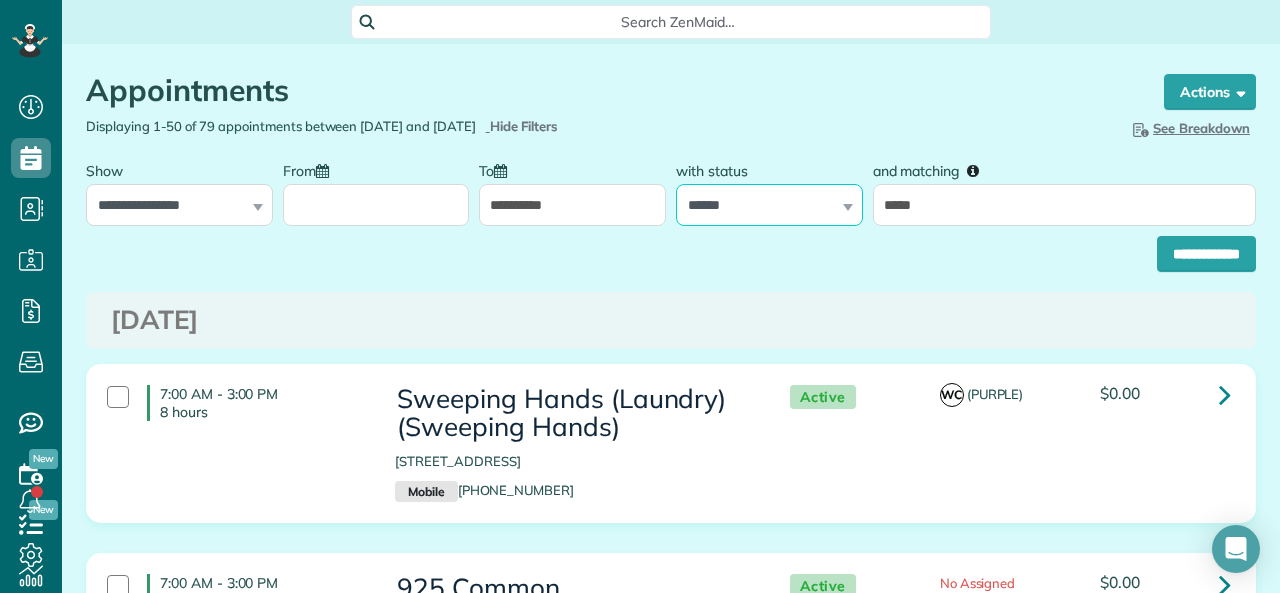 click on "**********" at bounding box center [769, 205] 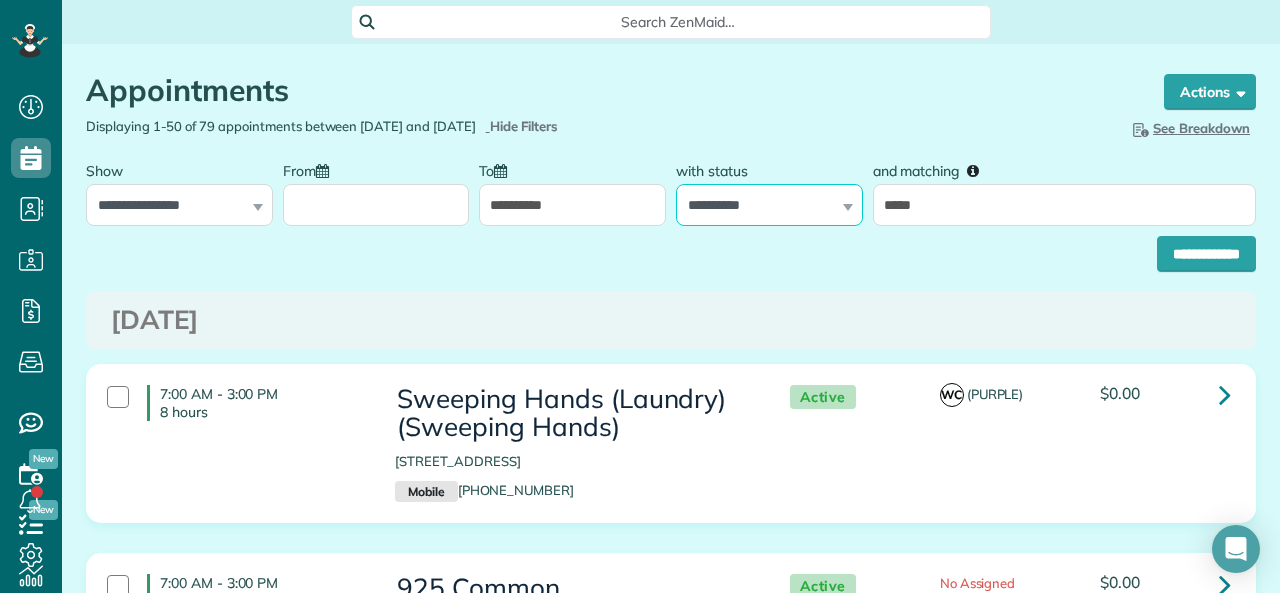 click on "**********" at bounding box center (769, 205) 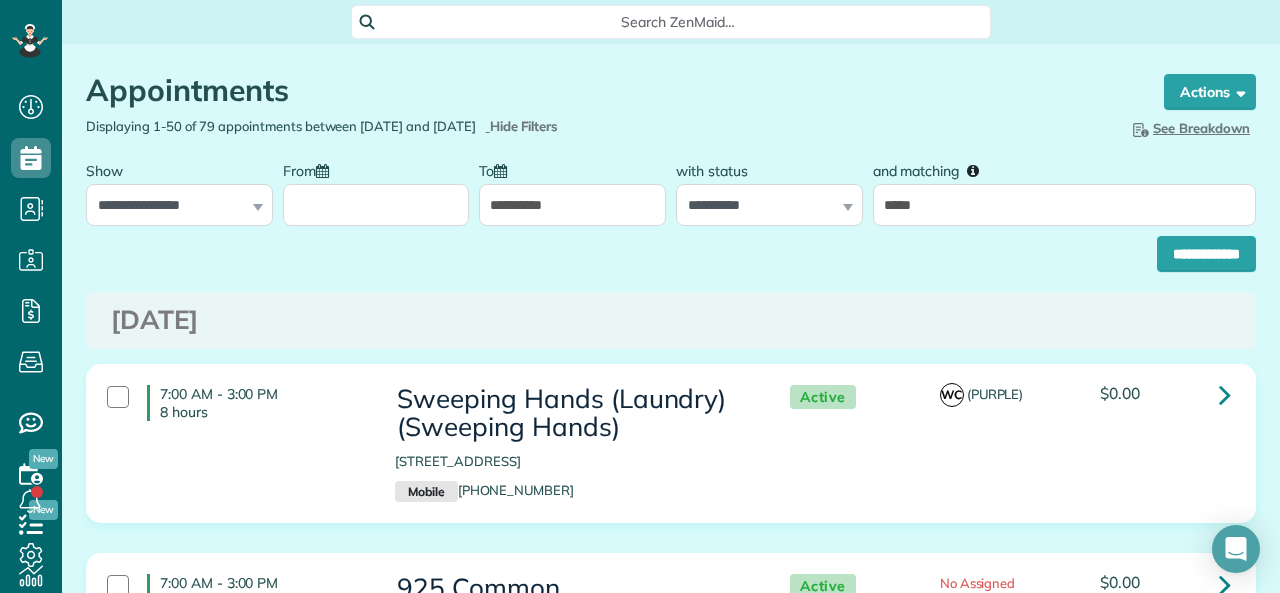 click on "**********" at bounding box center [572, 205] 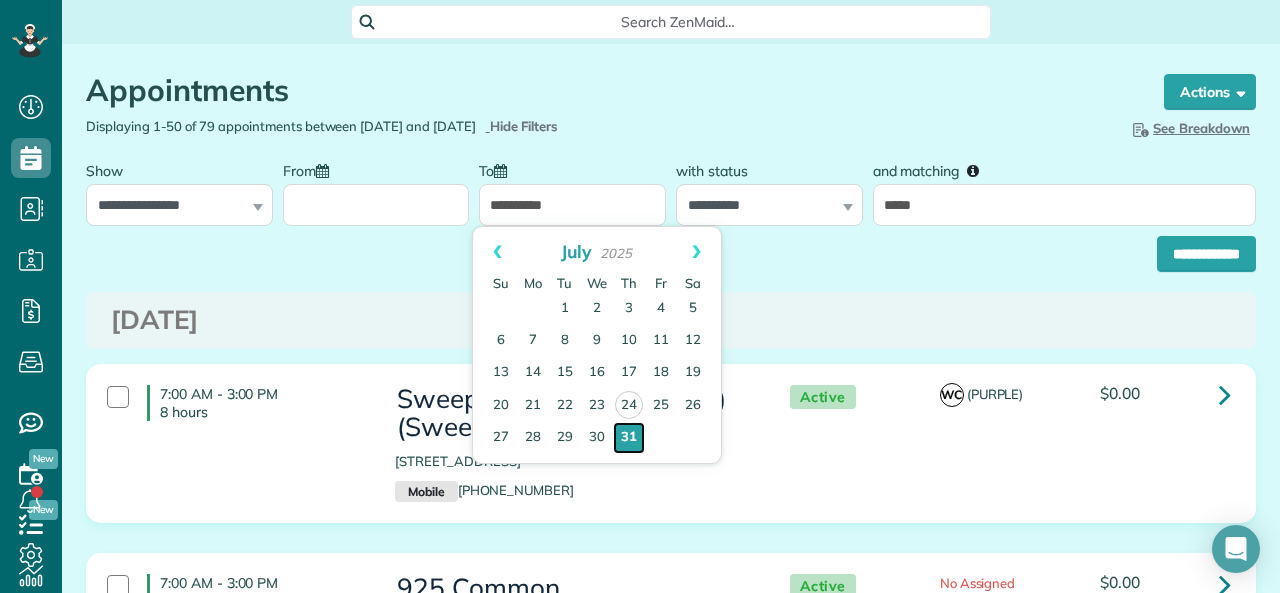 click on "31" at bounding box center [629, 438] 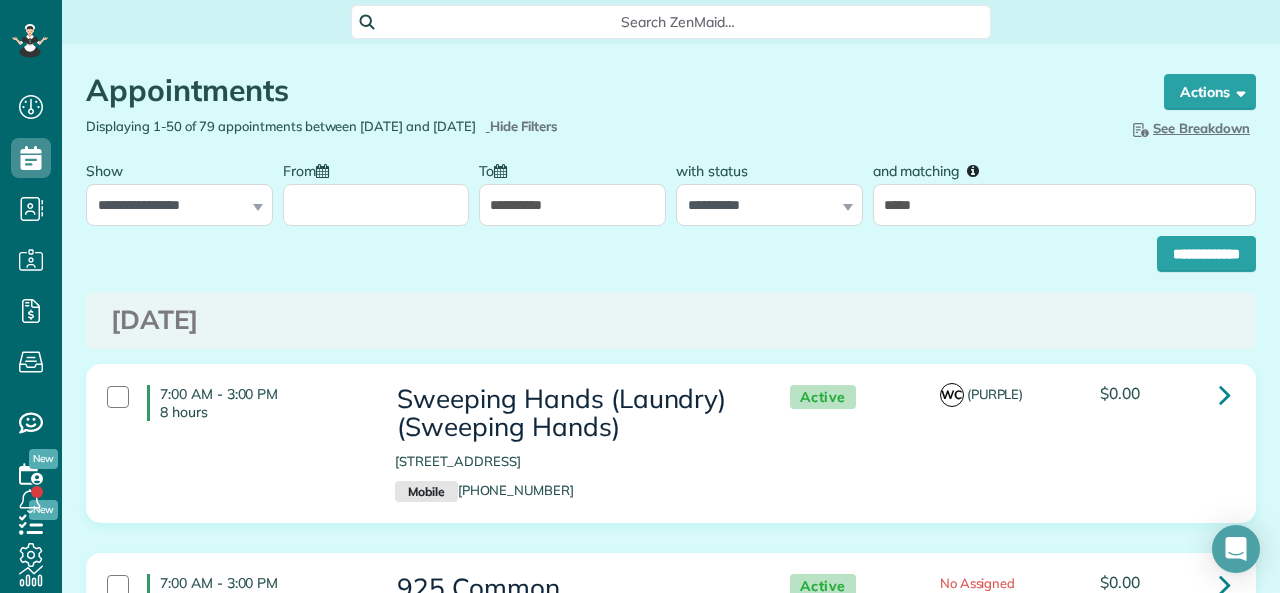 click on "From" at bounding box center (376, 205) 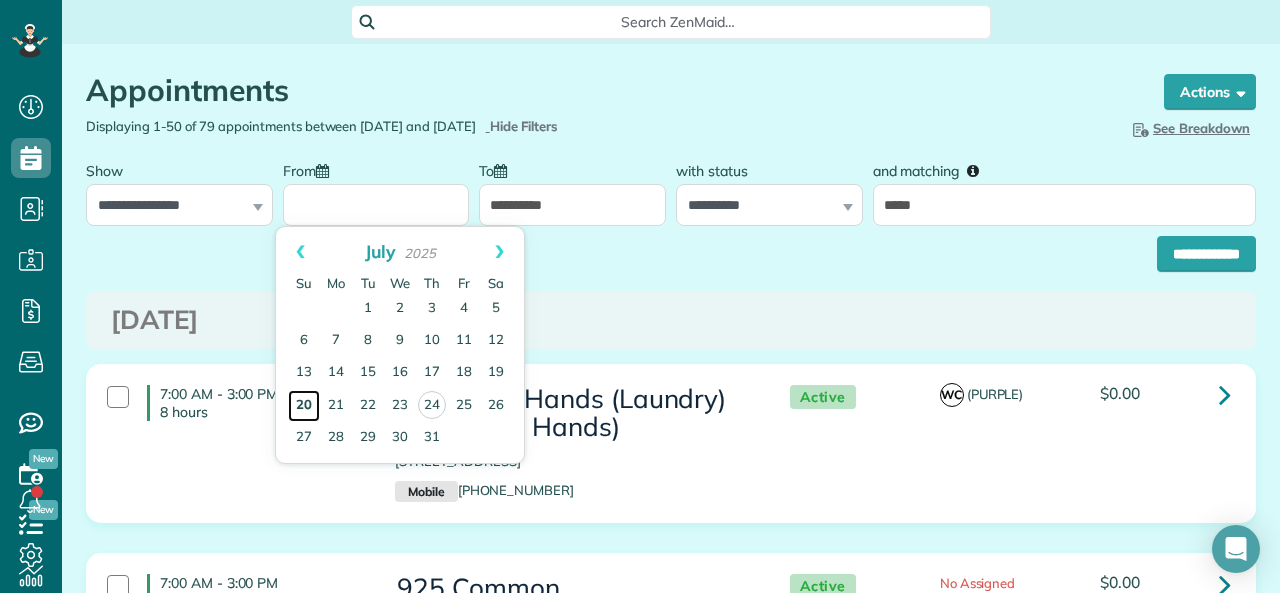 click on "20" at bounding box center (304, 406) 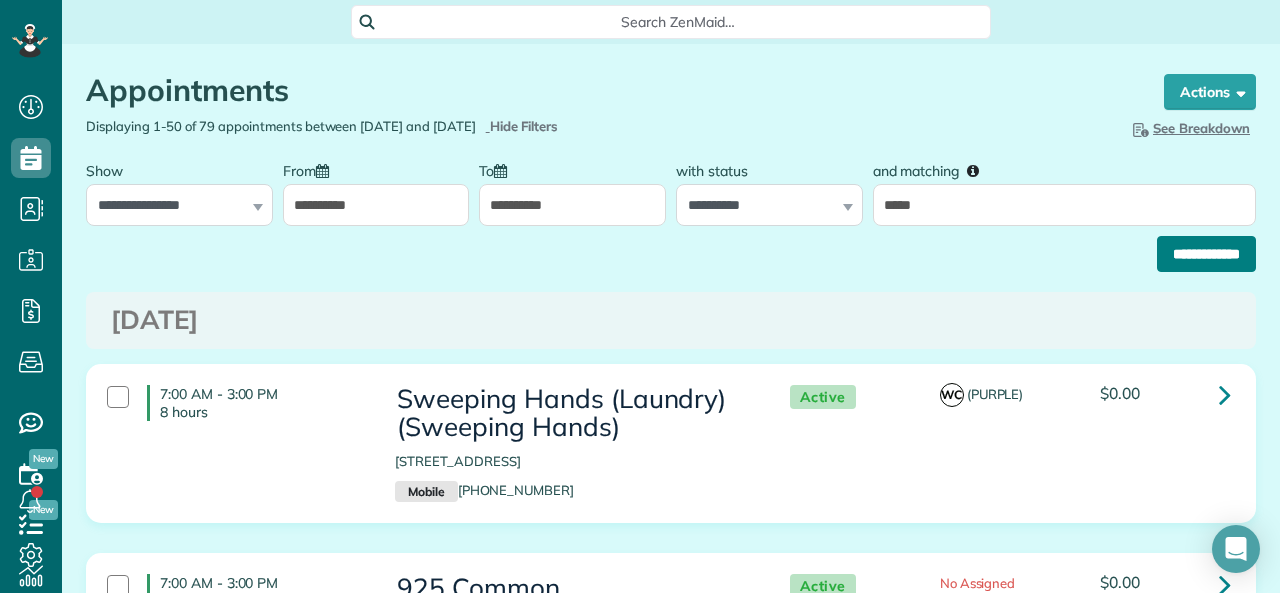 click on "**********" at bounding box center [1206, 254] 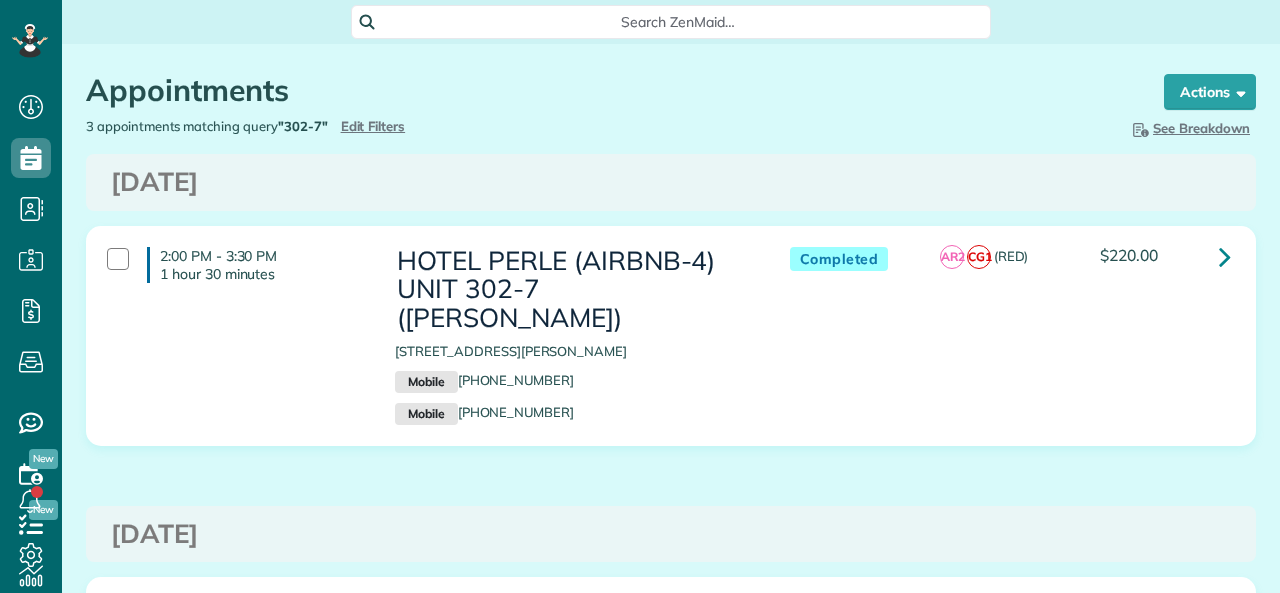 scroll, scrollTop: 0, scrollLeft: 0, axis: both 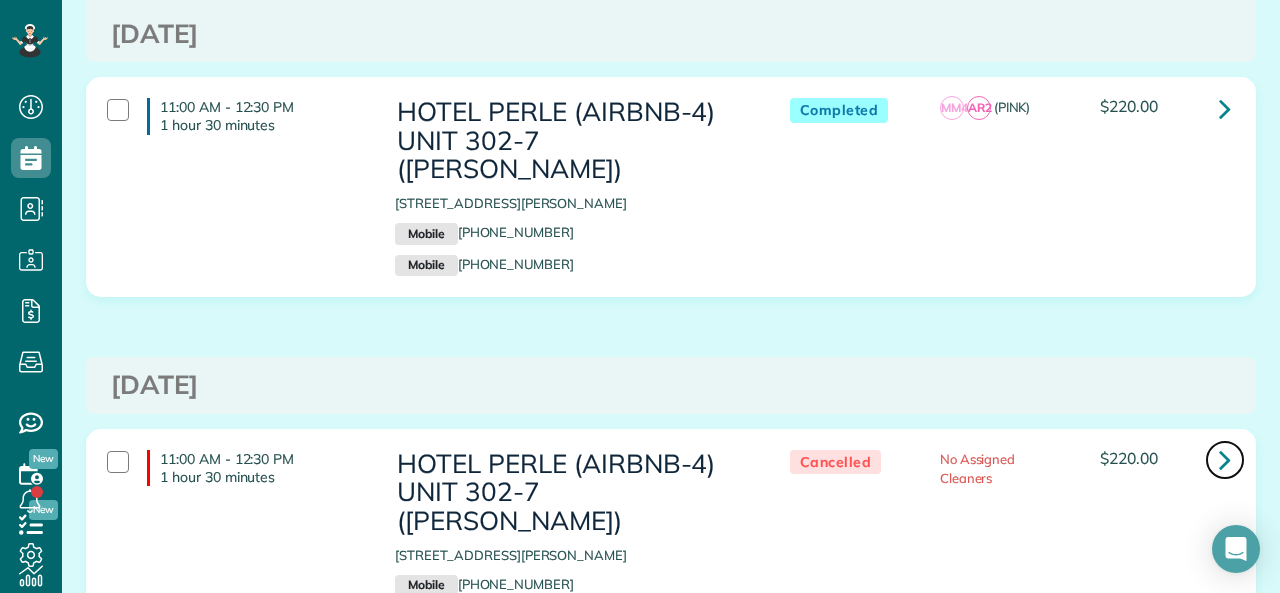 click at bounding box center [1225, 459] 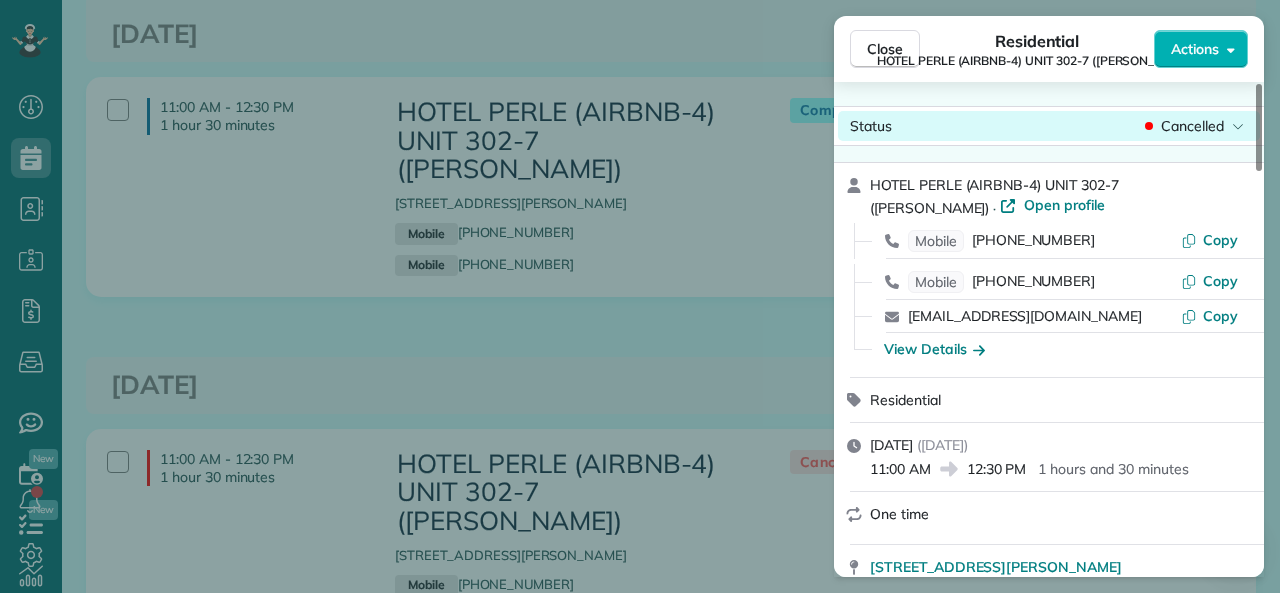 click on "Cancelled" at bounding box center (1192, 126) 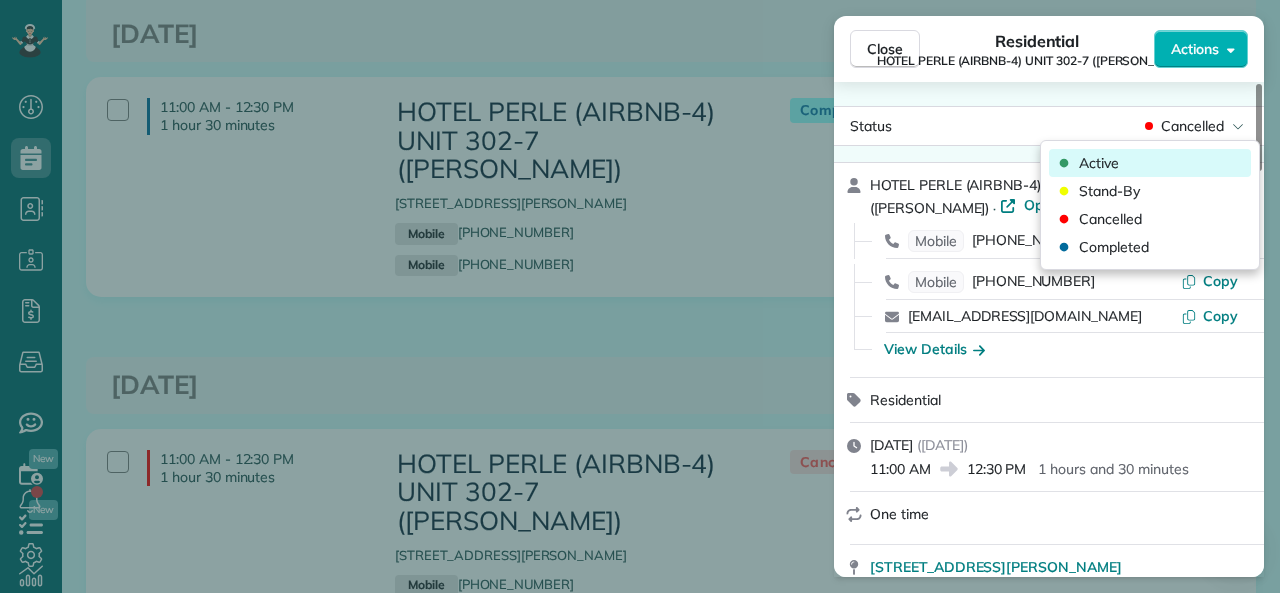 click on "Active" at bounding box center [1099, 163] 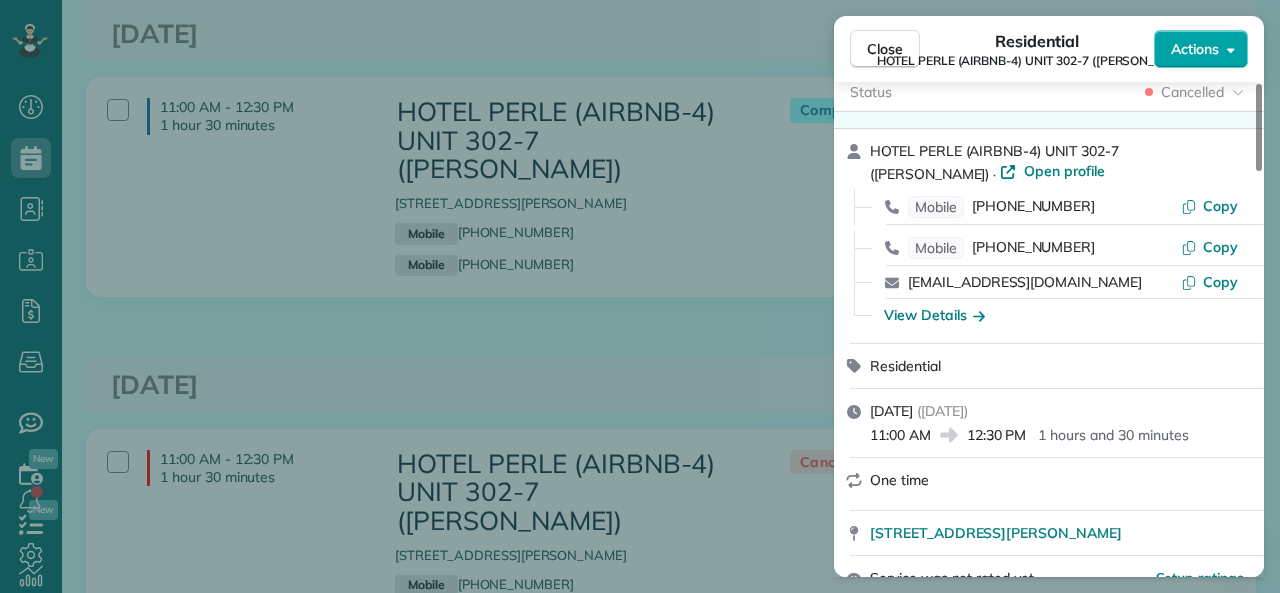 scroll, scrollTop: 0, scrollLeft: 0, axis: both 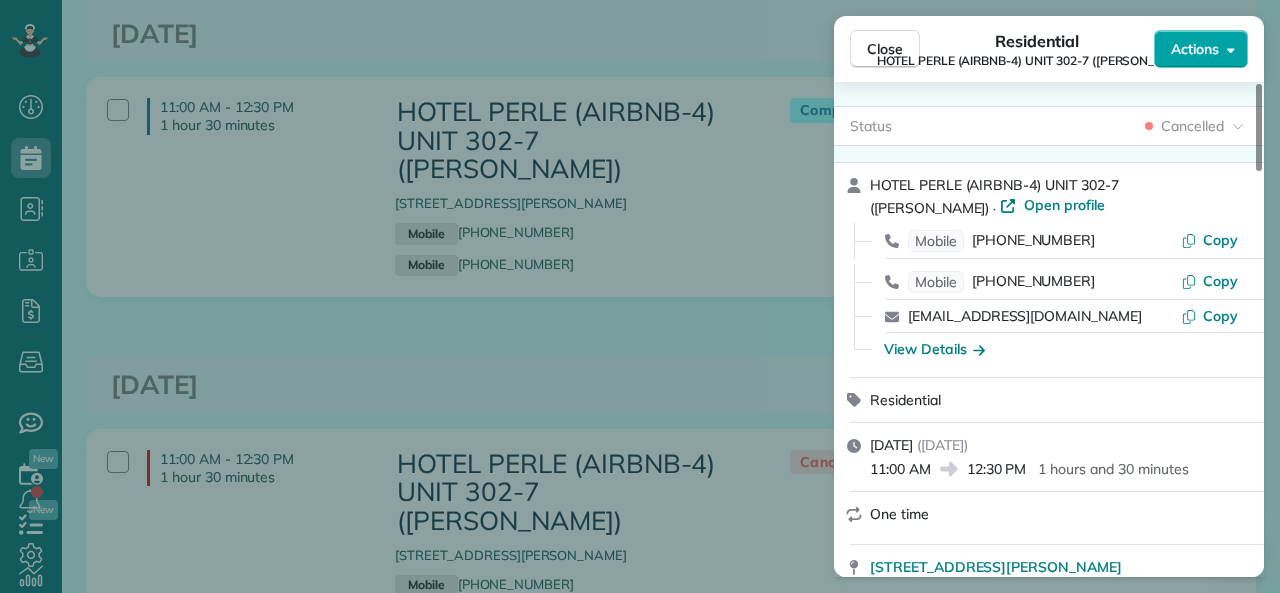 click on "Actions" at bounding box center (1195, 49) 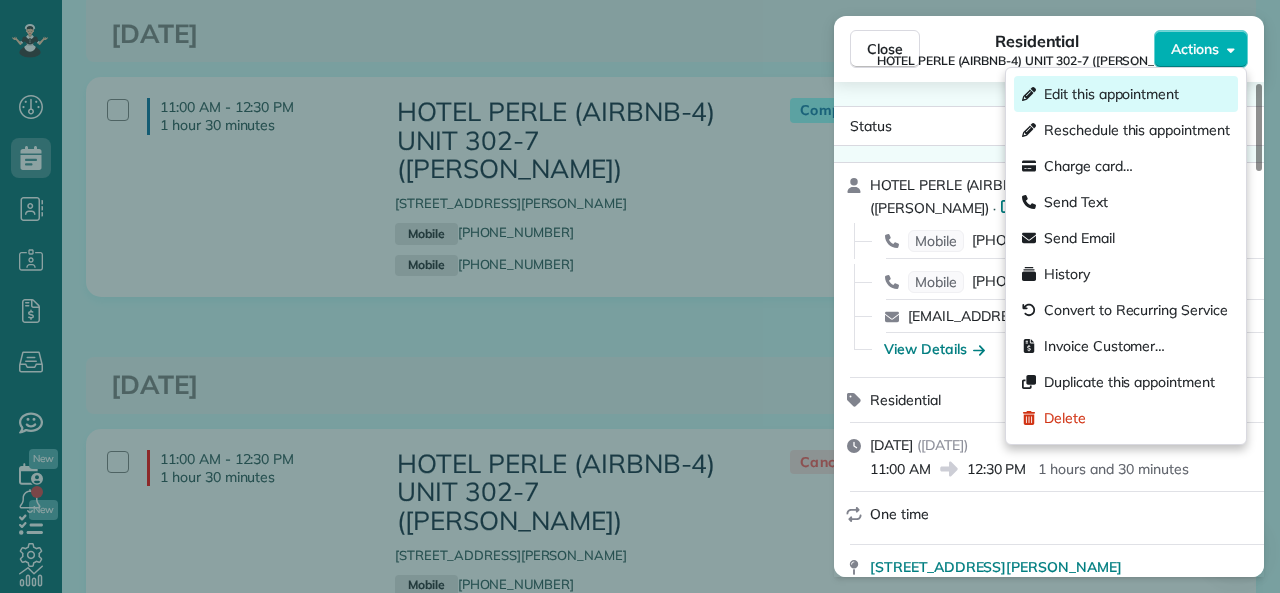 click on "Edit this appointment" at bounding box center (1126, 94) 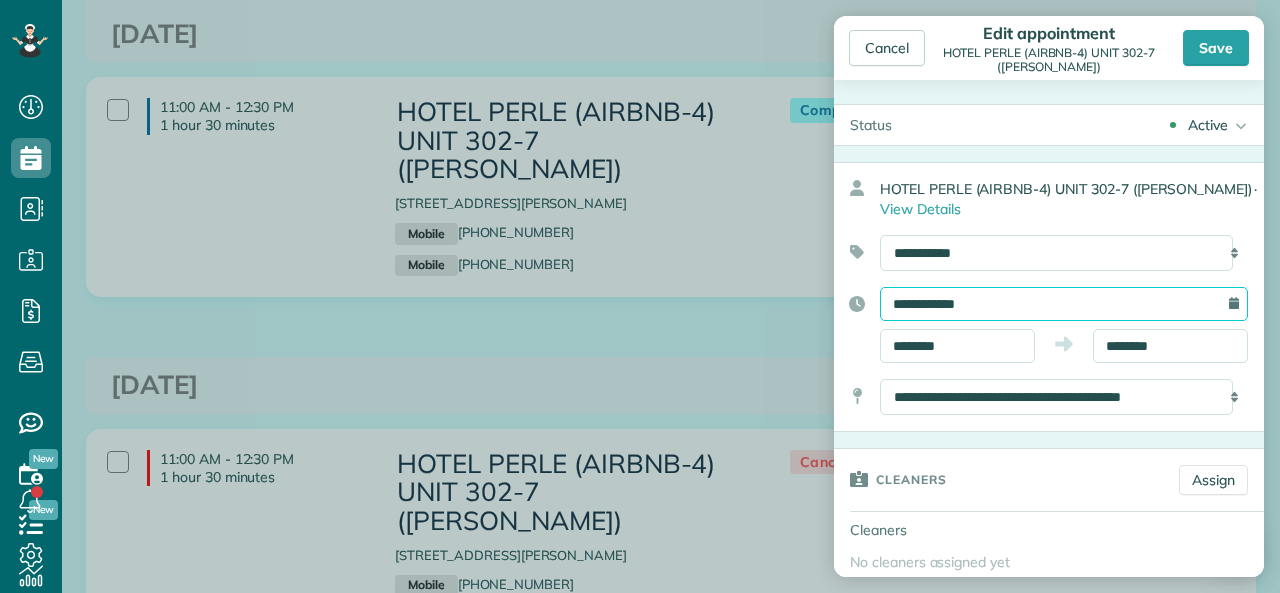 click on "**********" at bounding box center (1064, 304) 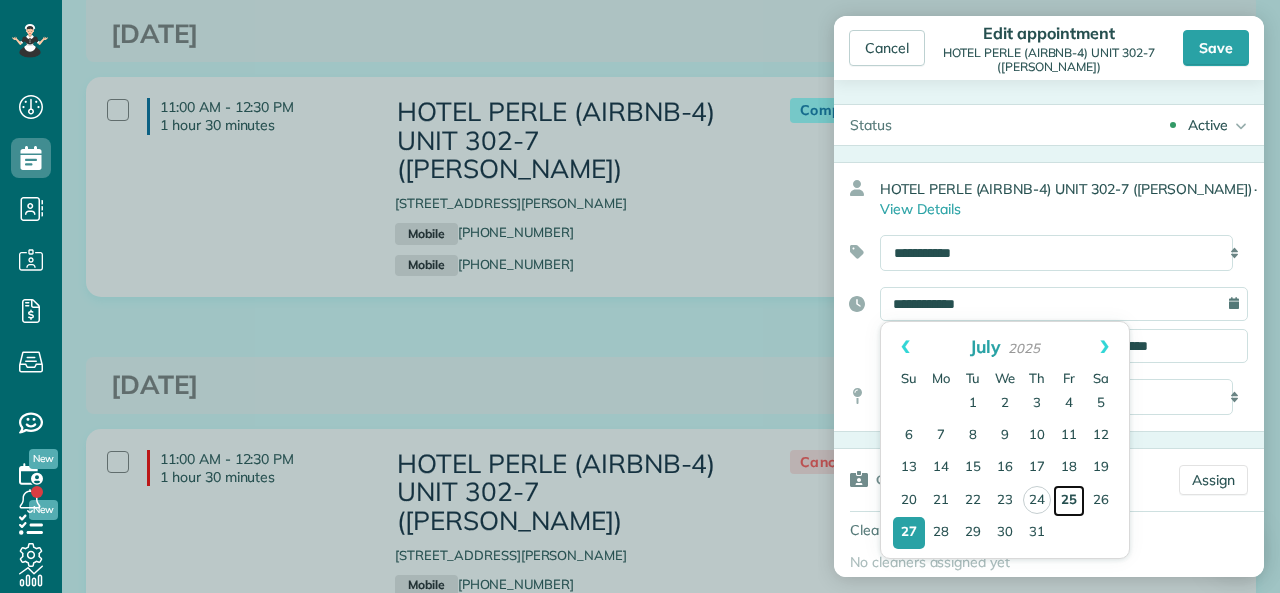 click on "25" at bounding box center [1069, 501] 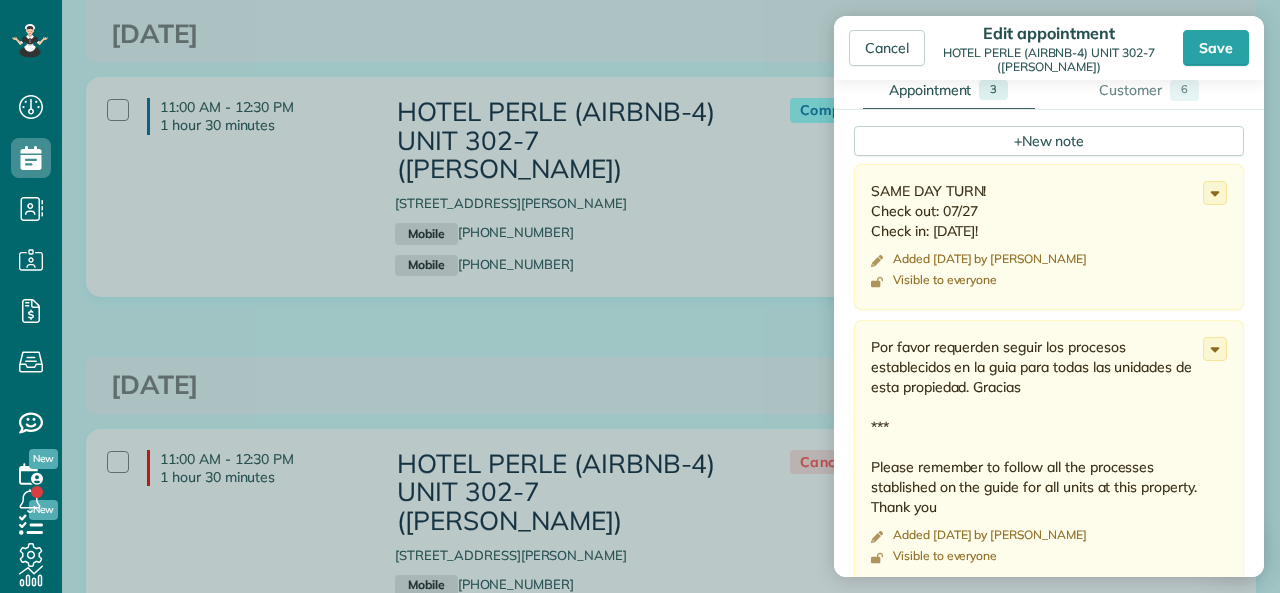 scroll, scrollTop: 701, scrollLeft: 0, axis: vertical 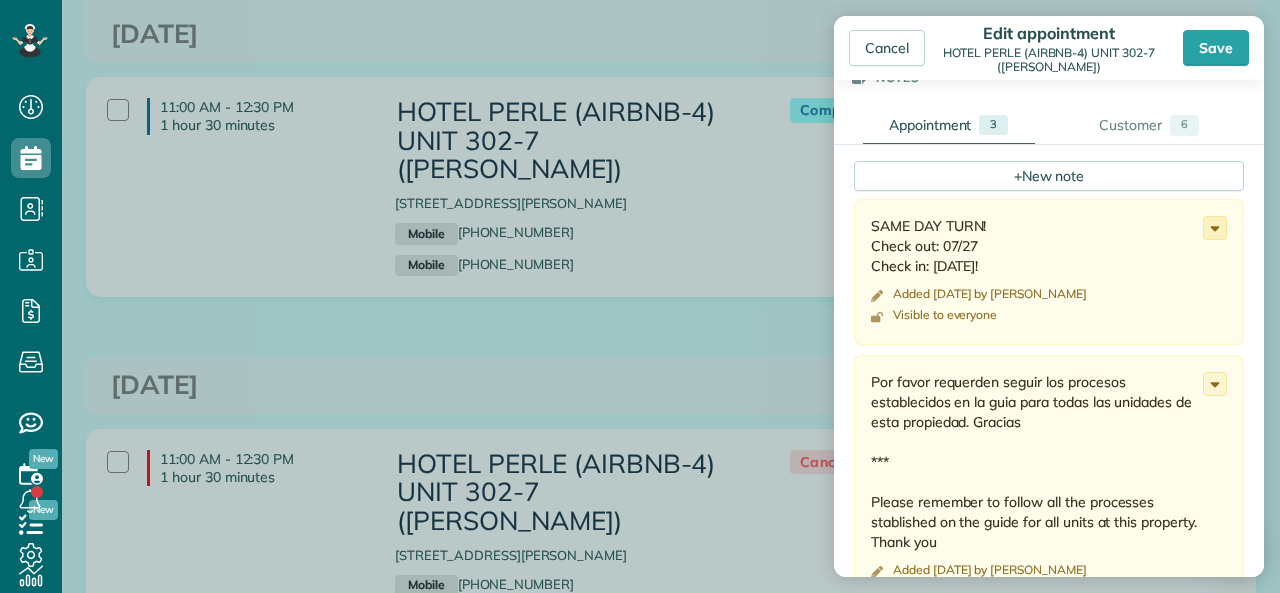 click 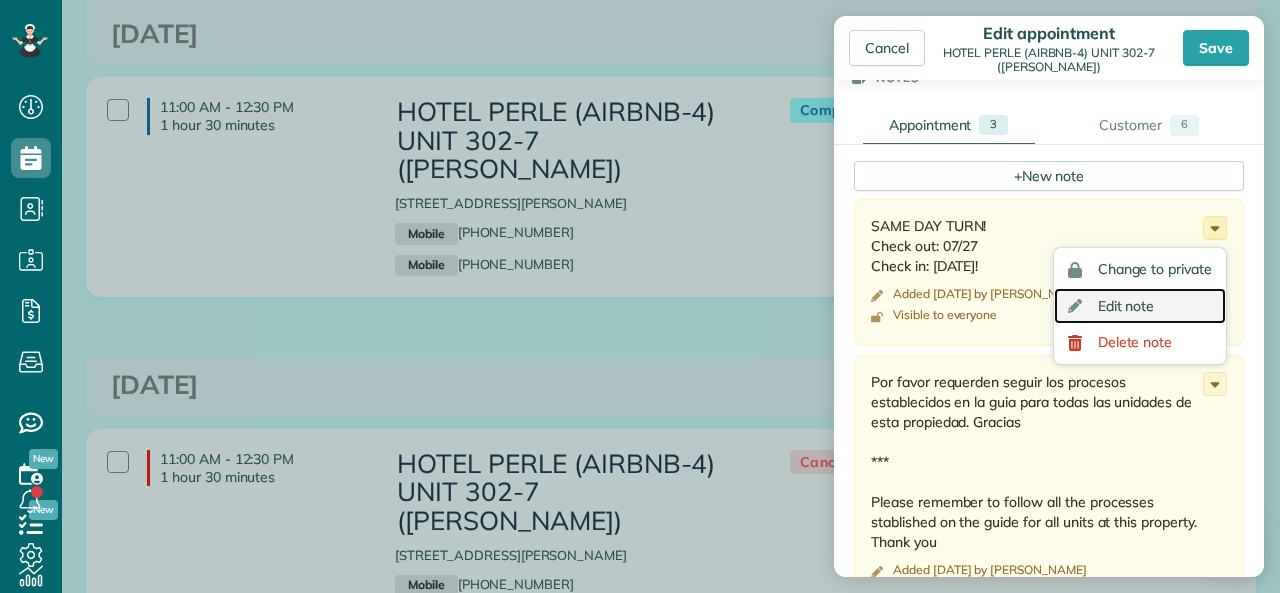 click on "Edit note" at bounding box center [1126, 306] 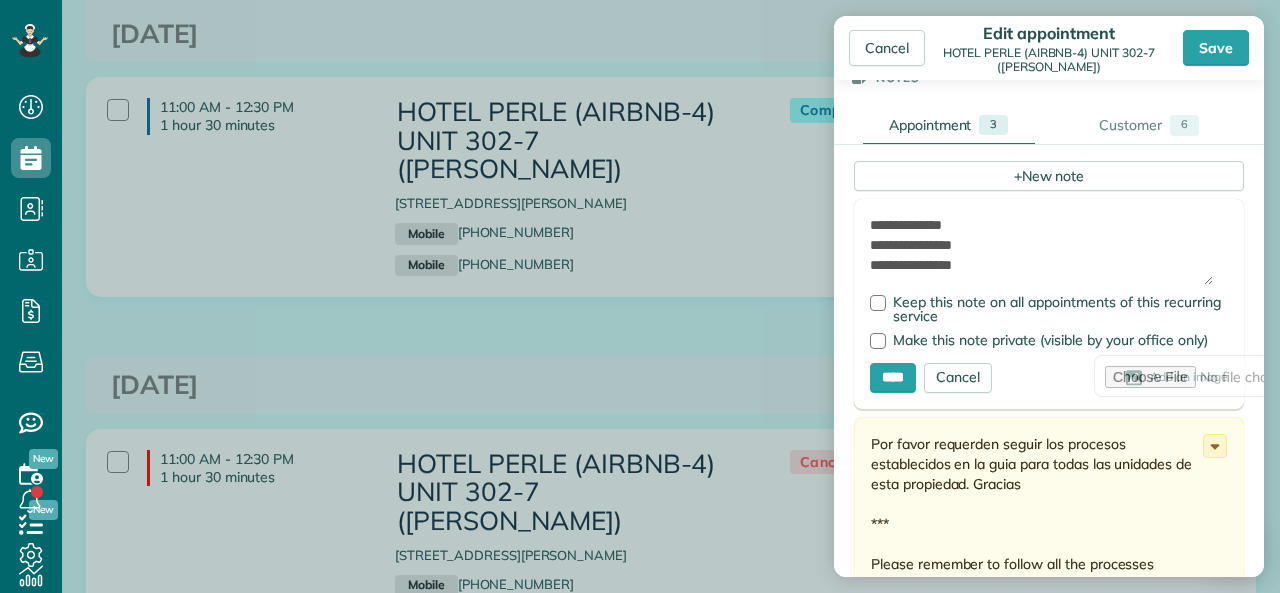drag, startPoint x: 970, startPoint y: 246, endPoint x: 983, endPoint y: 247, distance: 13.038404 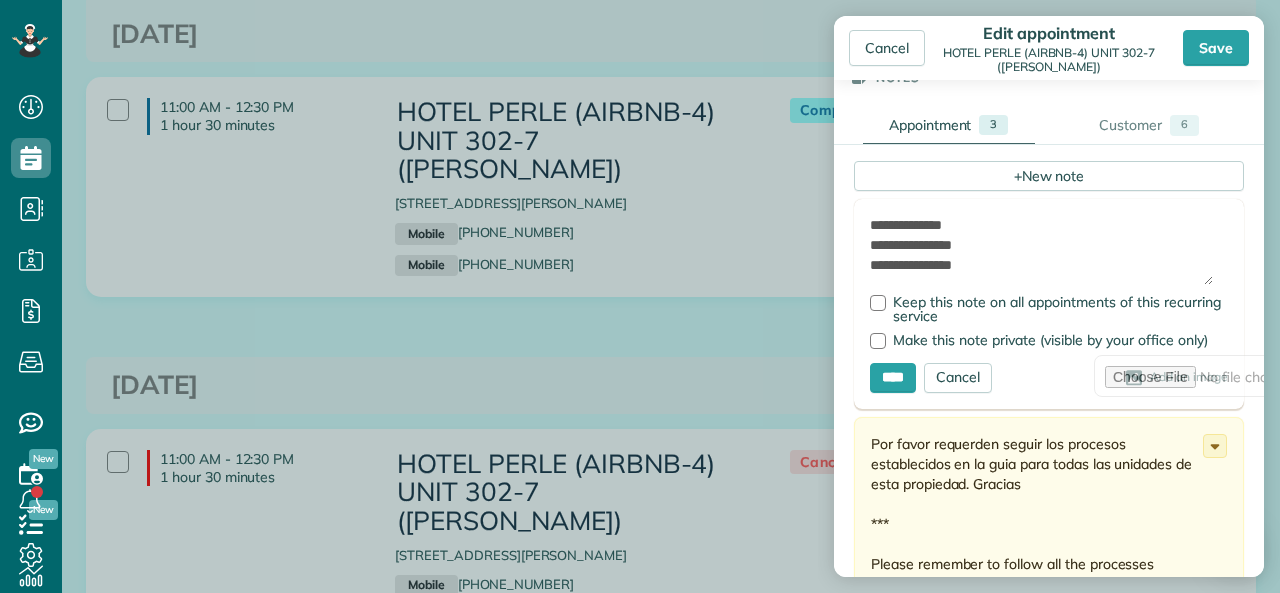 drag, startPoint x: 999, startPoint y: 227, endPoint x: 861, endPoint y: 232, distance: 138.09055 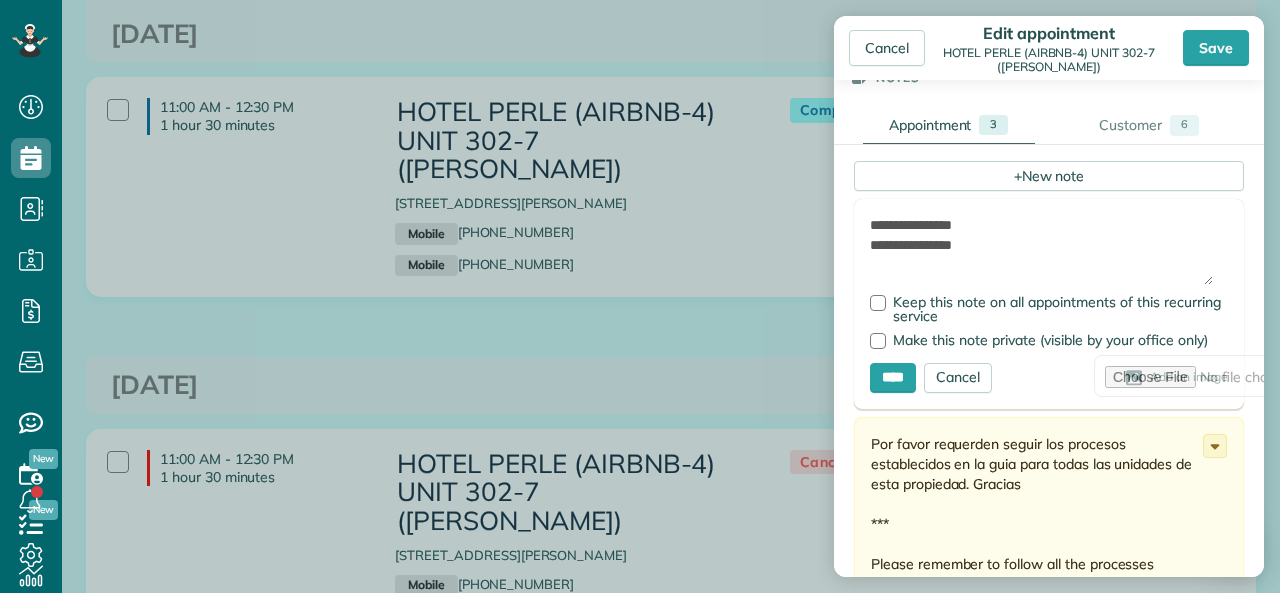 drag, startPoint x: 992, startPoint y: 243, endPoint x: 934, endPoint y: 247, distance: 58.137768 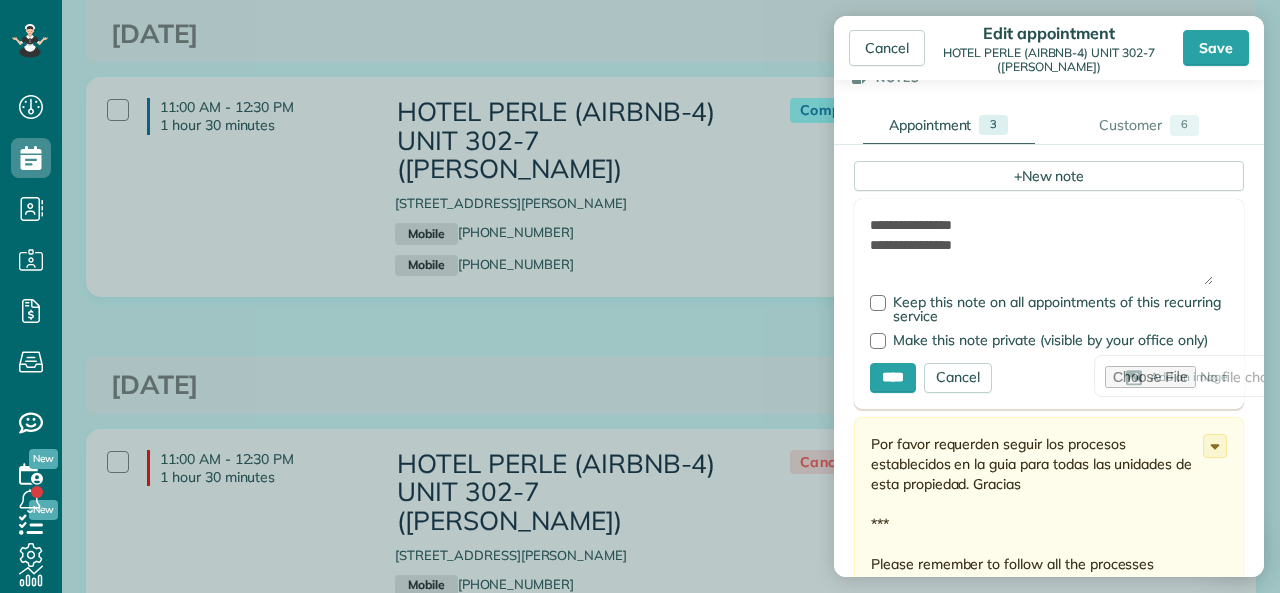 click on "**********" at bounding box center (1041, 250) 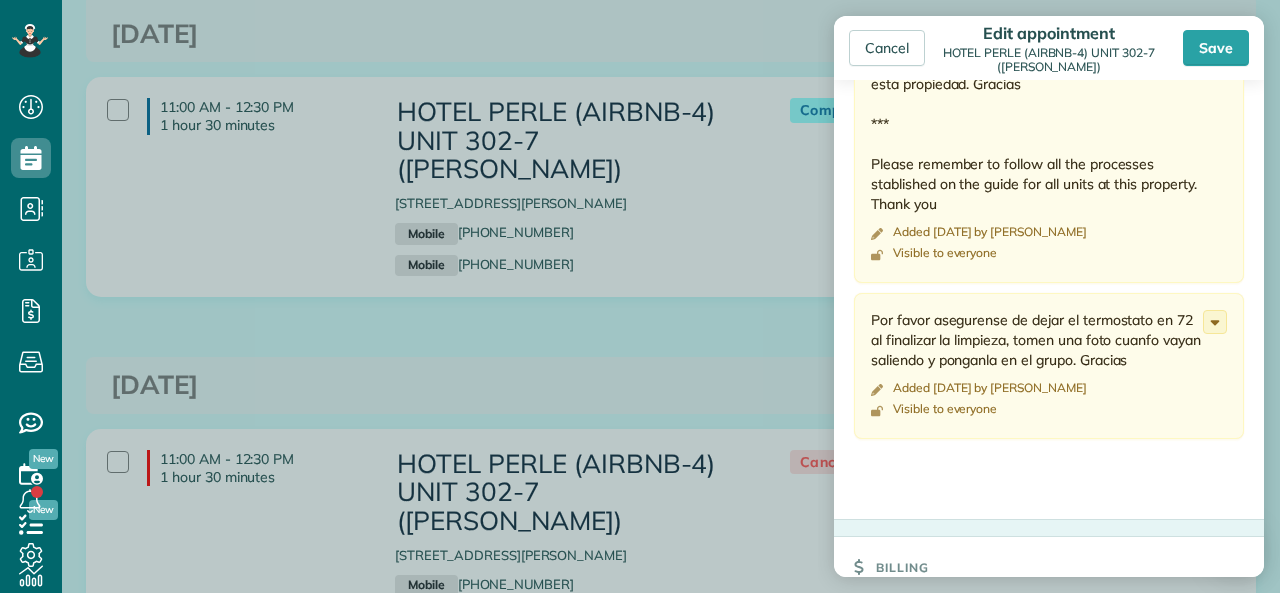 scroll, scrollTop: 801, scrollLeft: 0, axis: vertical 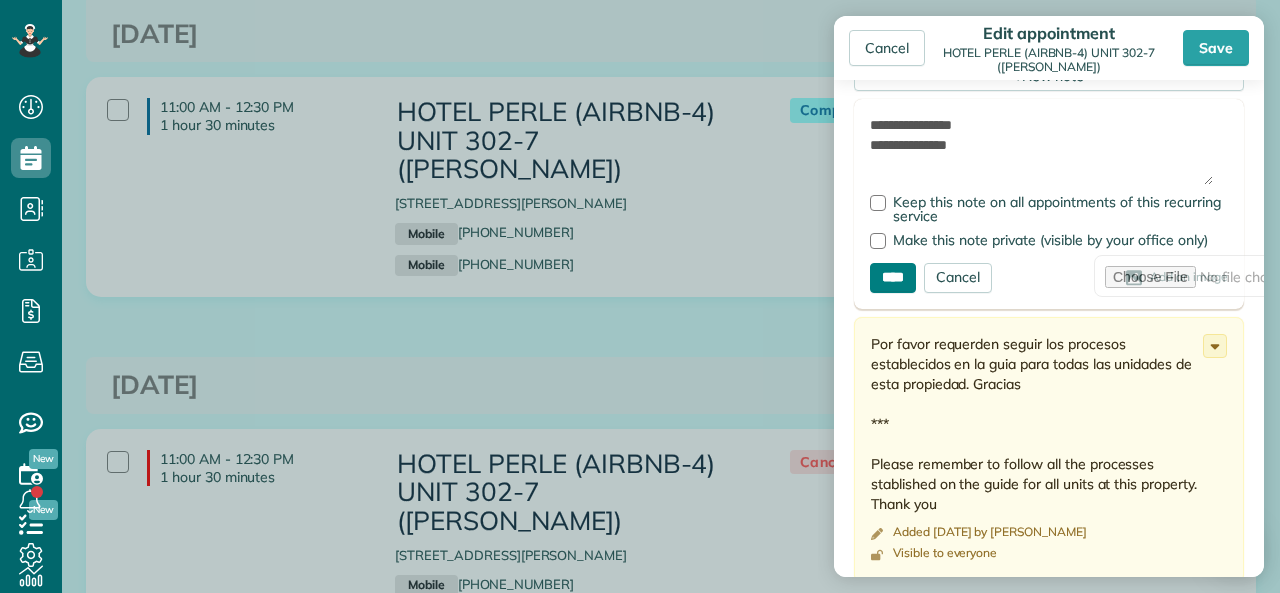 type on "**********" 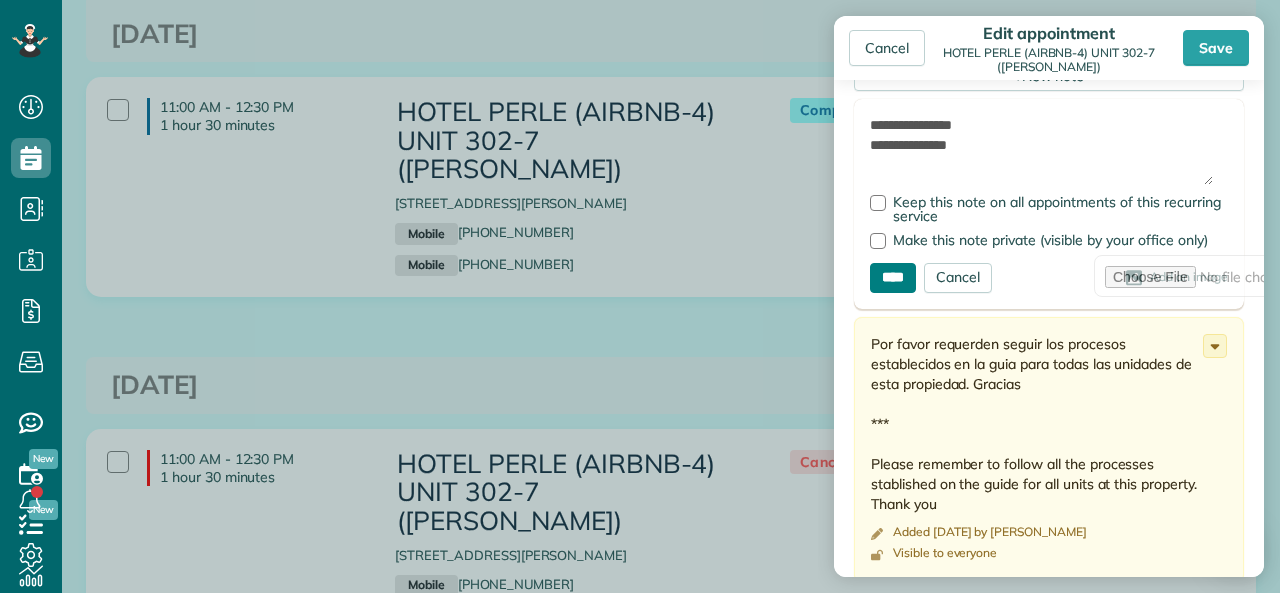 click on "****" at bounding box center [893, 278] 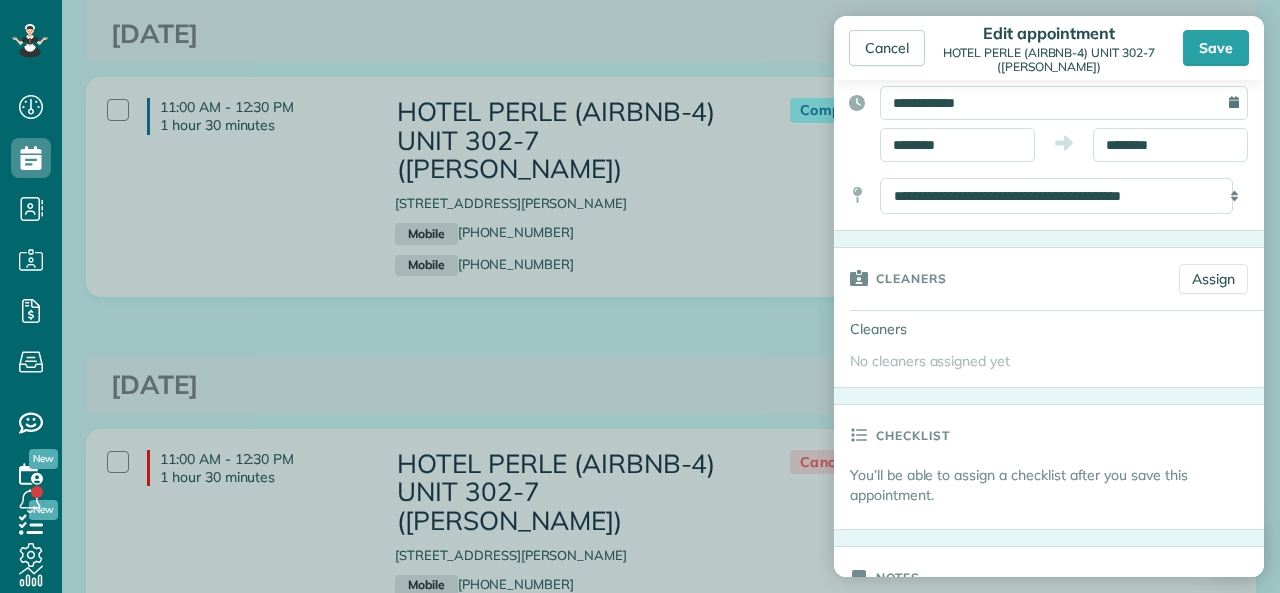 scroll, scrollTop: 0, scrollLeft: 0, axis: both 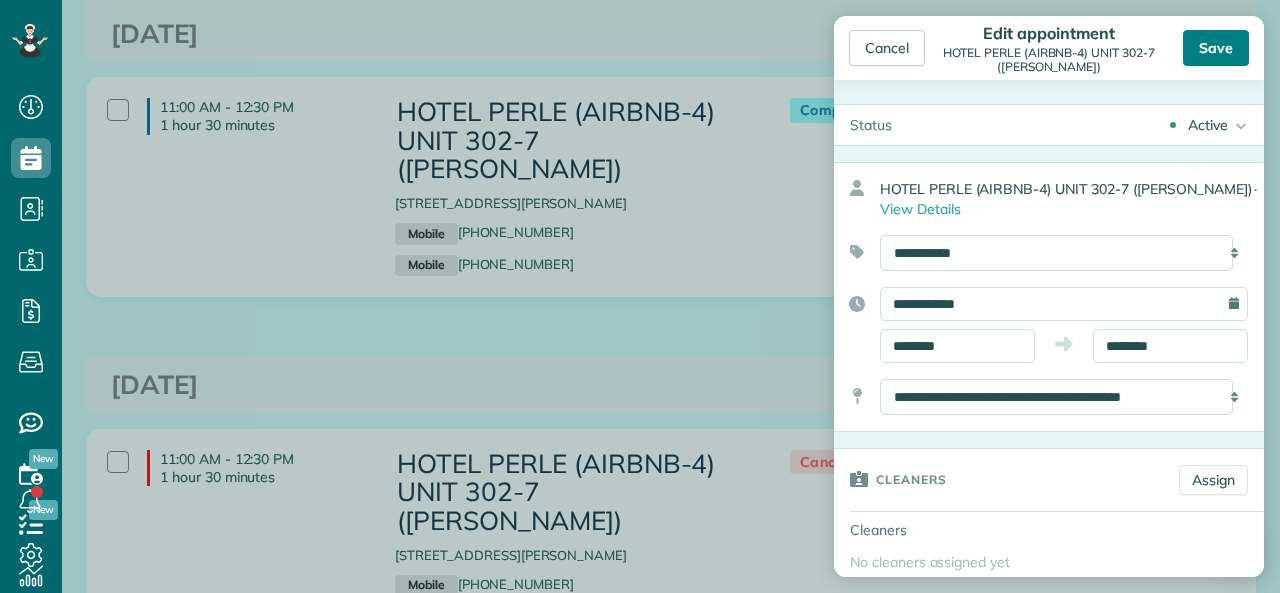 click on "Save" at bounding box center (1216, 48) 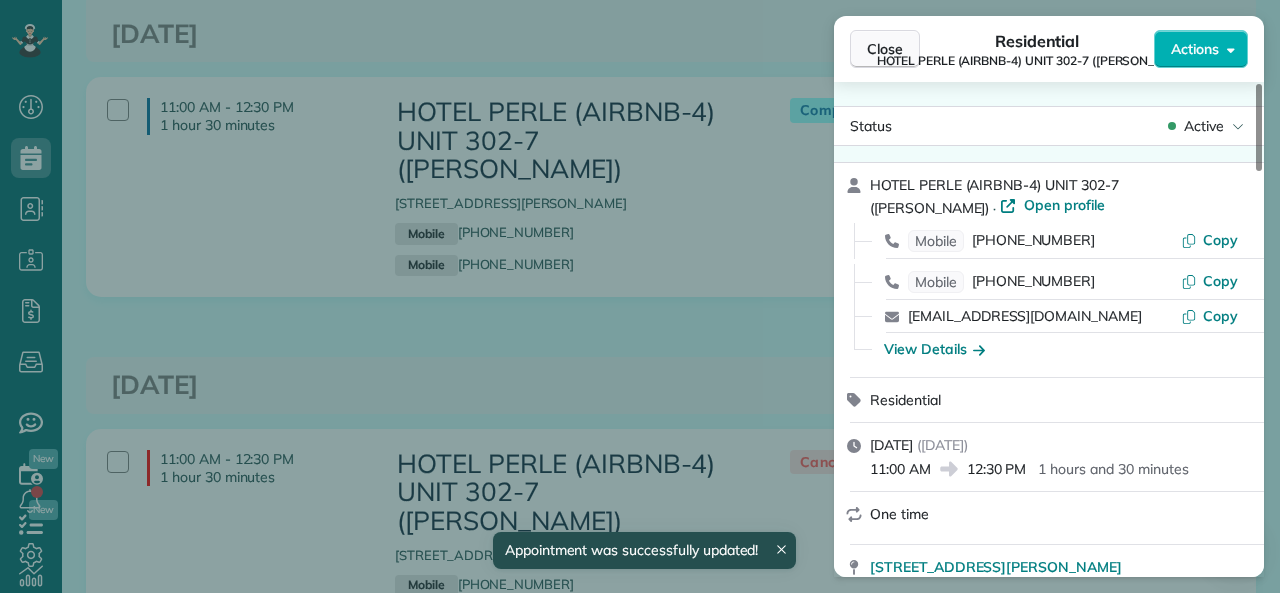 click on "Close" at bounding box center (885, 49) 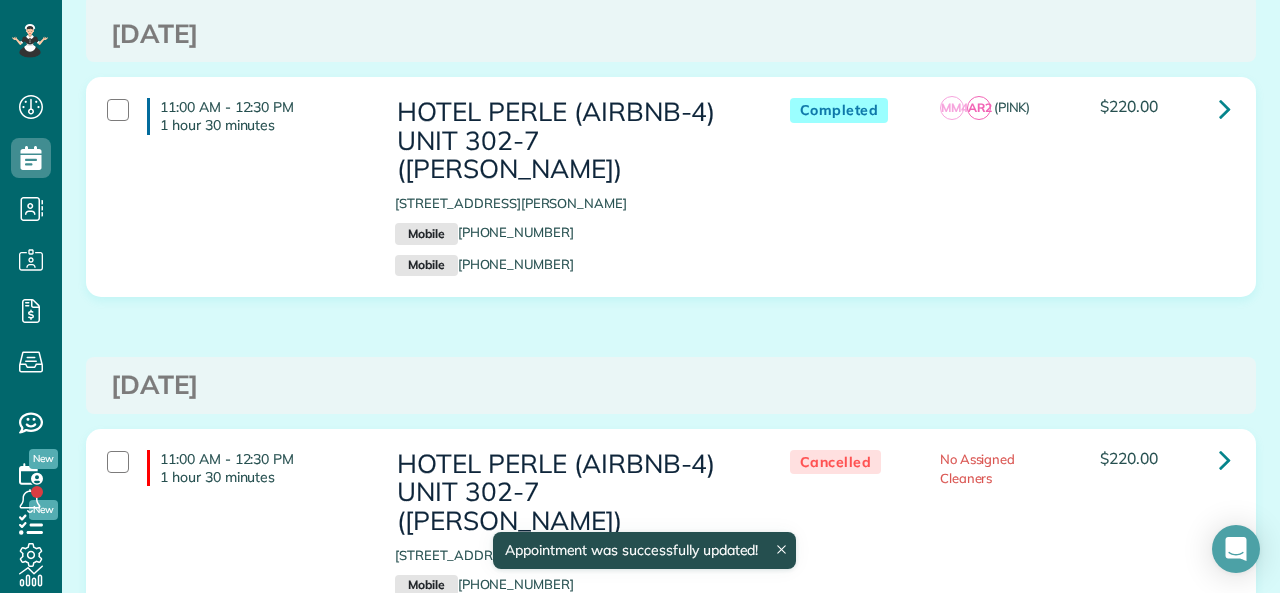 click on "Appointment was successfully updated!" at bounding box center (645, 550) 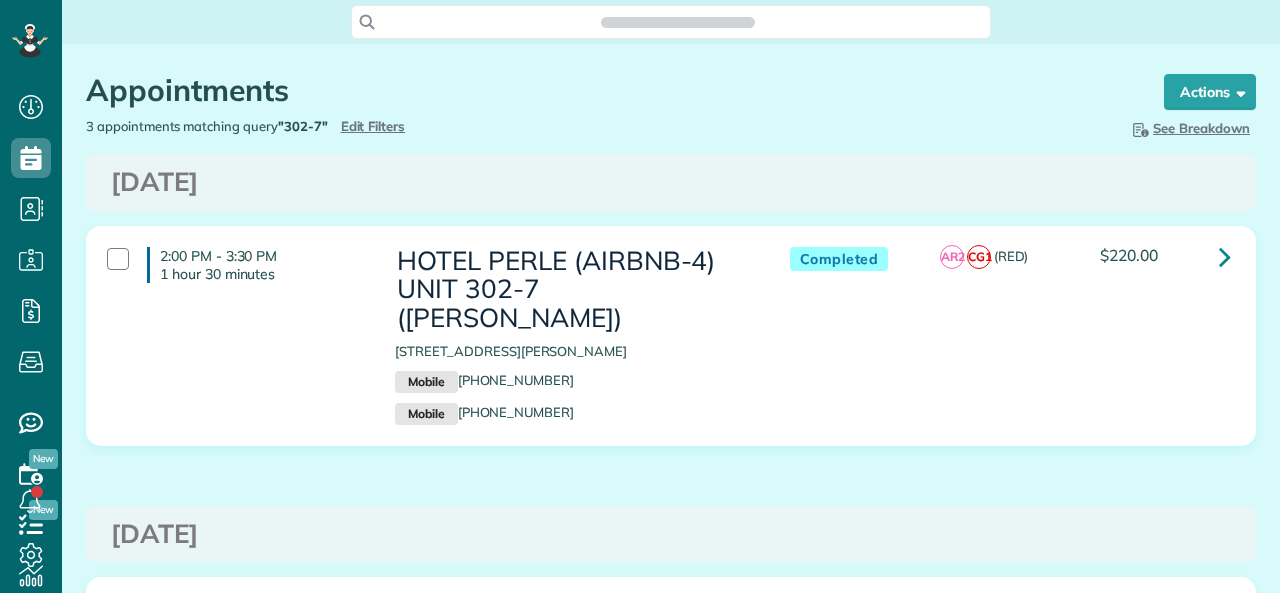 scroll, scrollTop: 0, scrollLeft: 0, axis: both 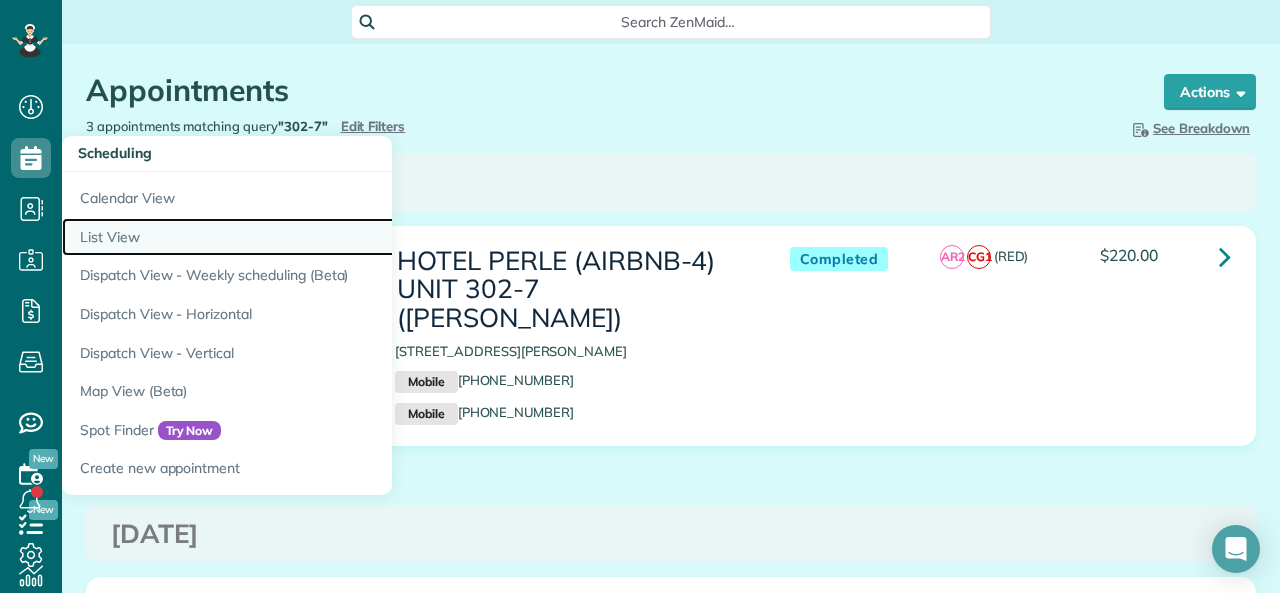 click on "List View" at bounding box center (312, 237) 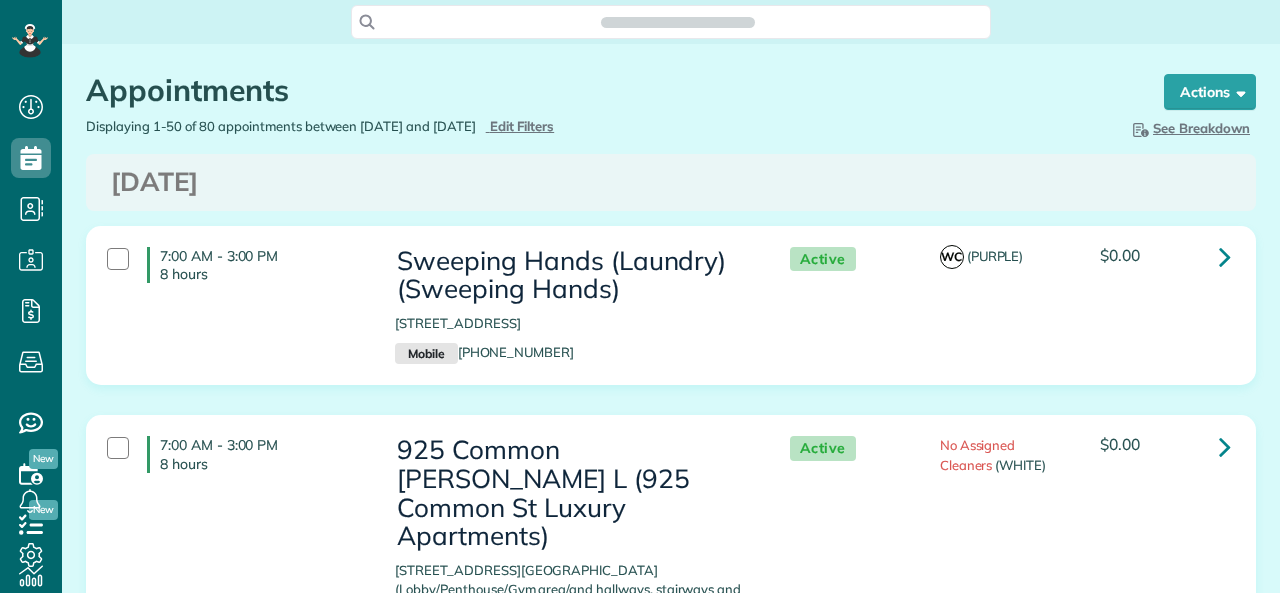 scroll, scrollTop: 0, scrollLeft: 0, axis: both 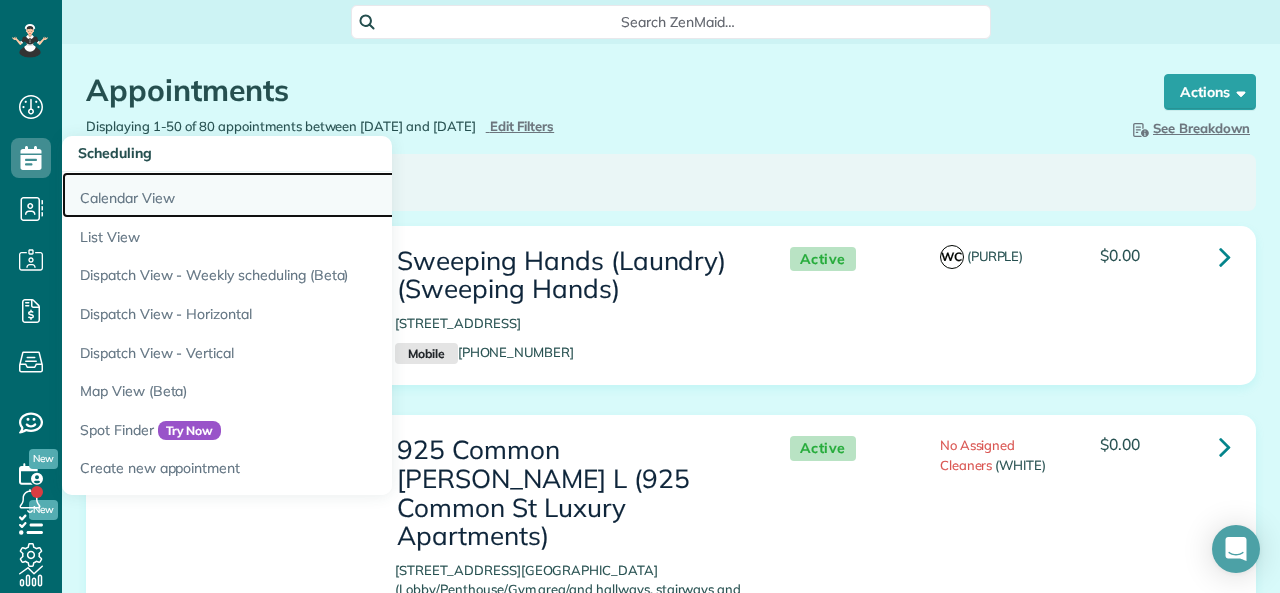 click on "Calendar View" at bounding box center [312, 195] 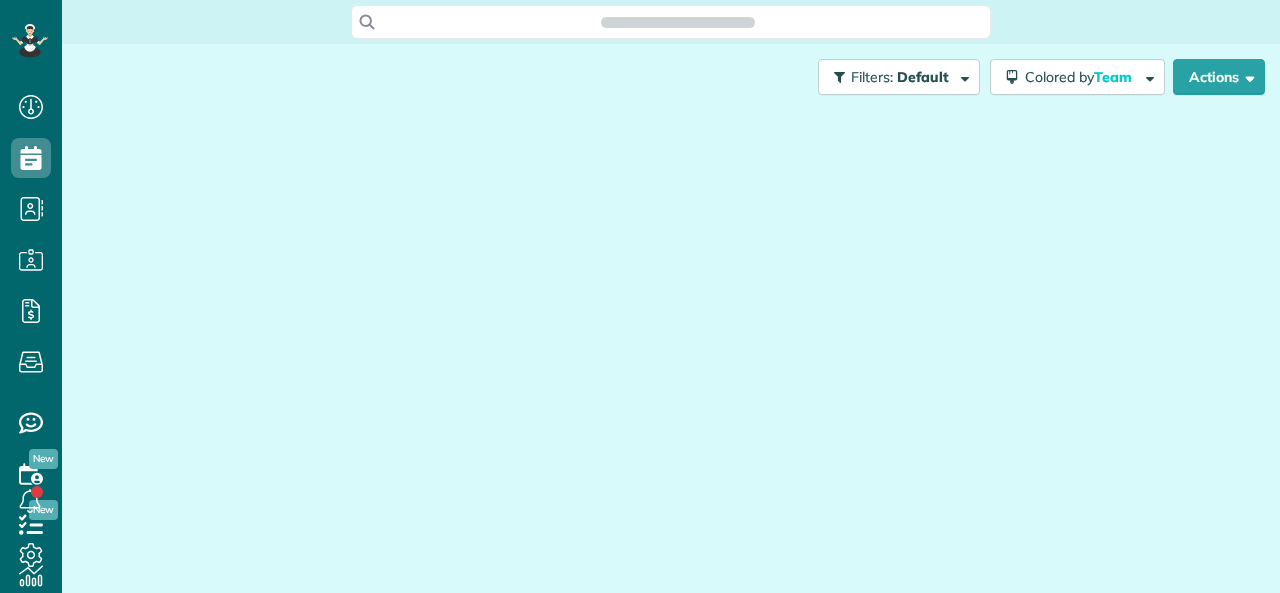scroll, scrollTop: 0, scrollLeft: 0, axis: both 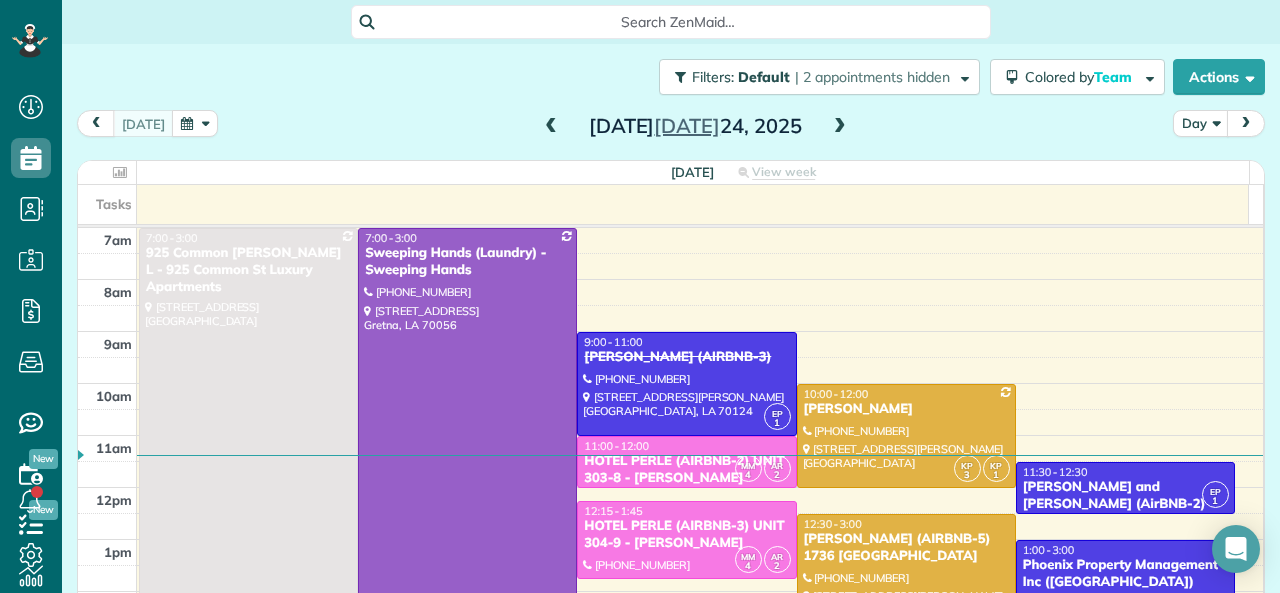 click at bounding box center [840, 127] 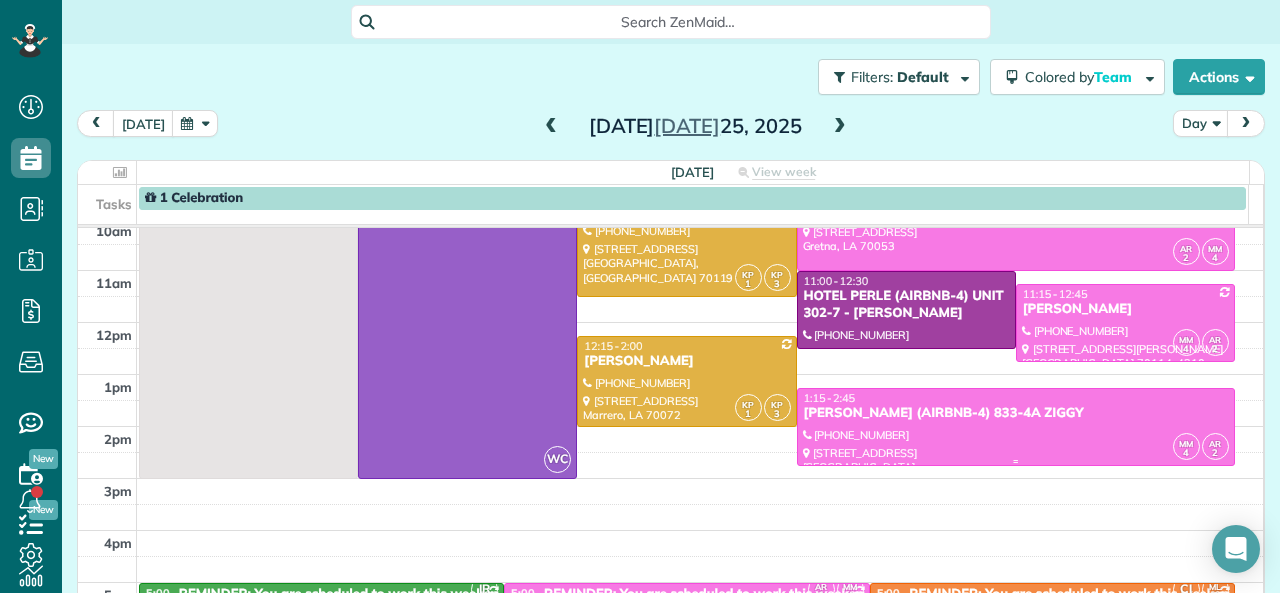 scroll, scrollTop: 200, scrollLeft: 0, axis: vertical 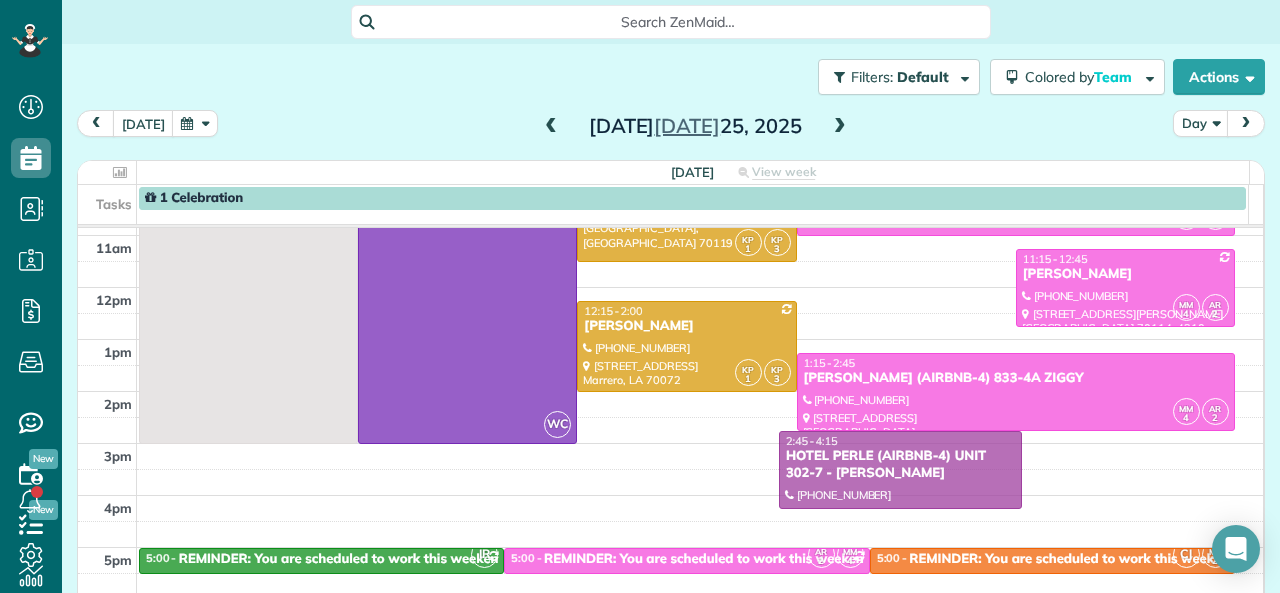 drag, startPoint x: 846, startPoint y: 271, endPoint x: 678, endPoint y: 462, distance: 254.37178 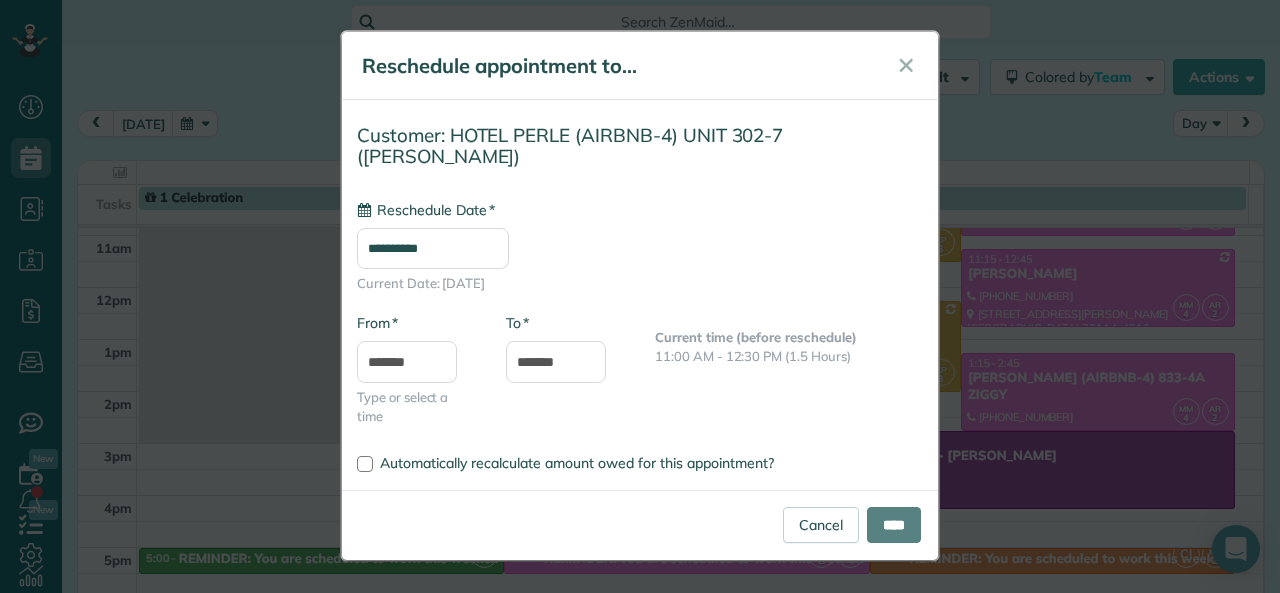 type on "**********" 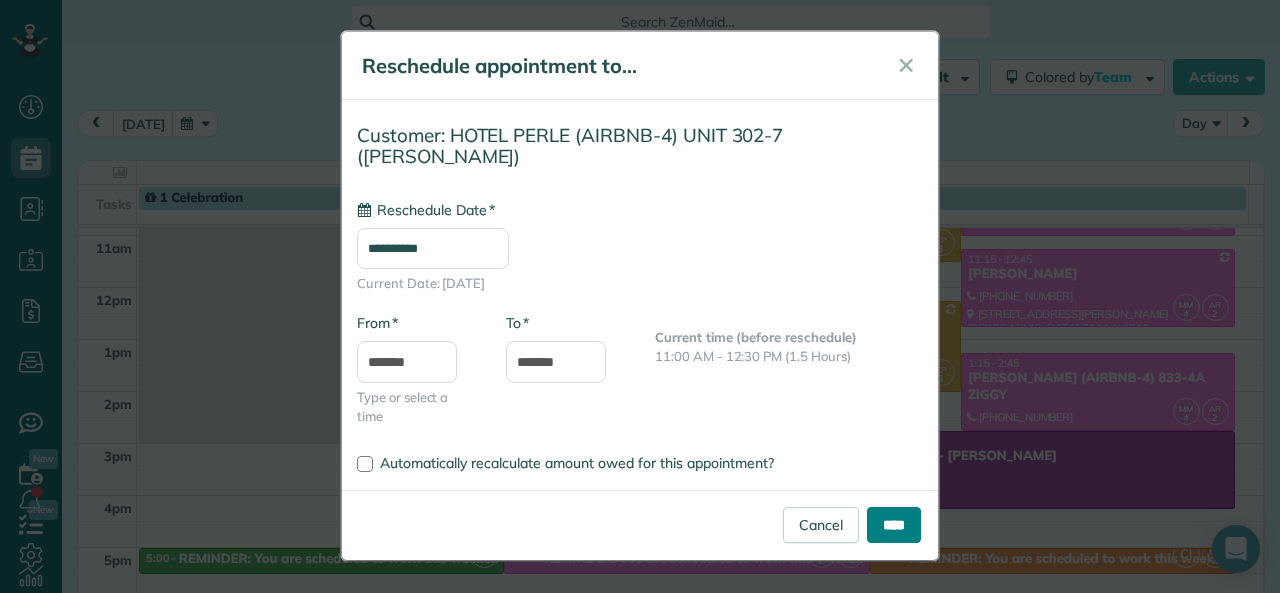 click on "****" at bounding box center [894, 525] 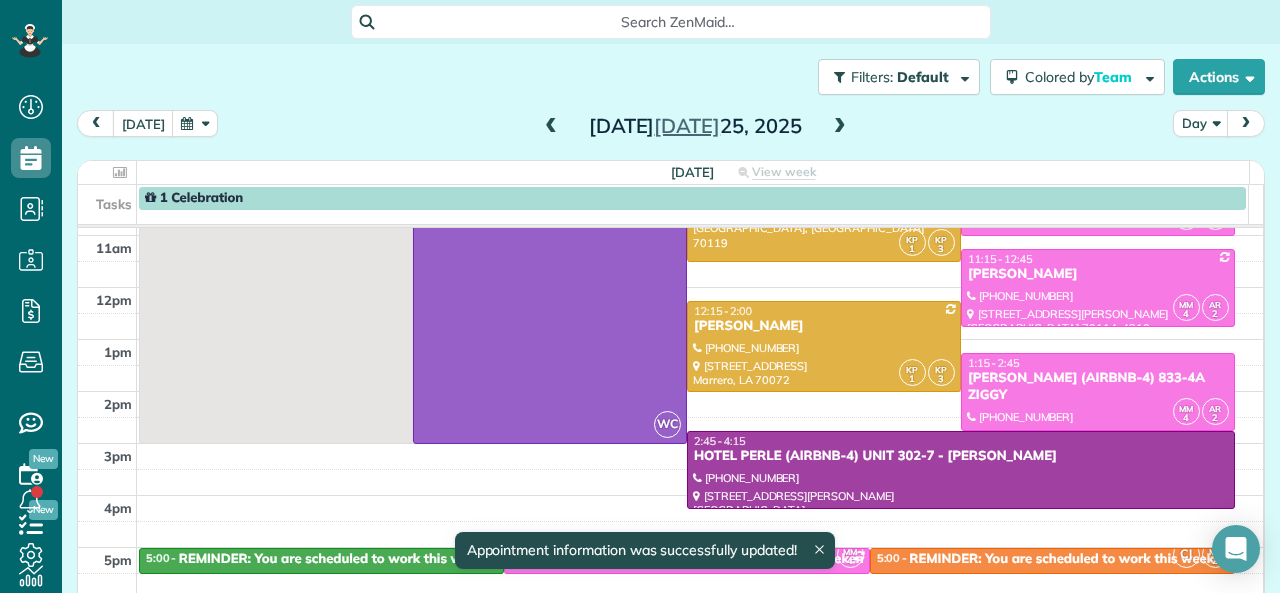 click 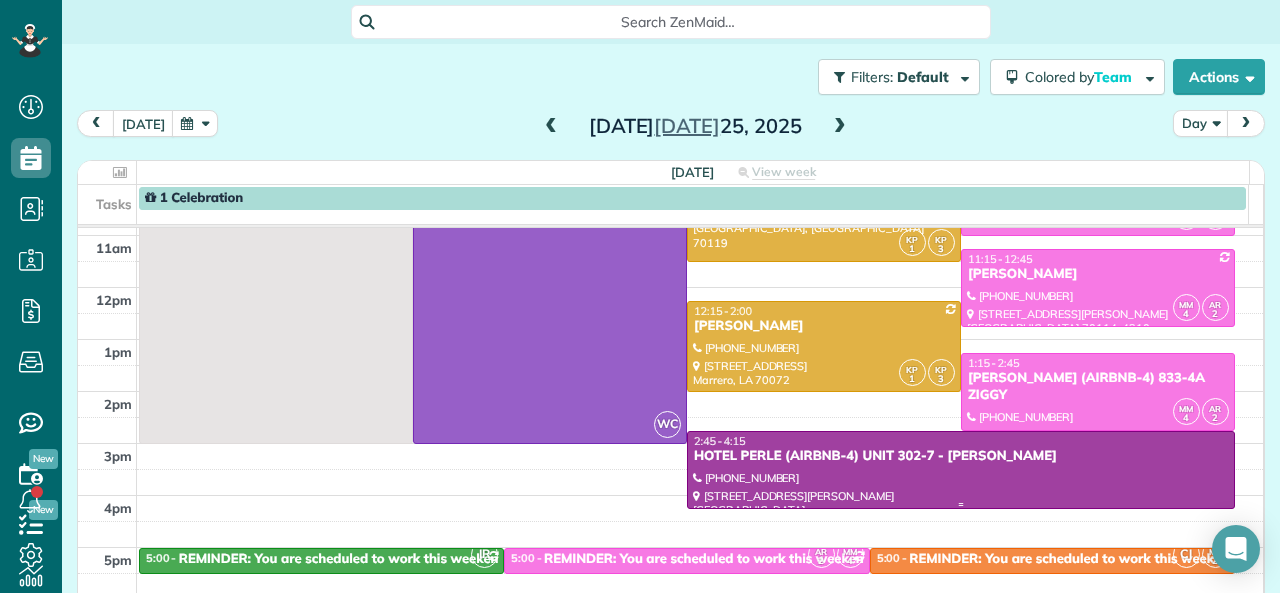 click at bounding box center [961, 470] 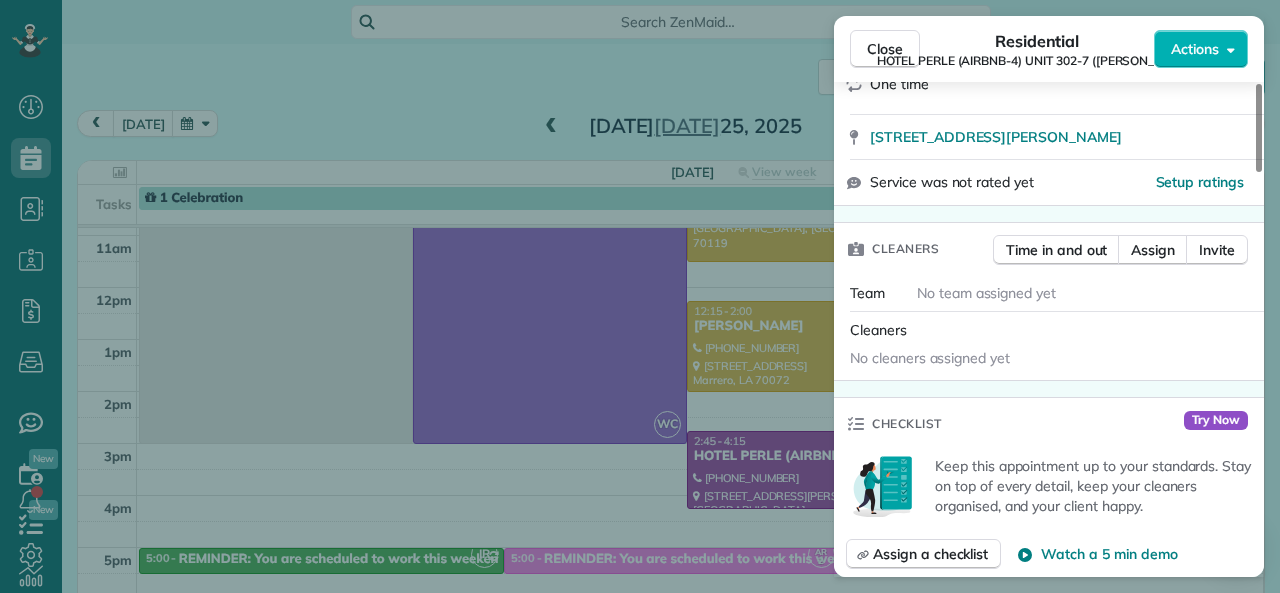scroll, scrollTop: 400, scrollLeft: 0, axis: vertical 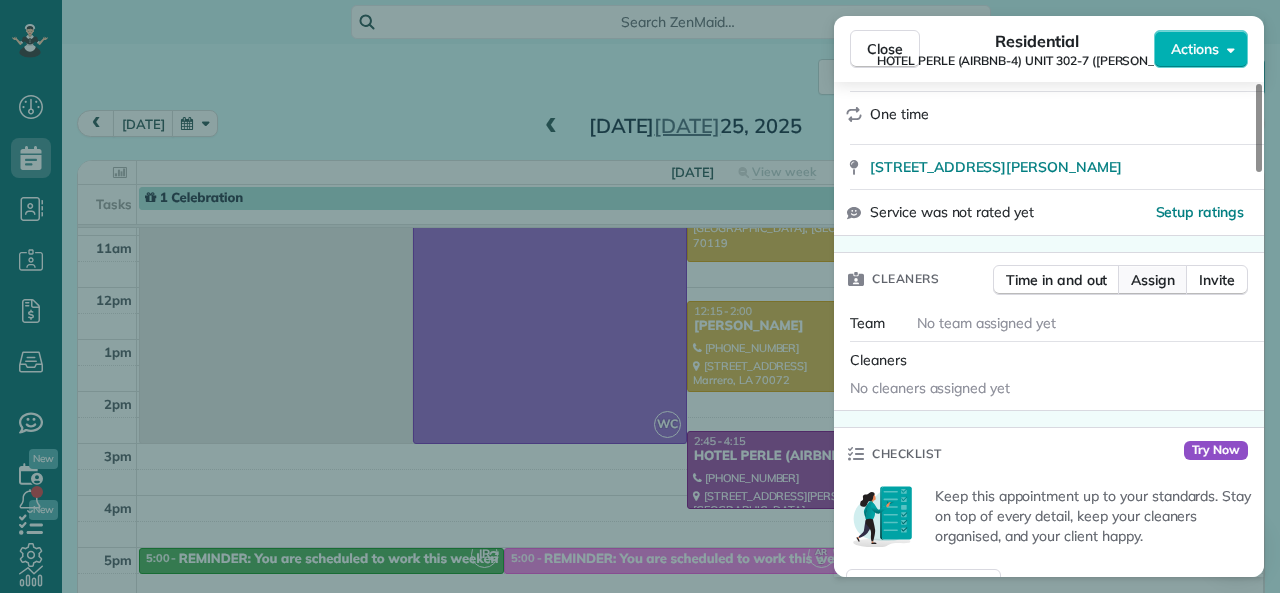 click on "Assign" at bounding box center (1153, 280) 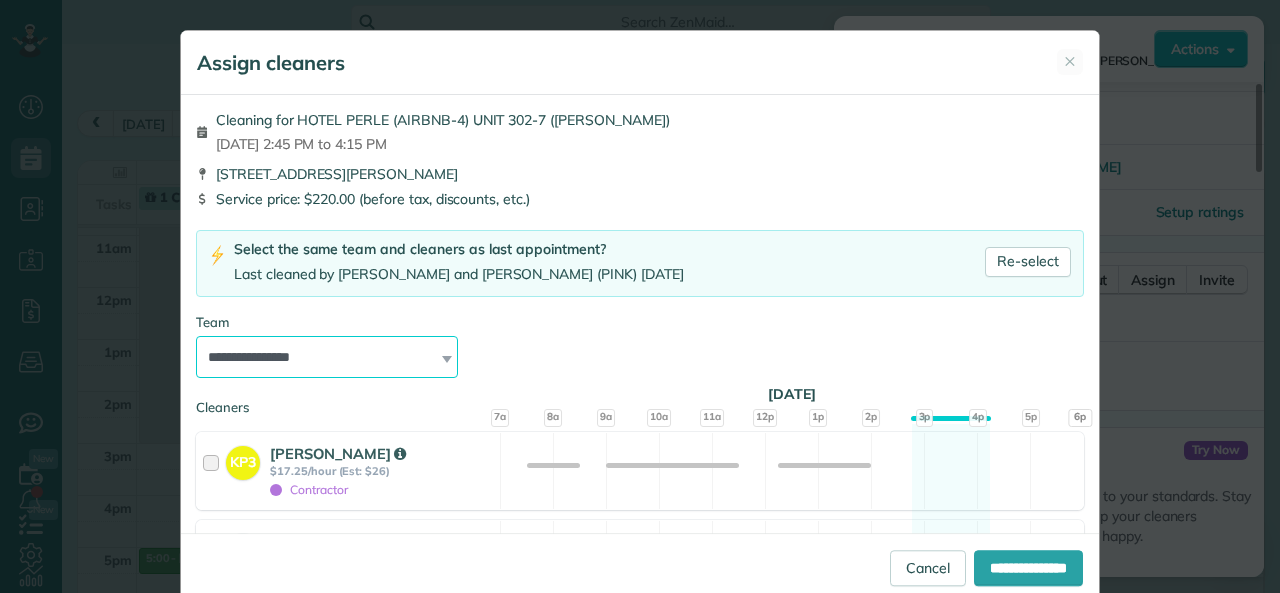 click on "**********" at bounding box center [327, 357] 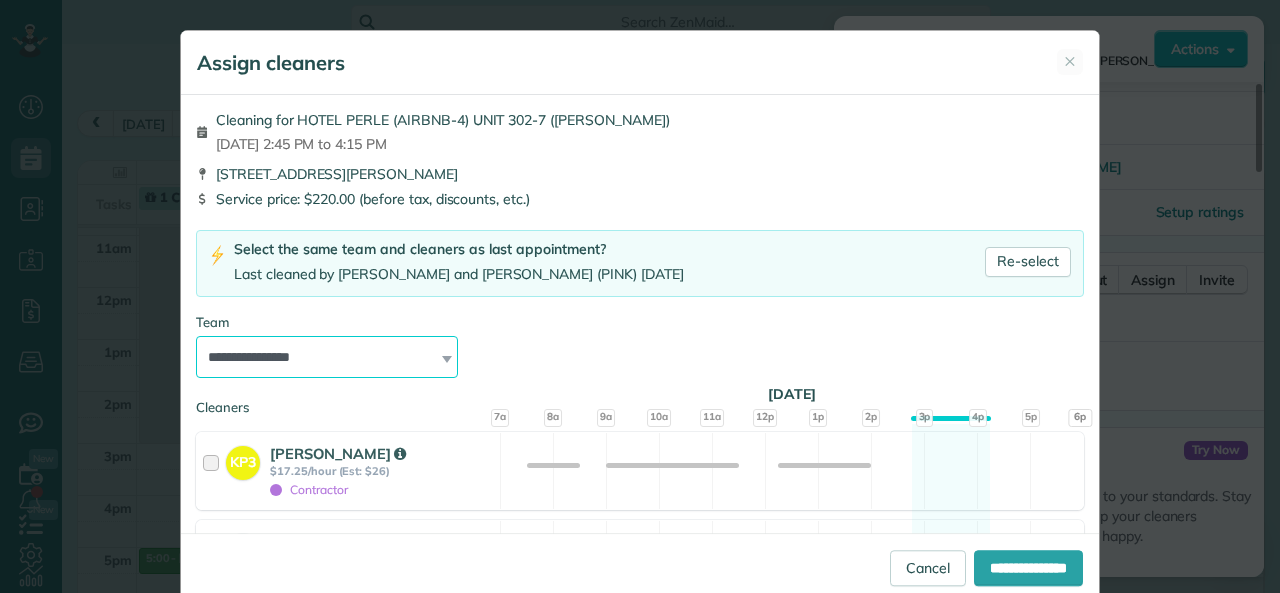 select on "*****" 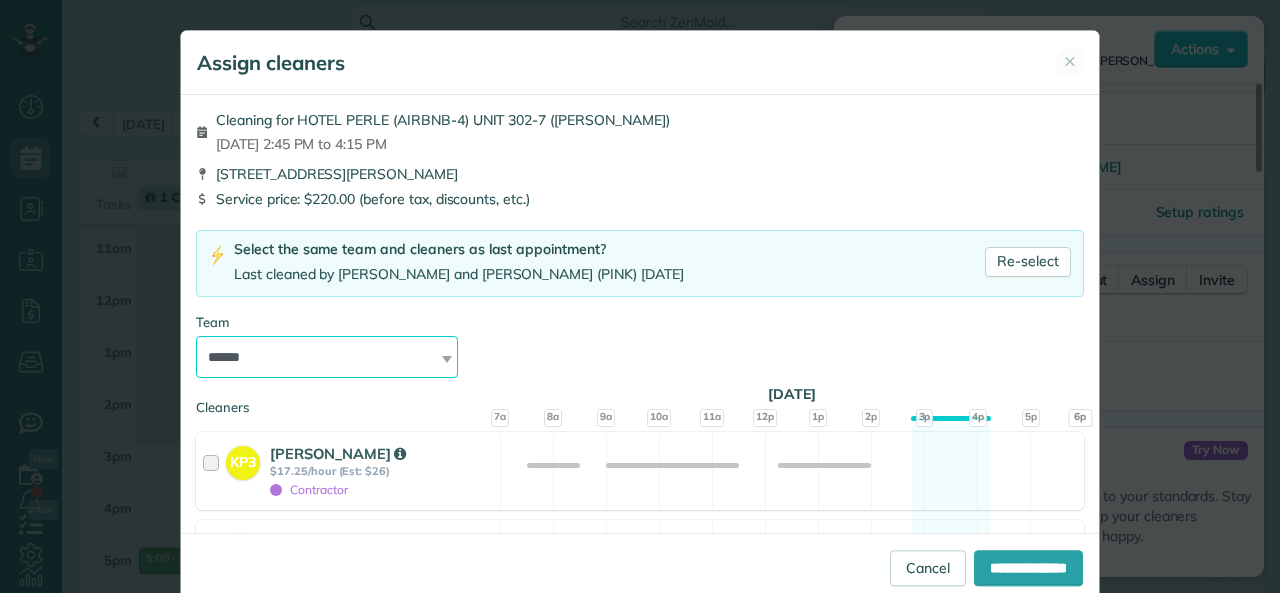 click on "**********" at bounding box center [327, 357] 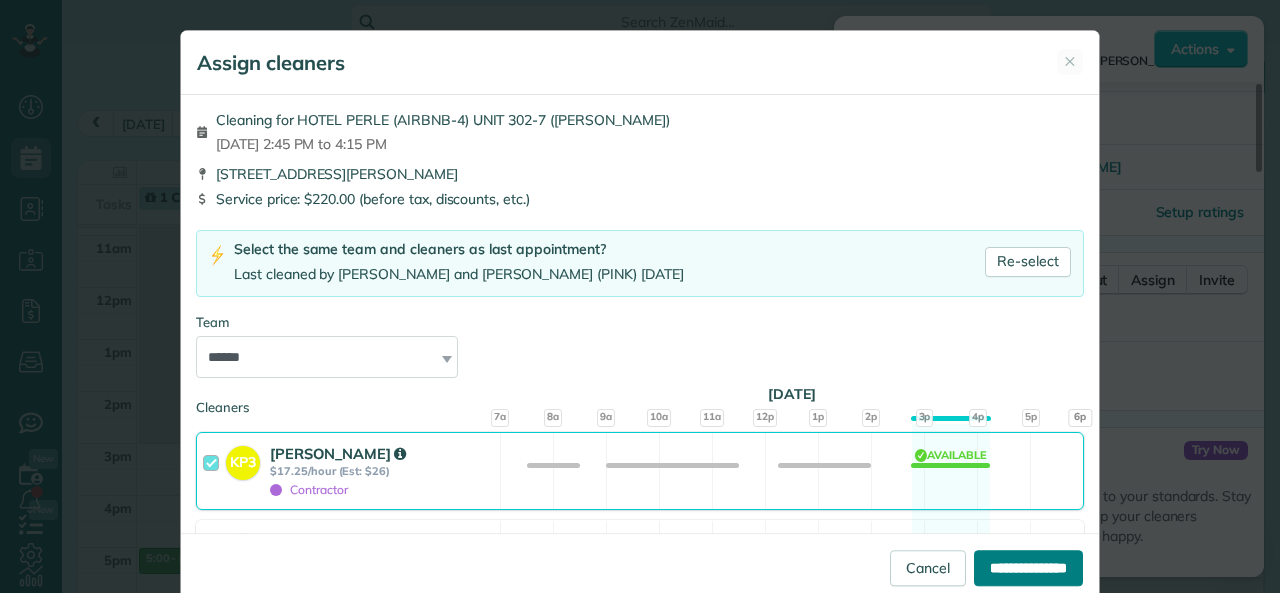 click on "**********" at bounding box center [1028, 568] 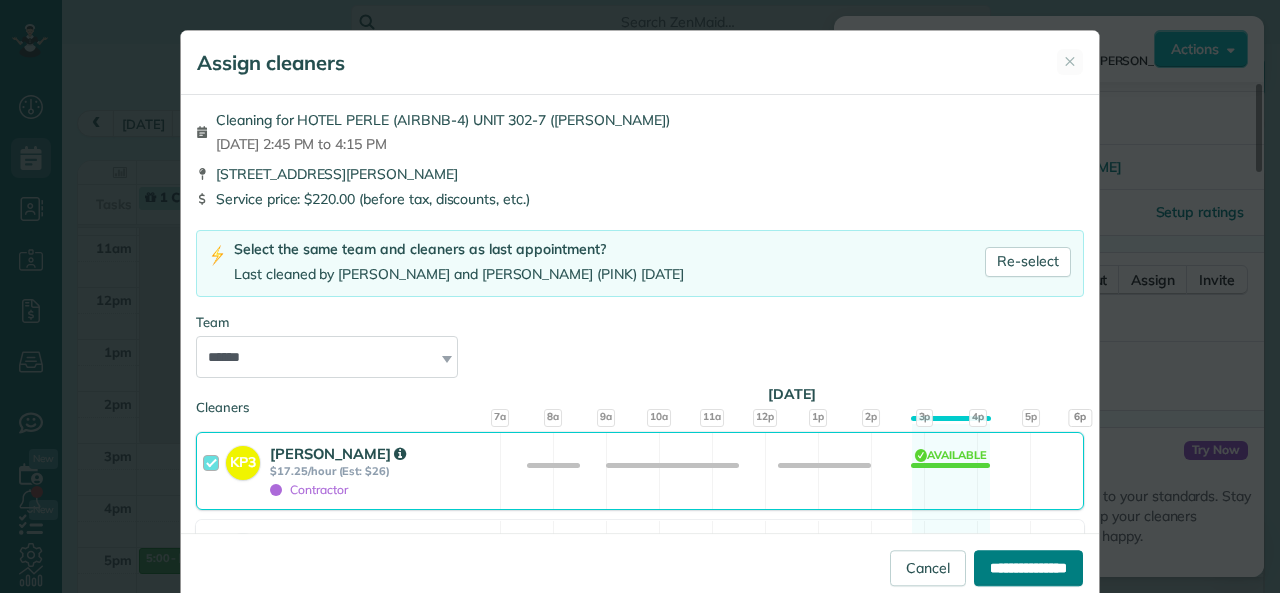 type on "**********" 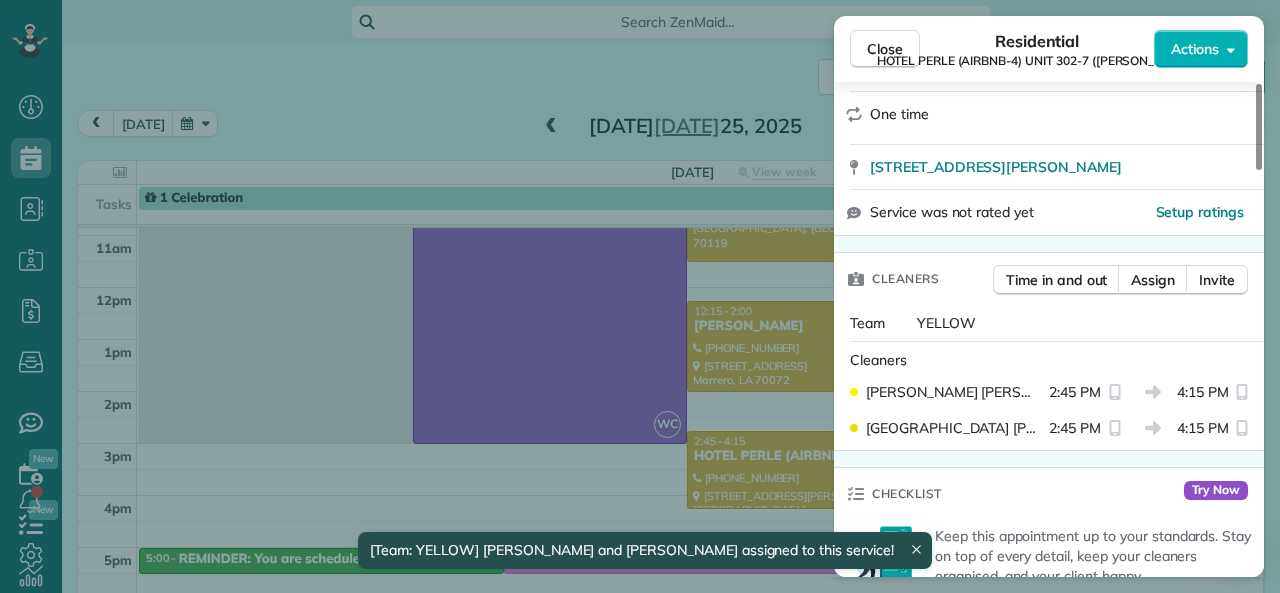 click 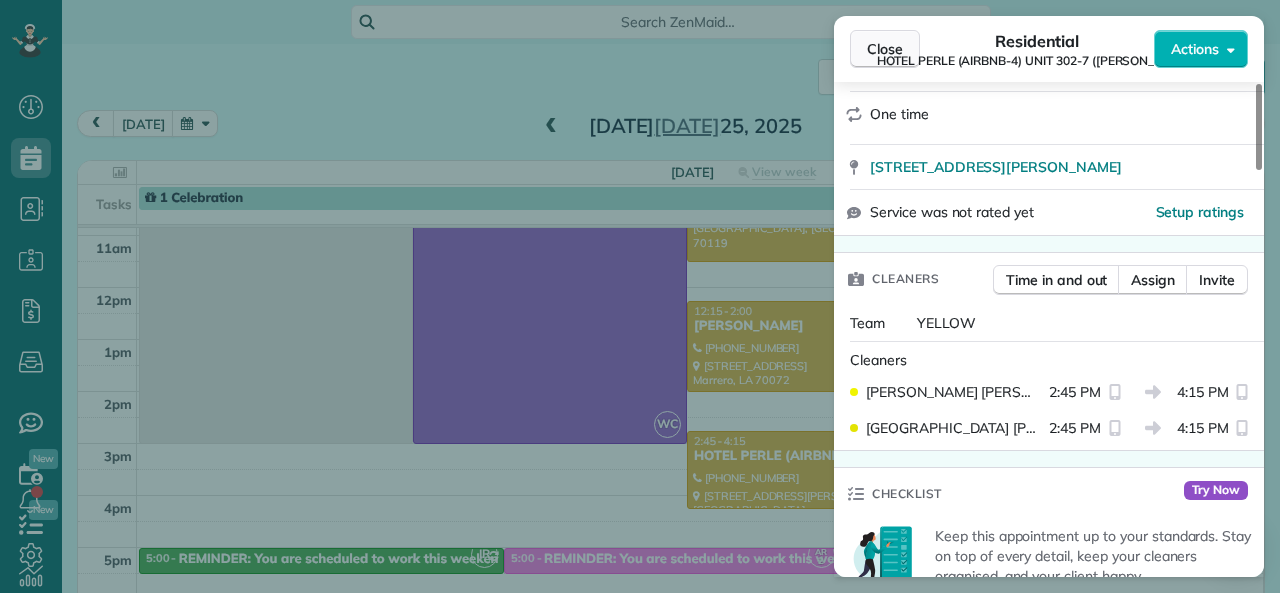 click on "Close" at bounding box center (885, 49) 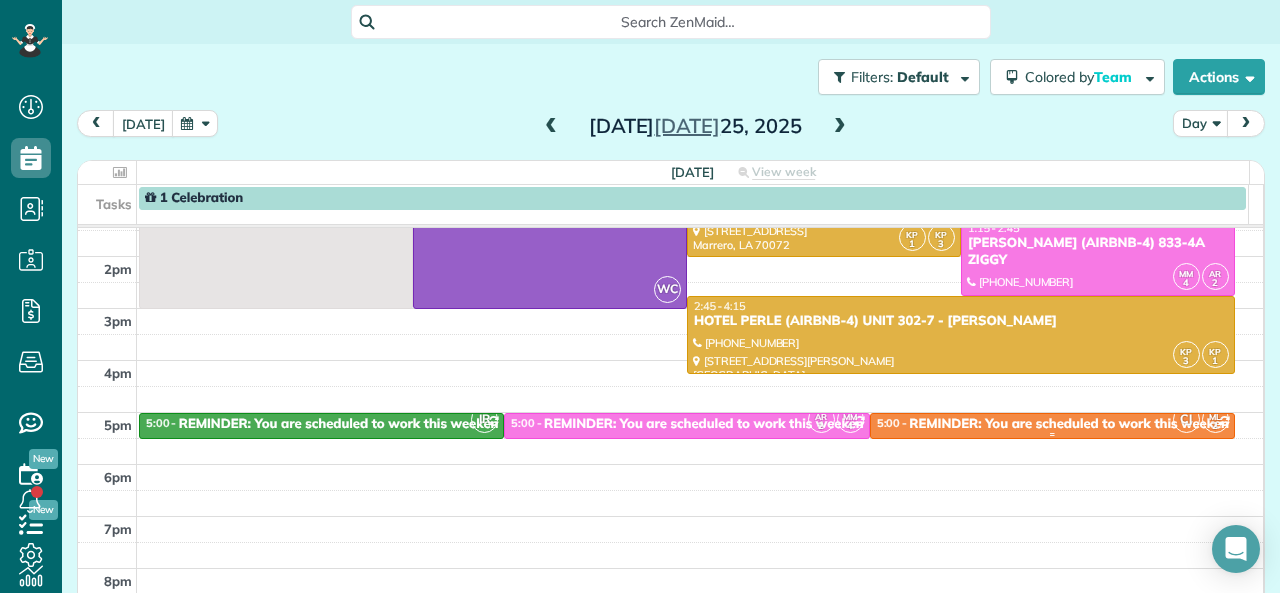 scroll, scrollTop: 300, scrollLeft: 0, axis: vertical 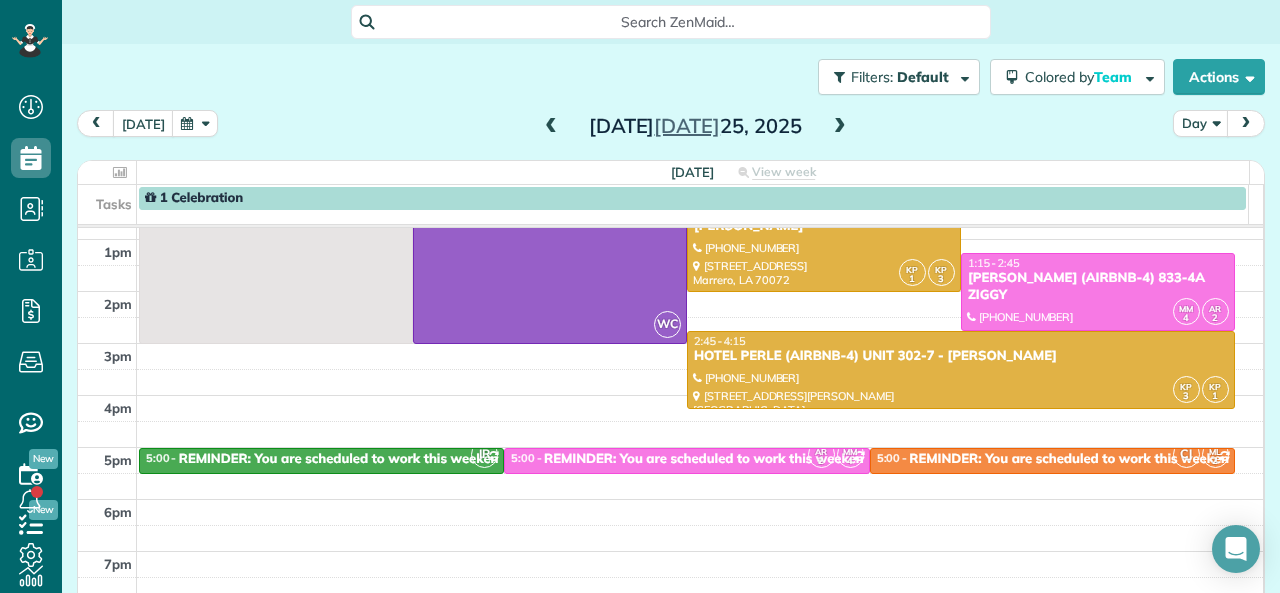 click at bounding box center [840, 127] 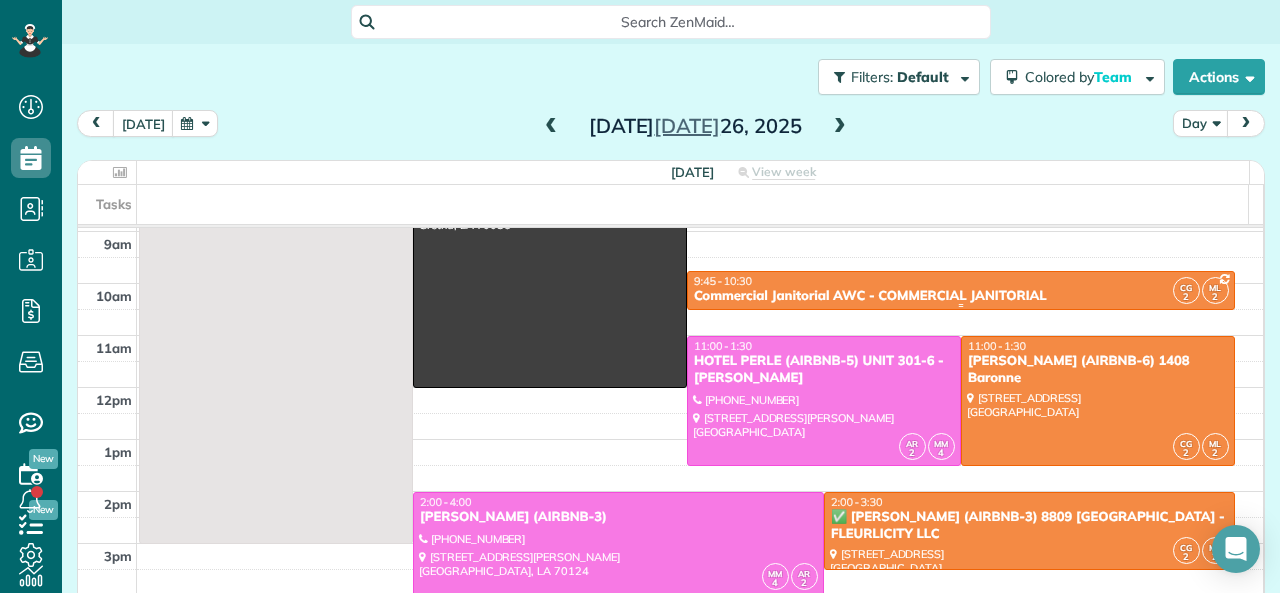 scroll, scrollTop: 0, scrollLeft: 0, axis: both 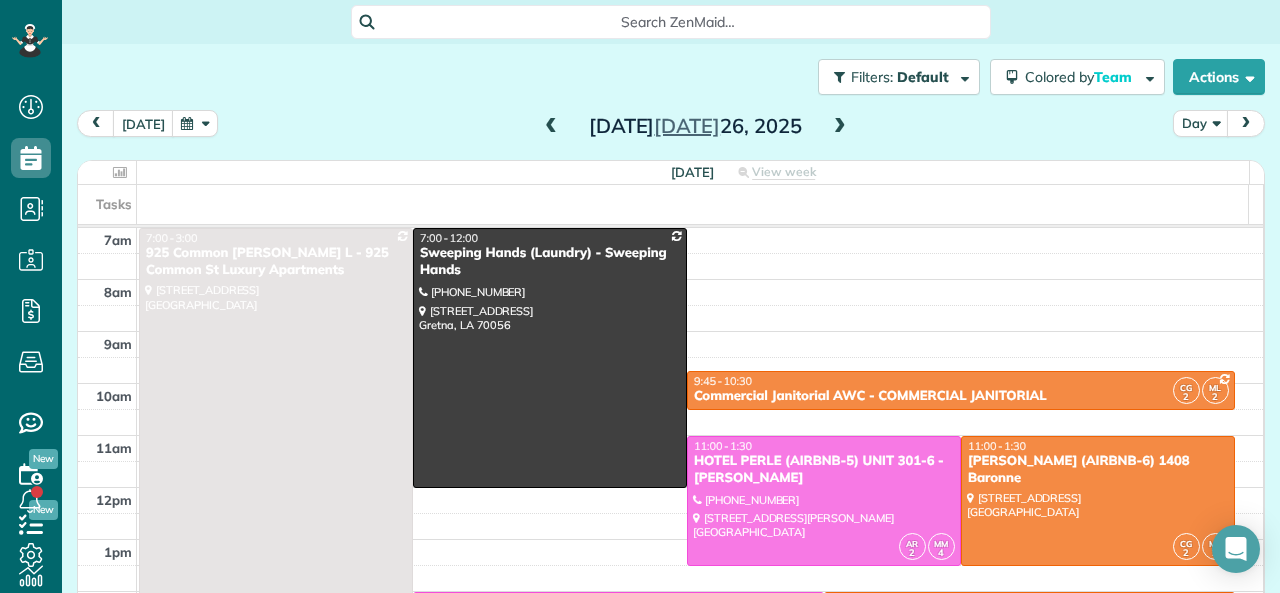 click on "Saturday  Jul  26, 2025" at bounding box center [695, 126] 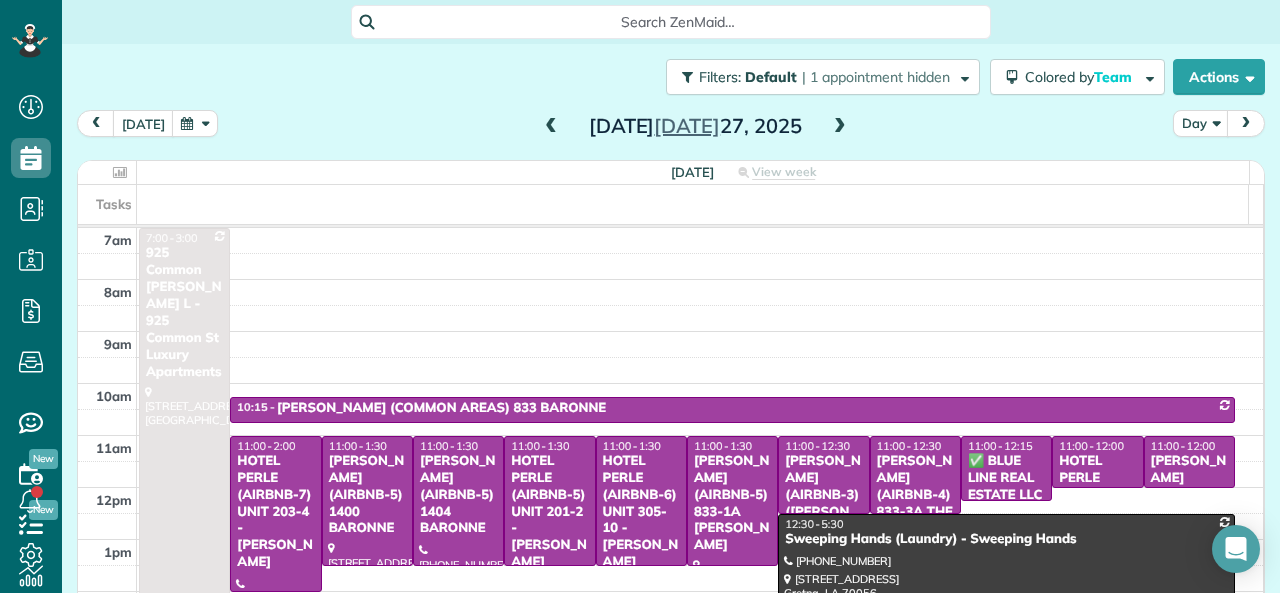 click at bounding box center (551, 127) 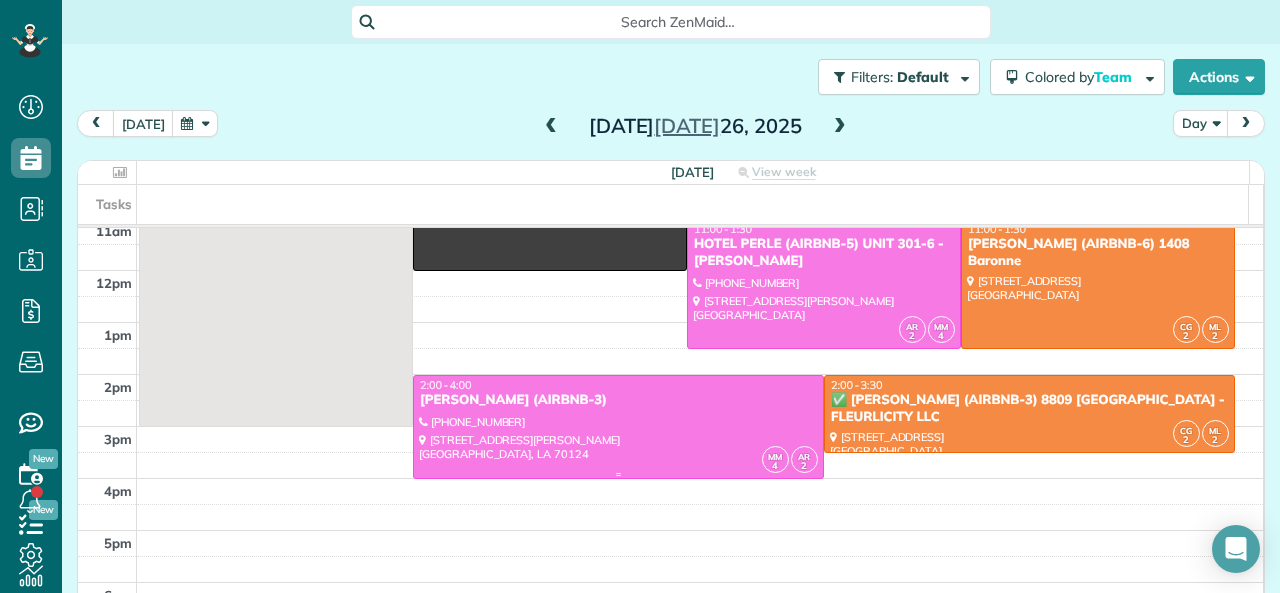 scroll, scrollTop: 100, scrollLeft: 0, axis: vertical 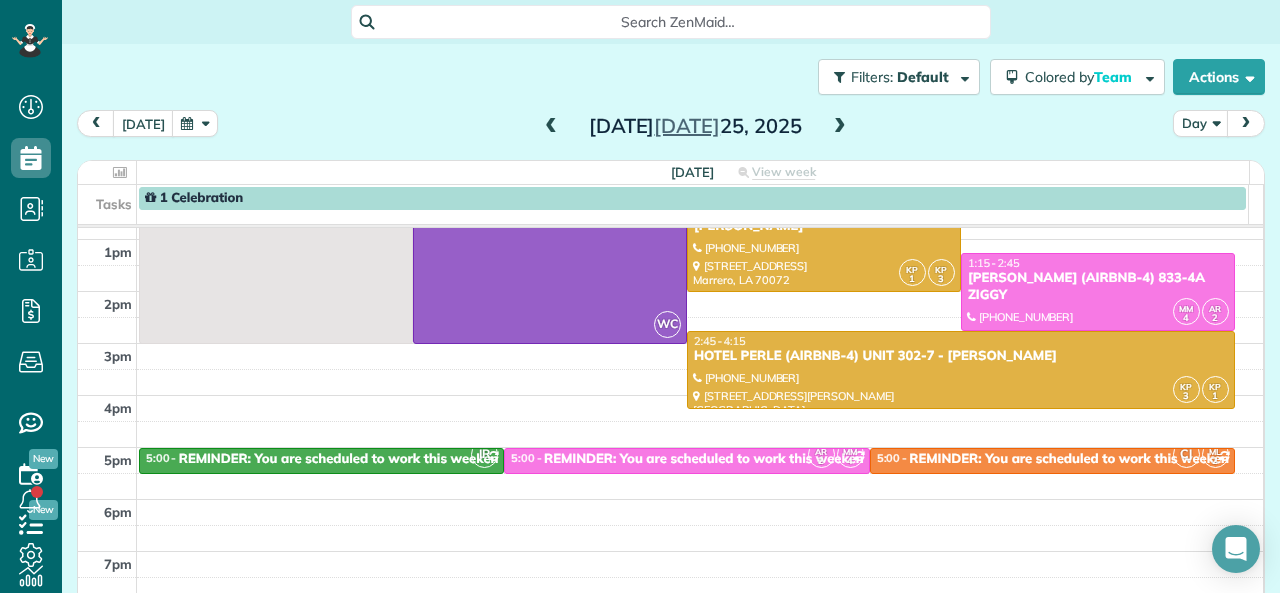 click at bounding box center [840, 127] 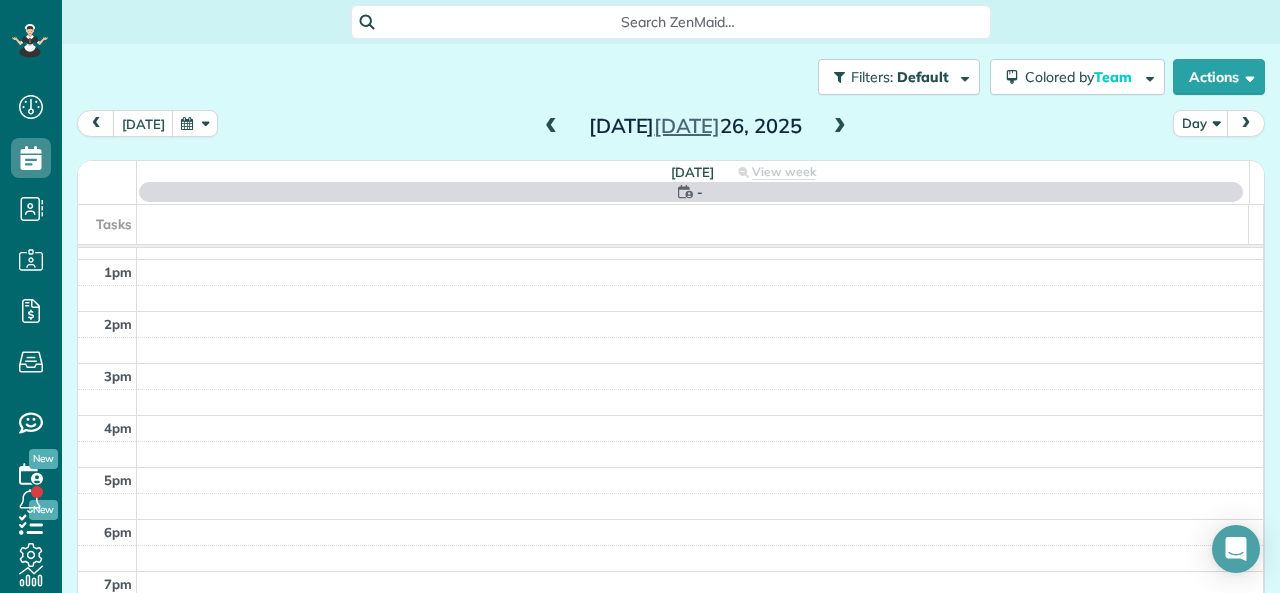 scroll, scrollTop: 0, scrollLeft: 0, axis: both 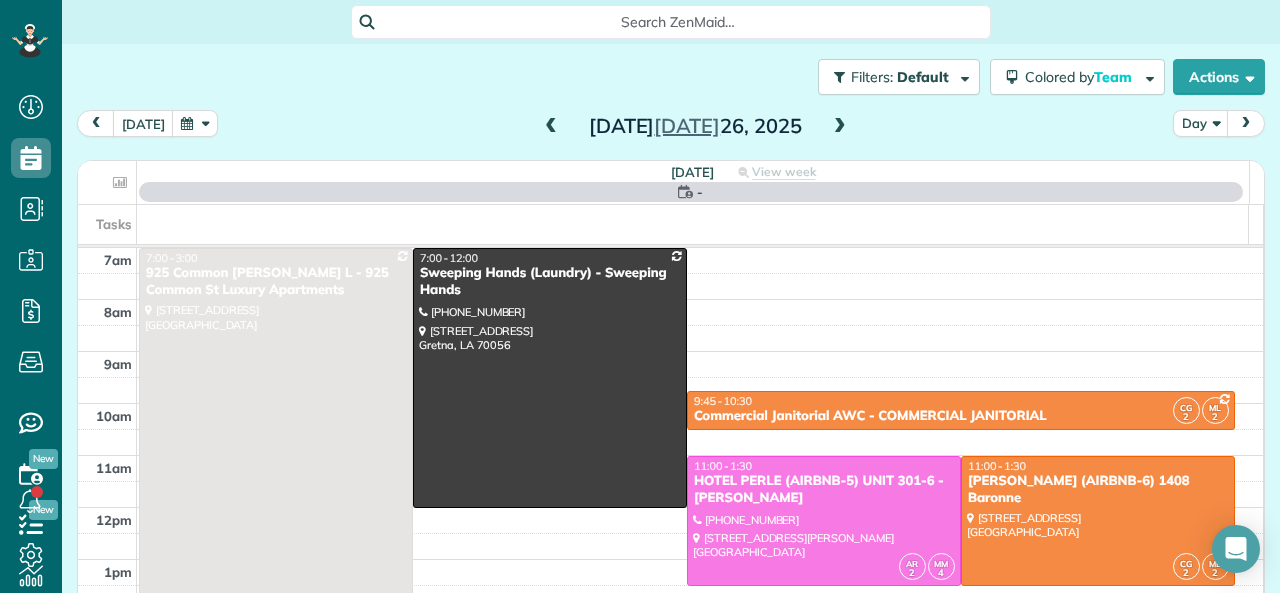 click at bounding box center (840, 127) 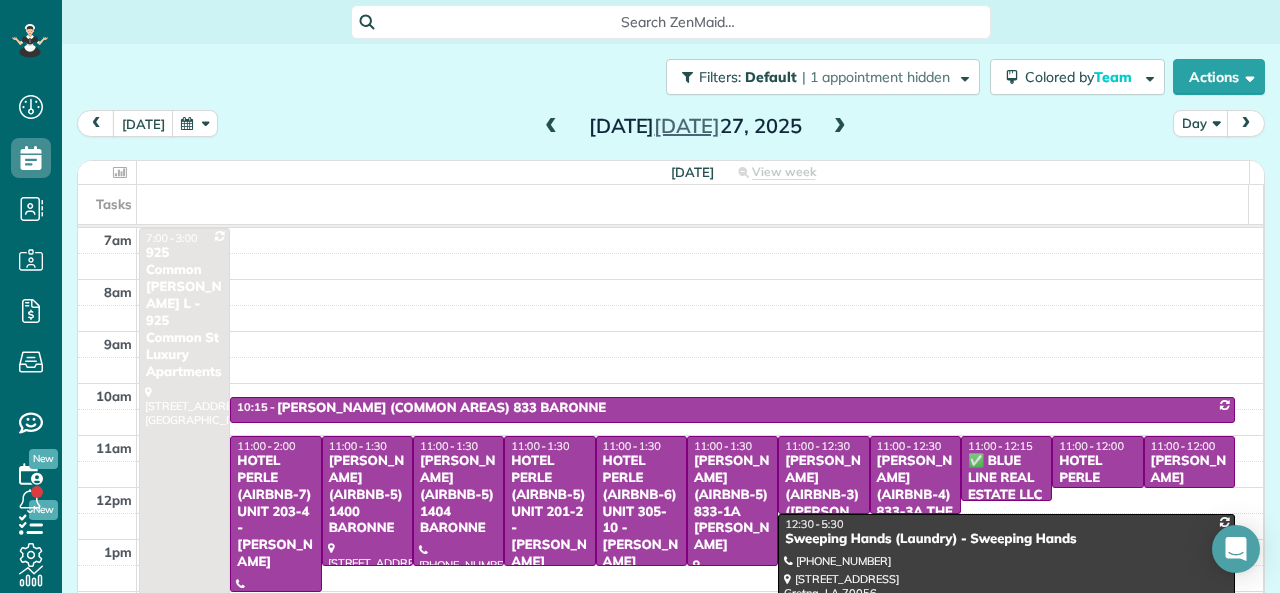 click at bounding box center (551, 127) 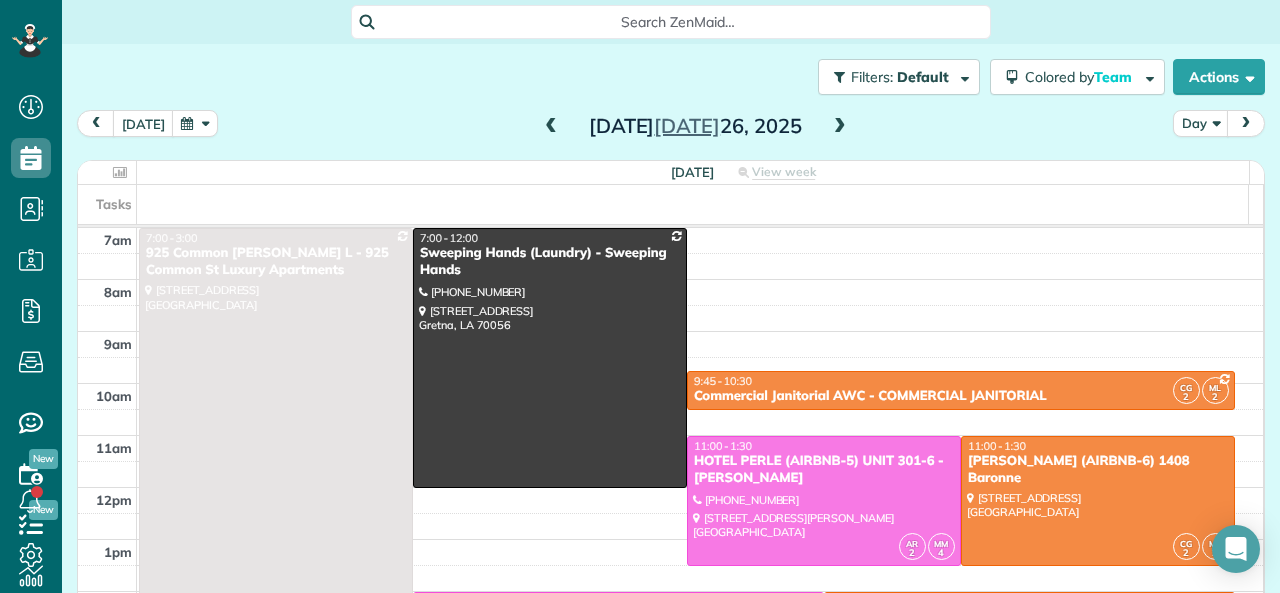 click at bounding box center (551, 127) 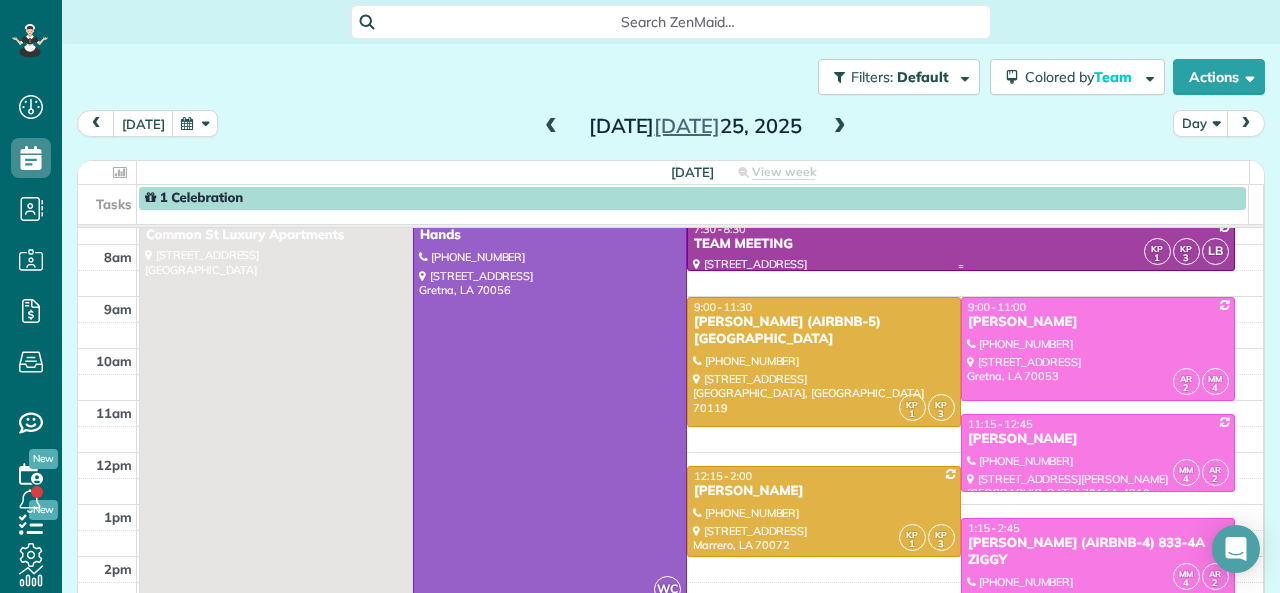 scroll, scrollTop: 0, scrollLeft: 0, axis: both 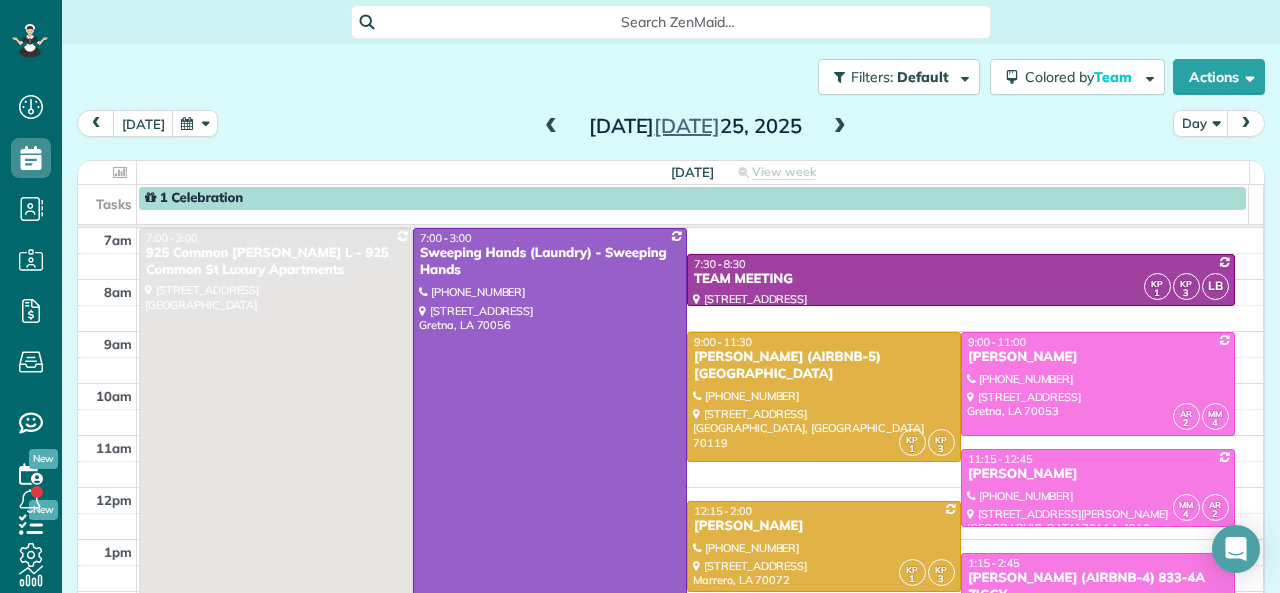 click at bounding box center [840, 127] 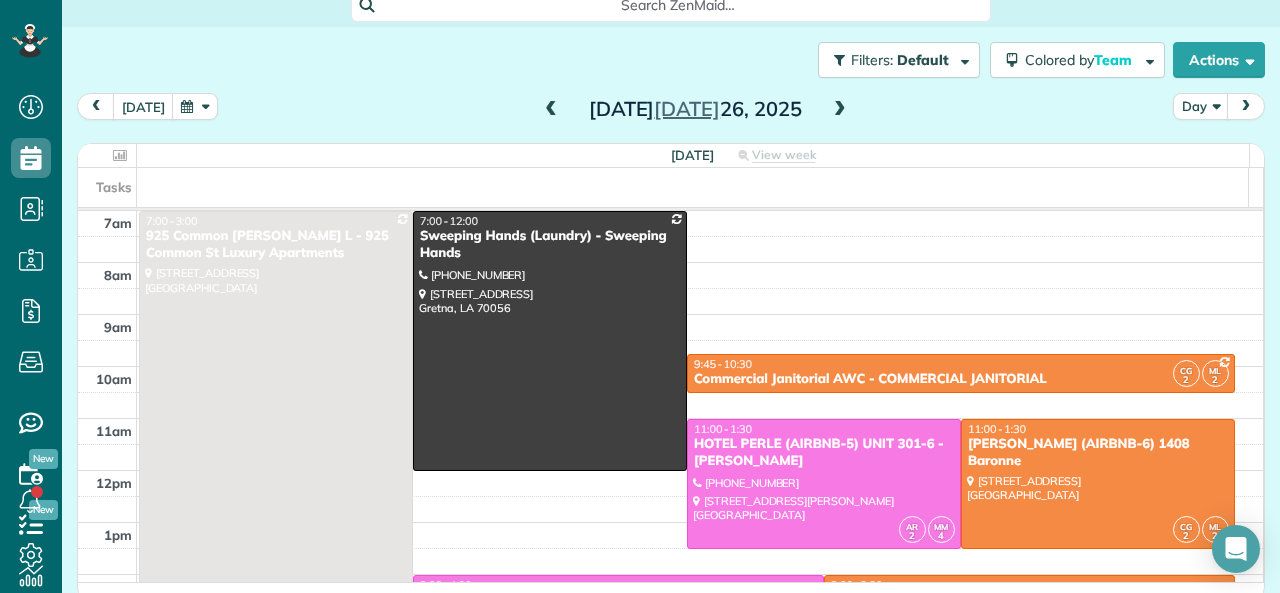 scroll, scrollTop: 26, scrollLeft: 0, axis: vertical 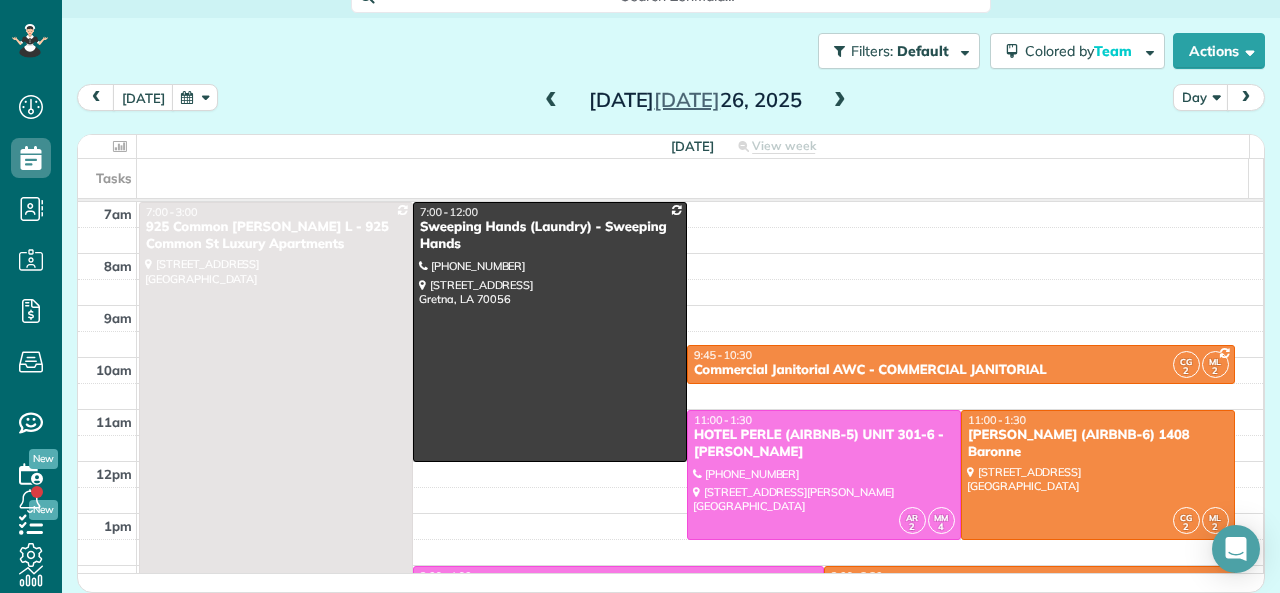click at bounding box center [551, 101] 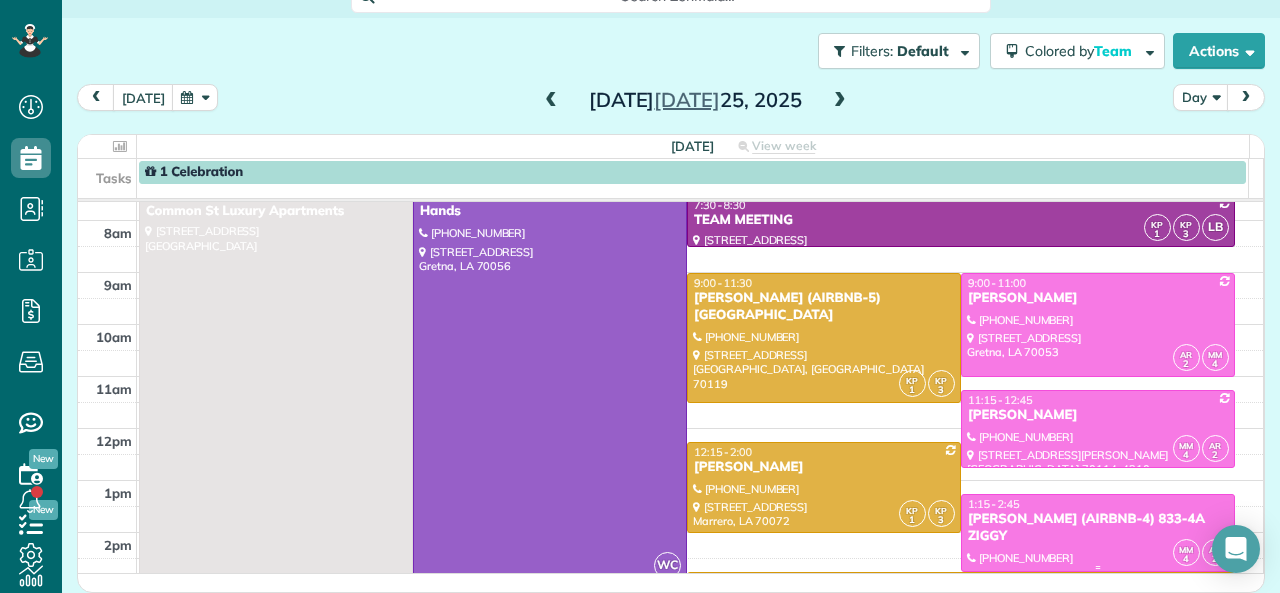 scroll, scrollTop: 0, scrollLeft: 0, axis: both 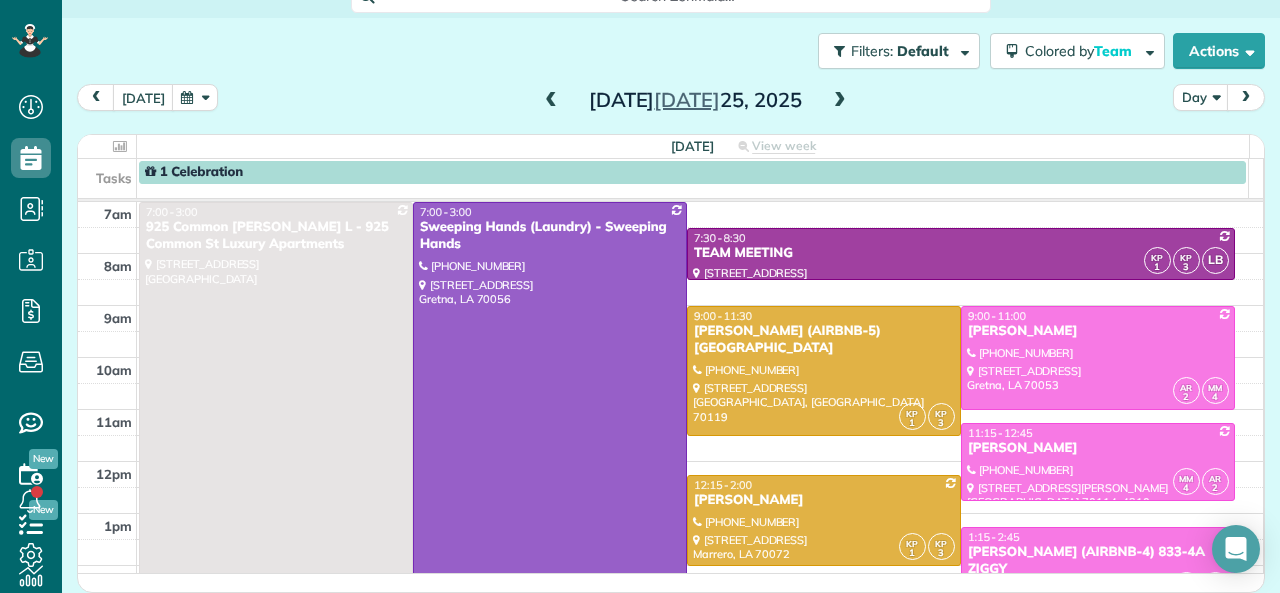 click at bounding box center (840, 101) 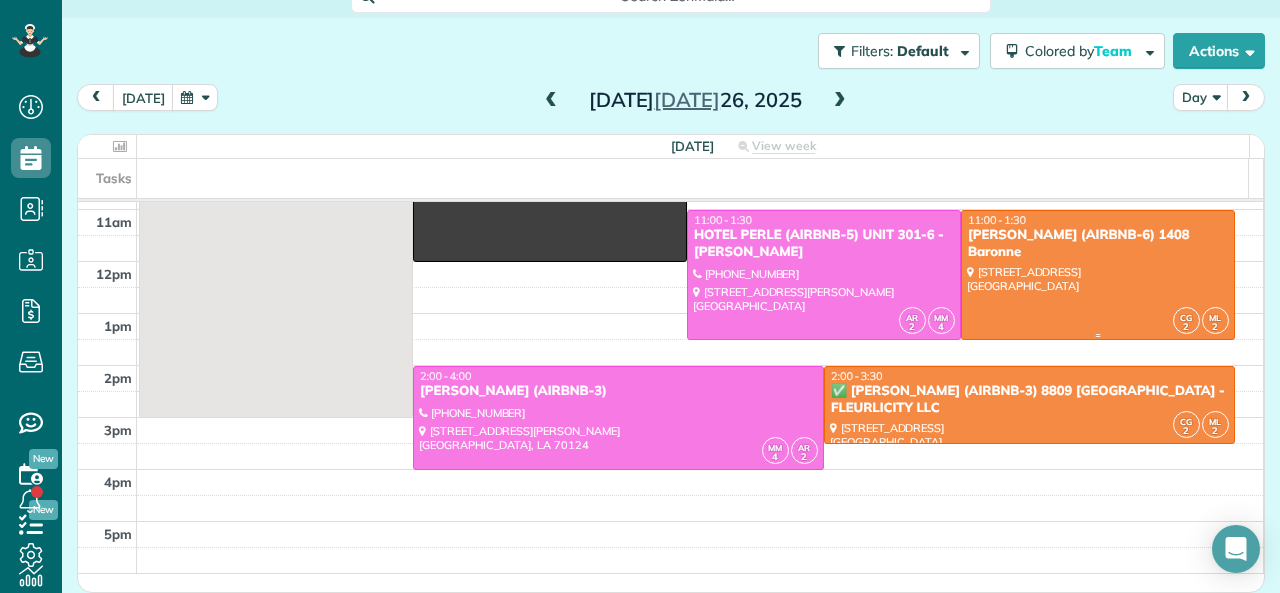 scroll, scrollTop: 100, scrollLeft: 0, axis: vertical 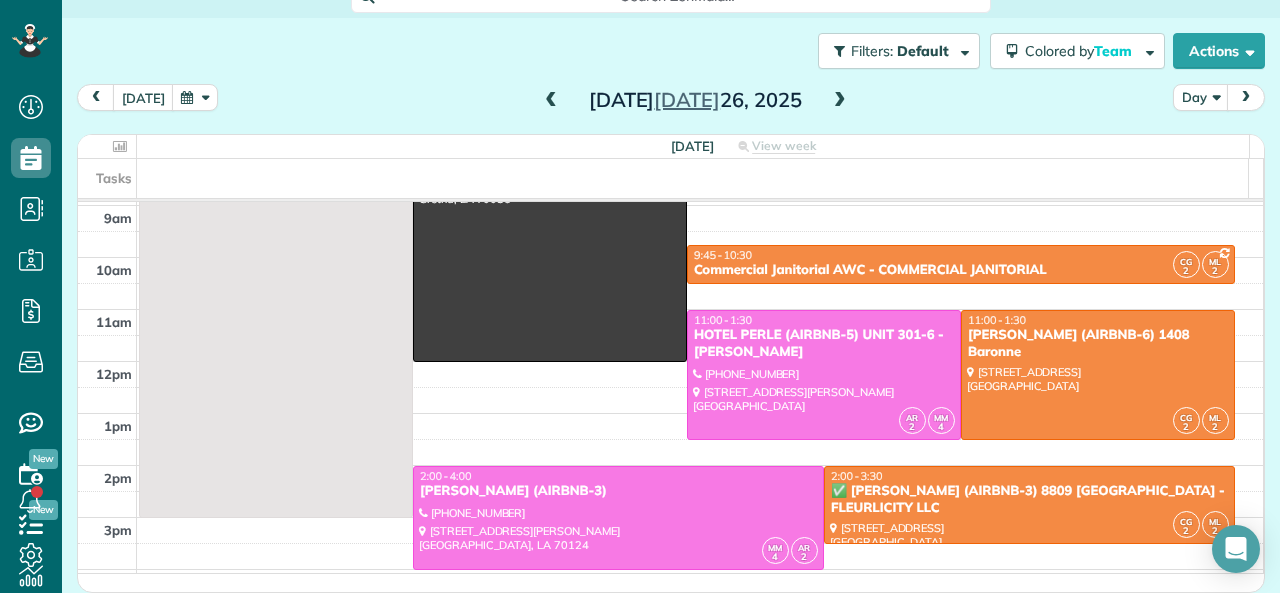 click at bounding box center [551, 101] 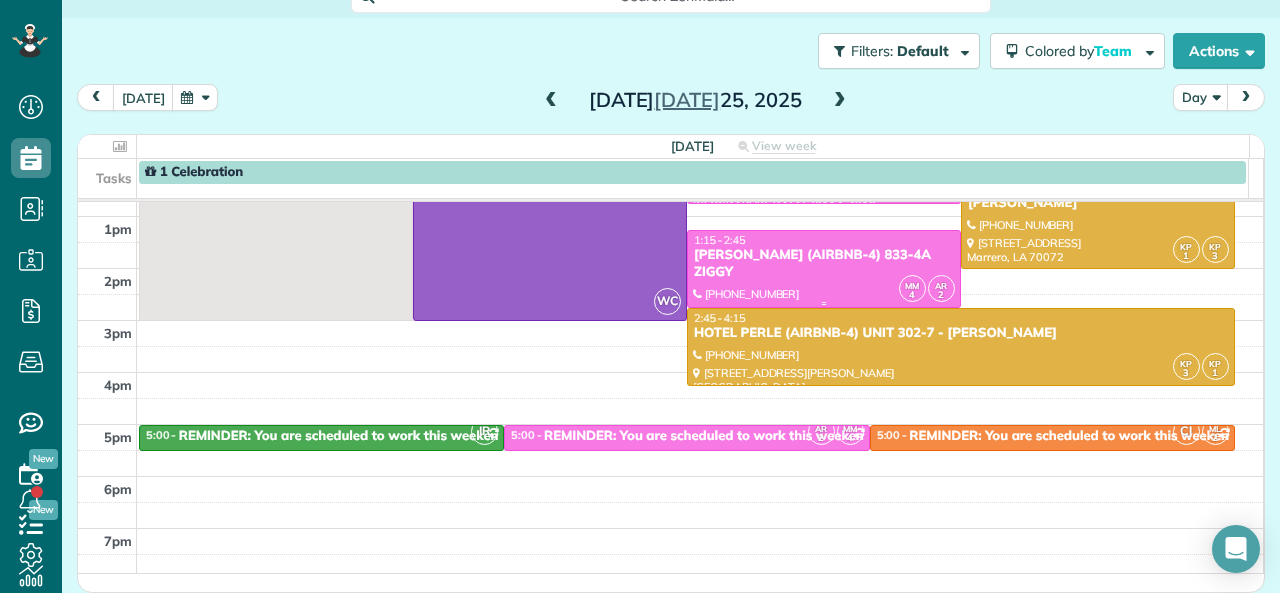 scroll, scrollTop: 300, scrollLeft: 0, axis: vertical 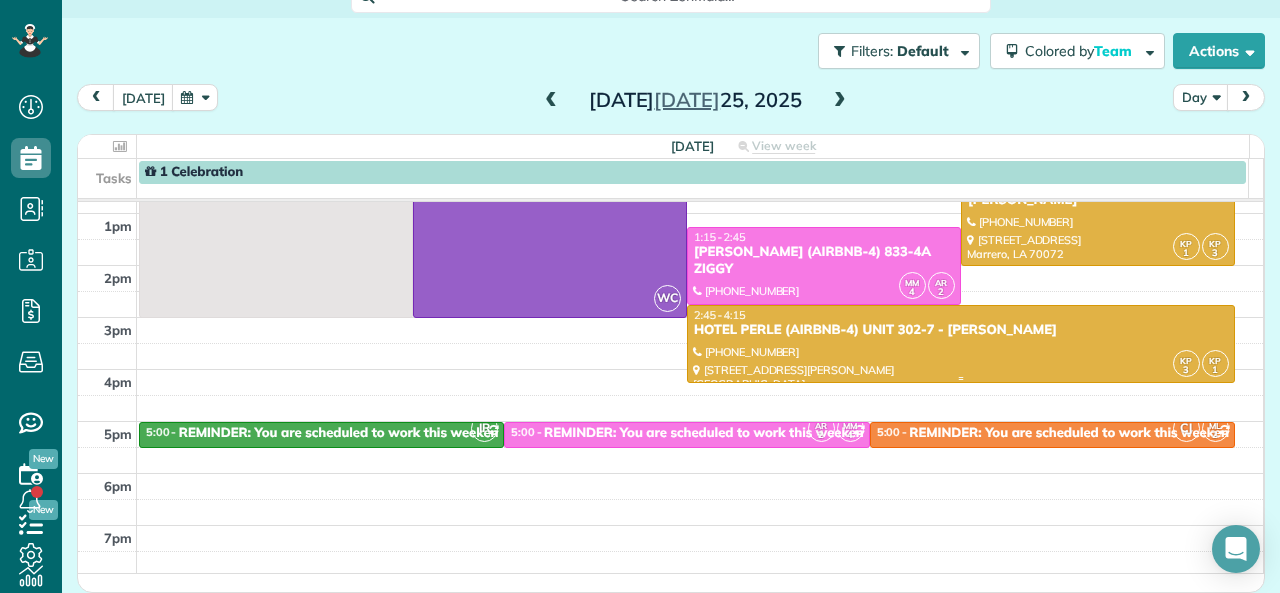 click on "HOTEL PERLE (AIRBNB-4) UNIT 302-7 - NICK BRUNO" at bounding box center [961, 330] 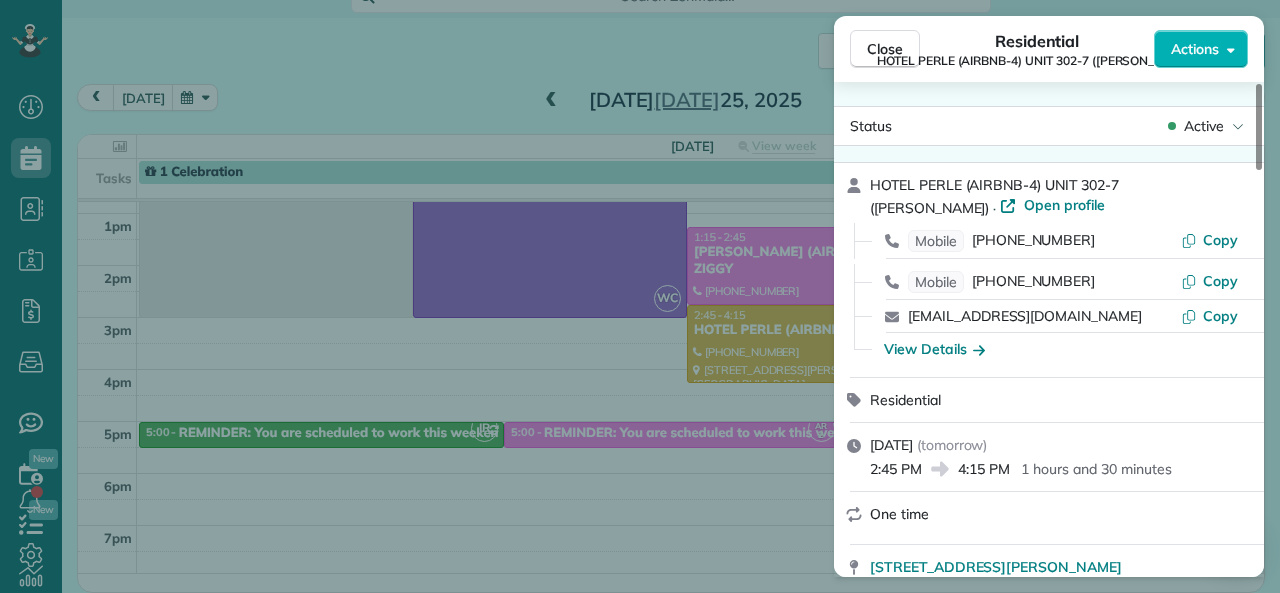 click on "Close" at bounding box center (885, 49) 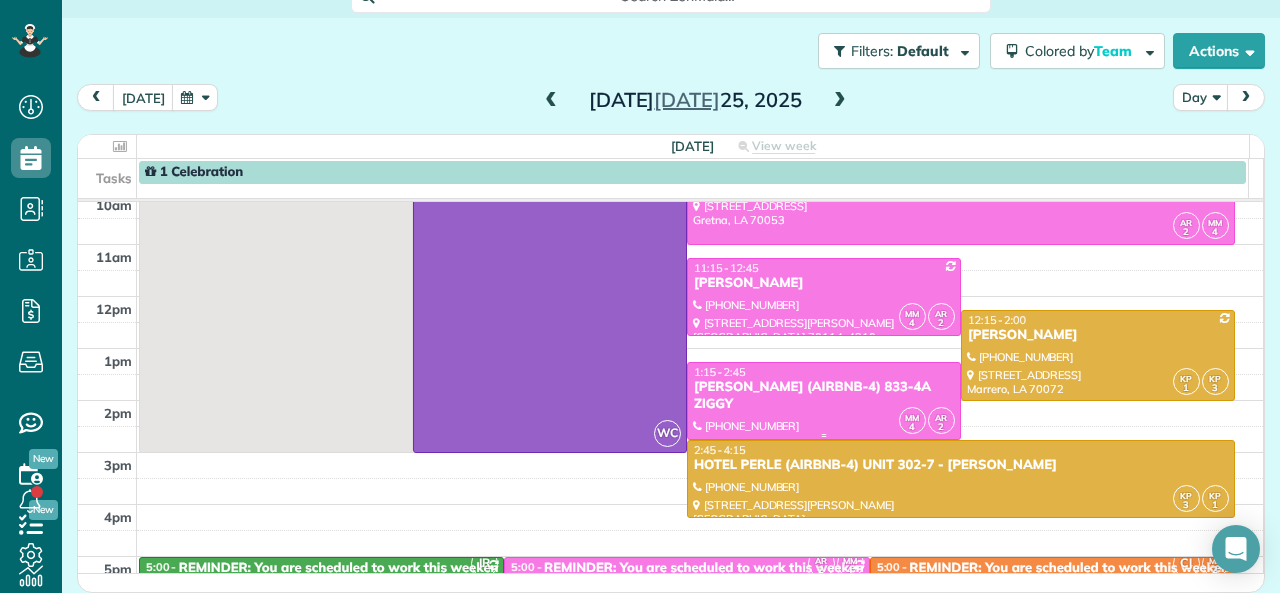 scroll, scrollTop: 200, scrollLeft: 0, axis: vertical 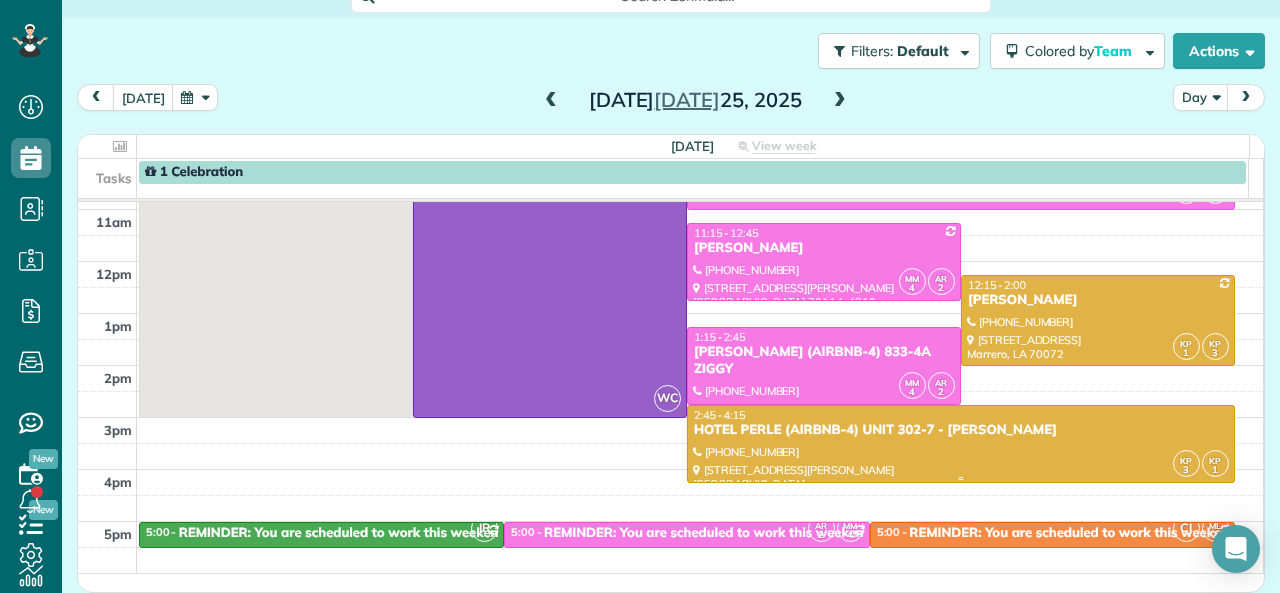 click on "HOTEL PERLE (AIRBNB-4) UNIT 302-7 - NICK BRUNO" at bounding box center (961, 430) 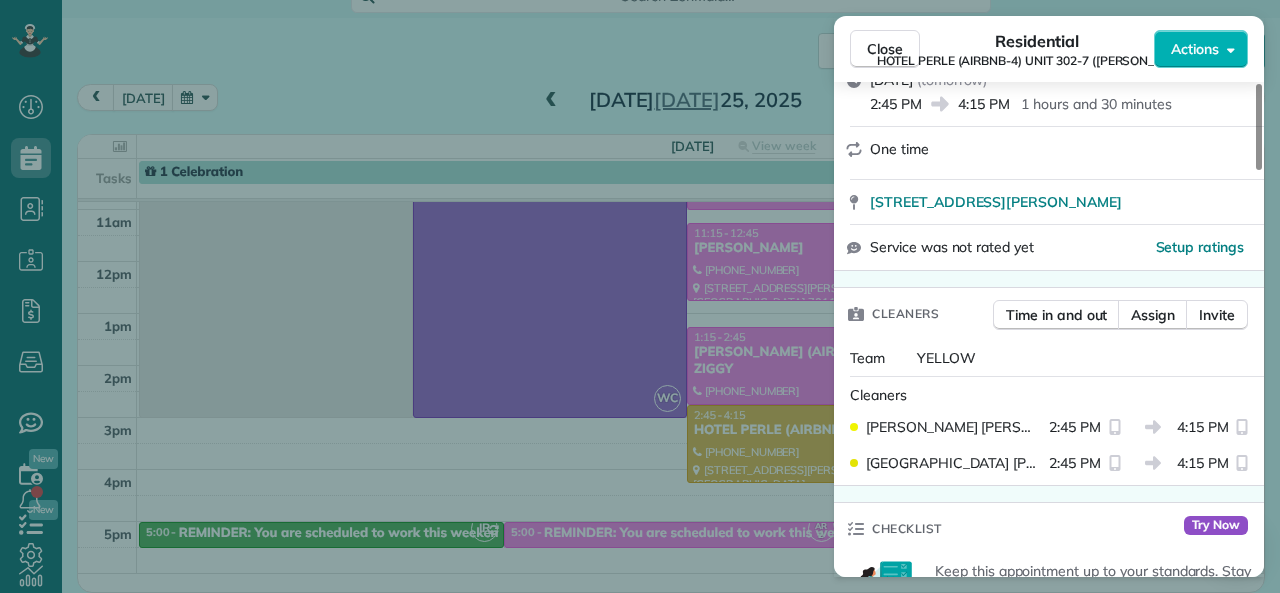 scroll, scrollTop: 400, scrollLeft: 0, axis: vertical 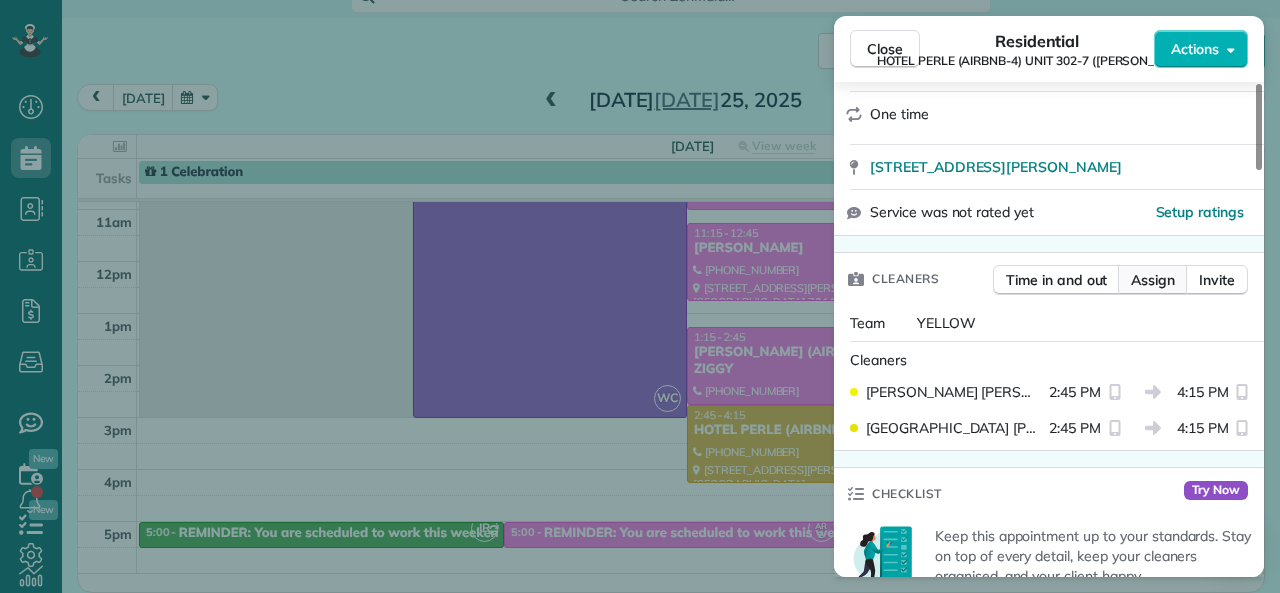 click on "Assign" at bounding box center [1153, 280] 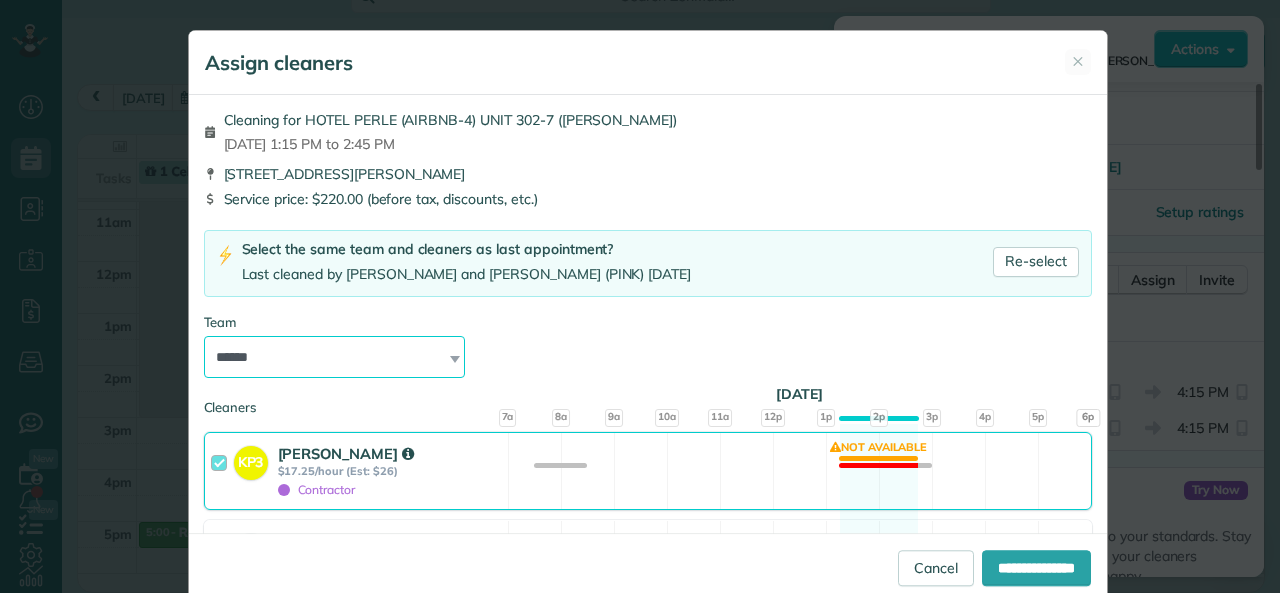click on "**********" at bounding box center (335, 357) 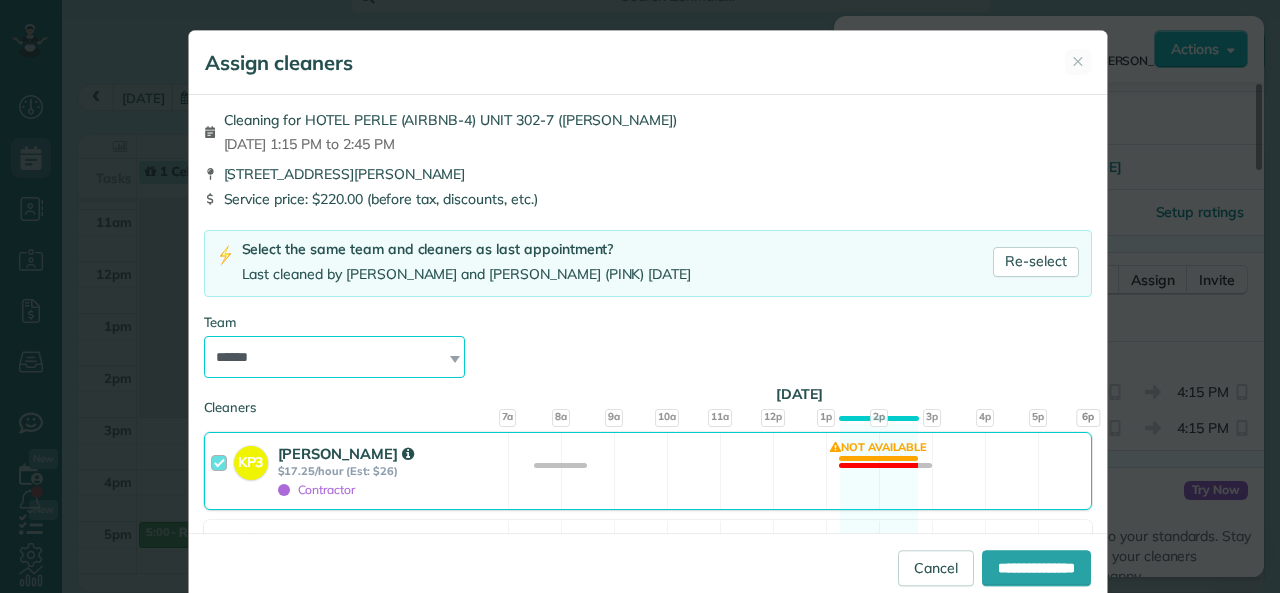 select on "*****" 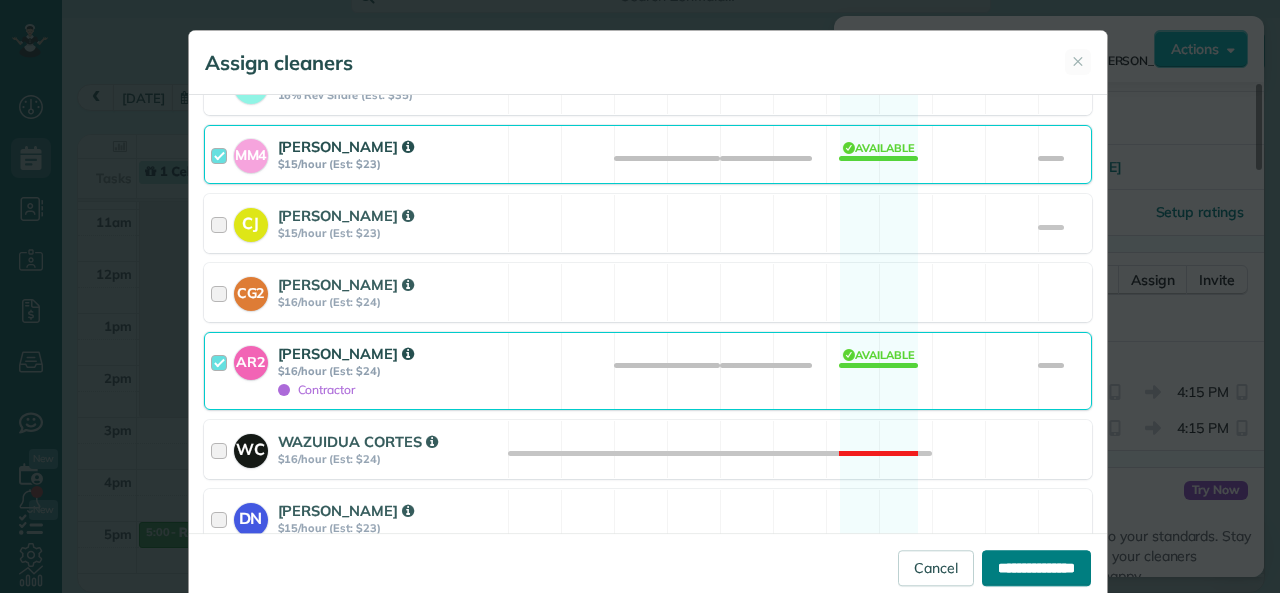 scroll, scrollTop: 600, scrollLeft: 0, axis: vertical 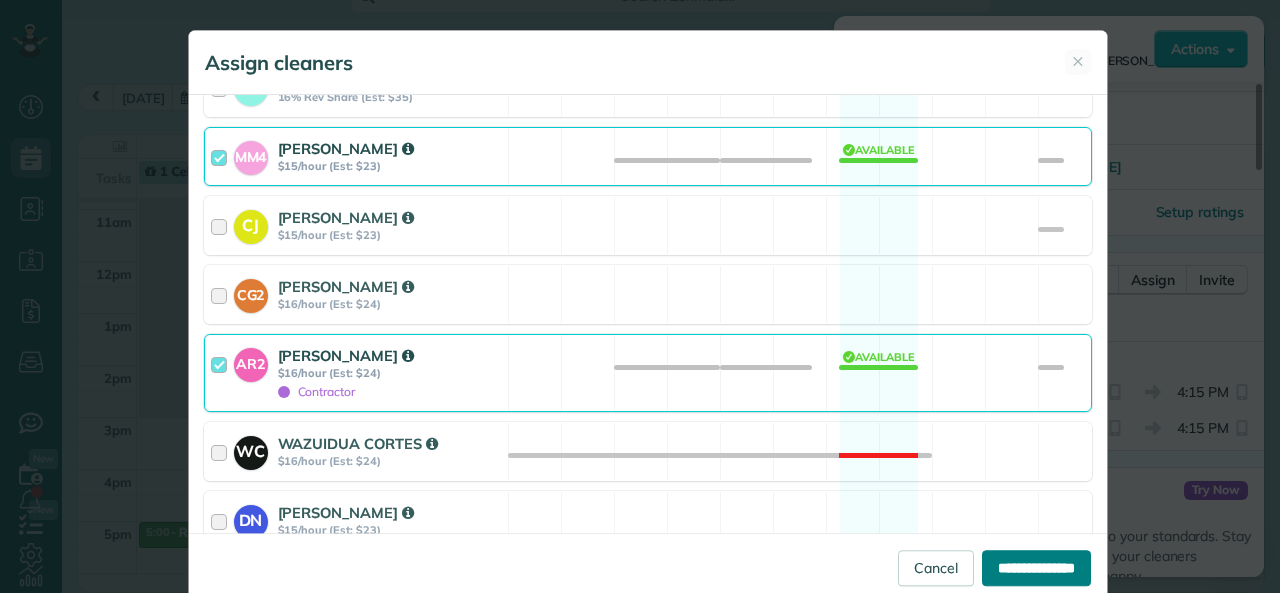 click on "**********" at bounding box center [1036, 568] 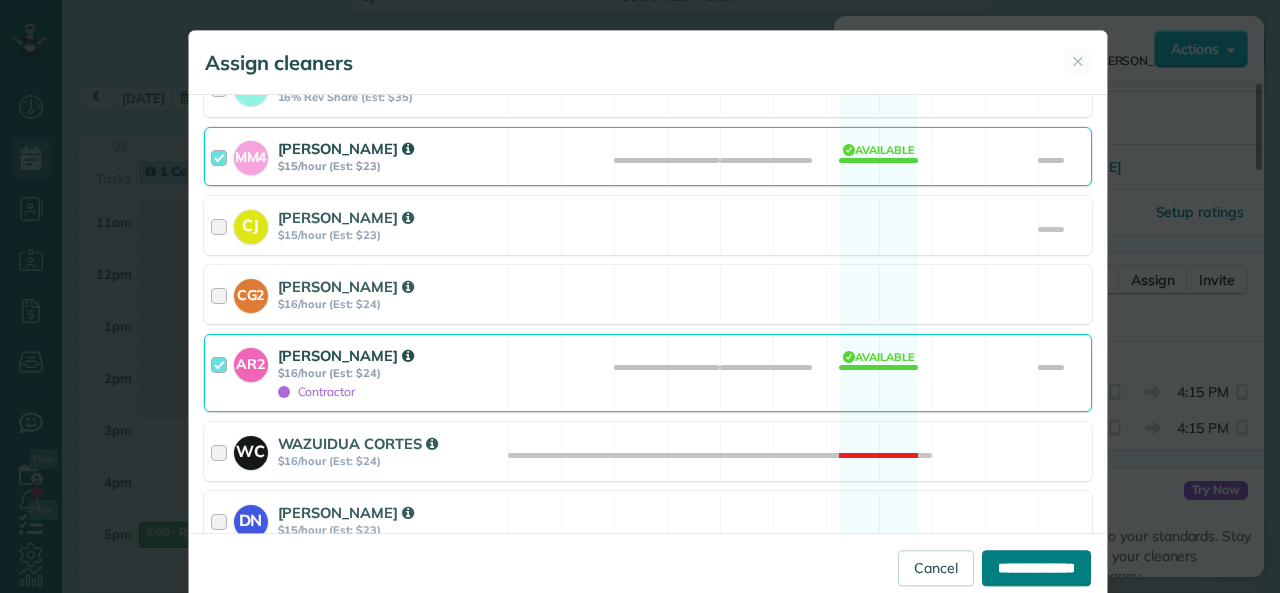 type on "**********" 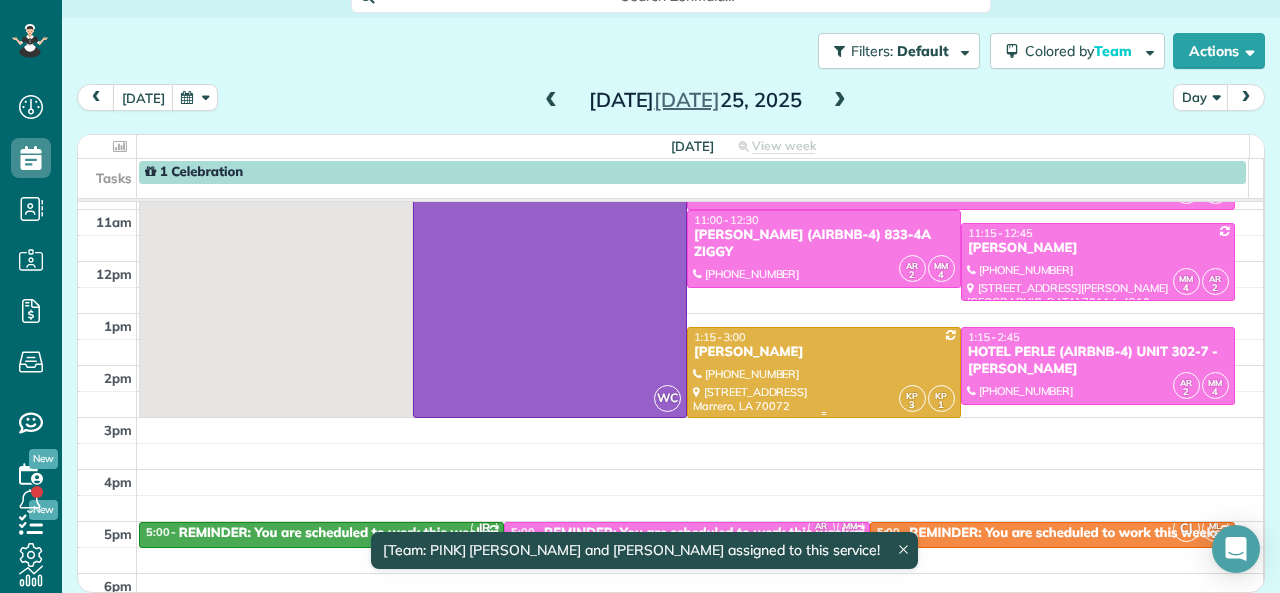 scroll, scrollTop: 24, scrollLeft: 0, axis: vertical 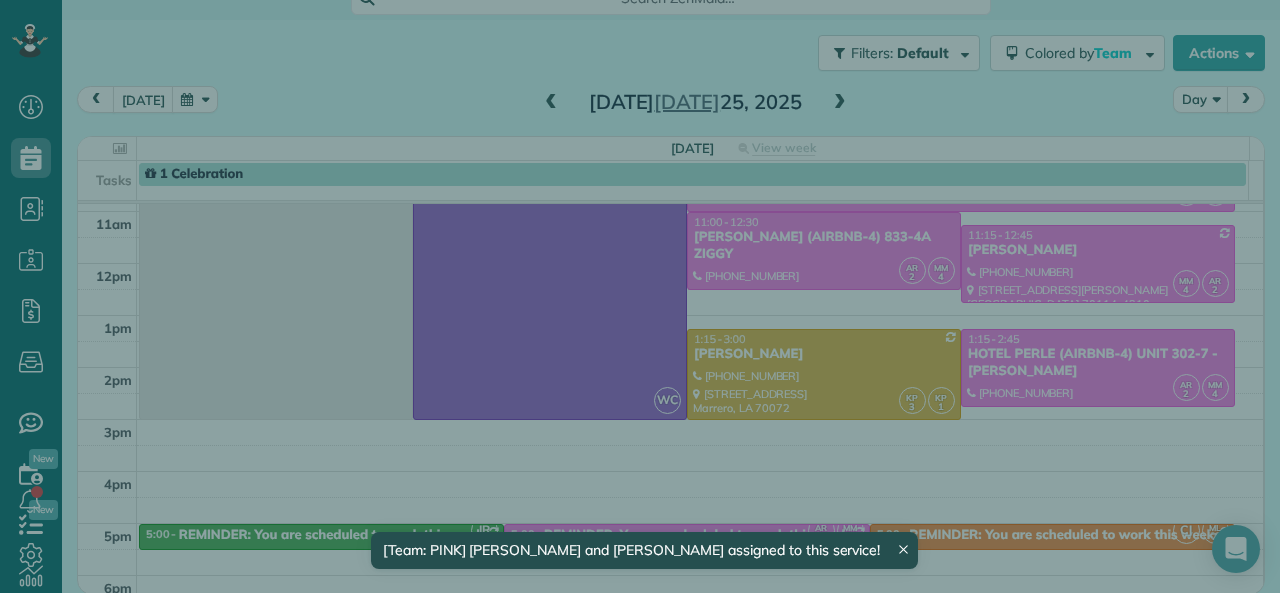 click at bounding box center [903, 544] 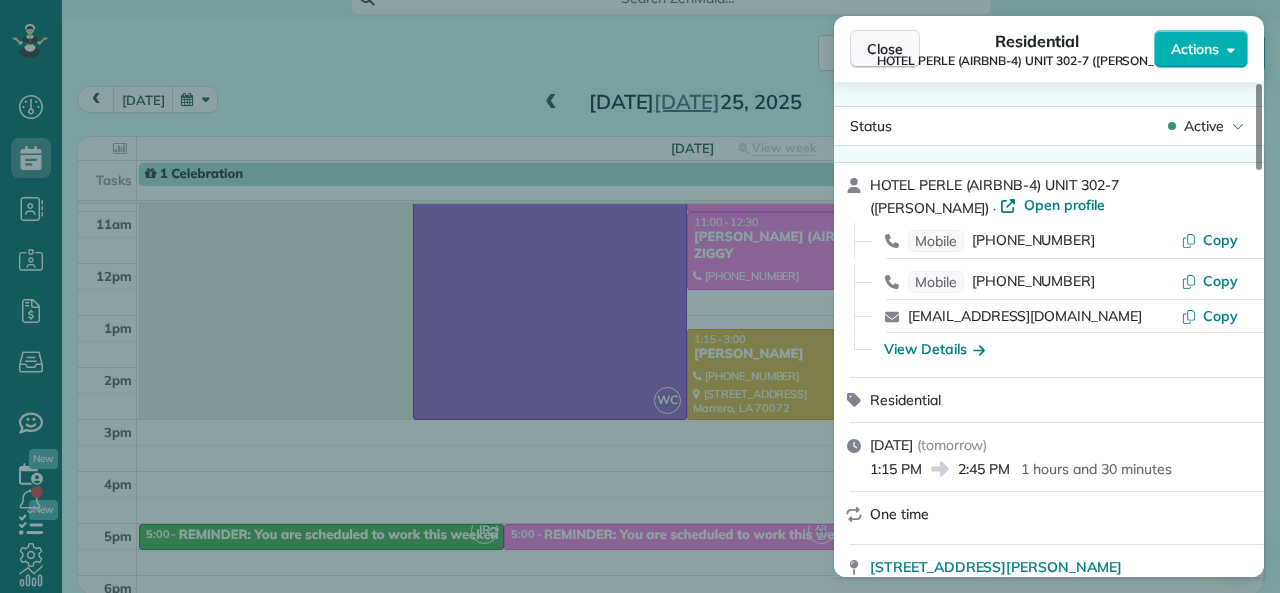 click on "Close" at bounding box center (885, 49) 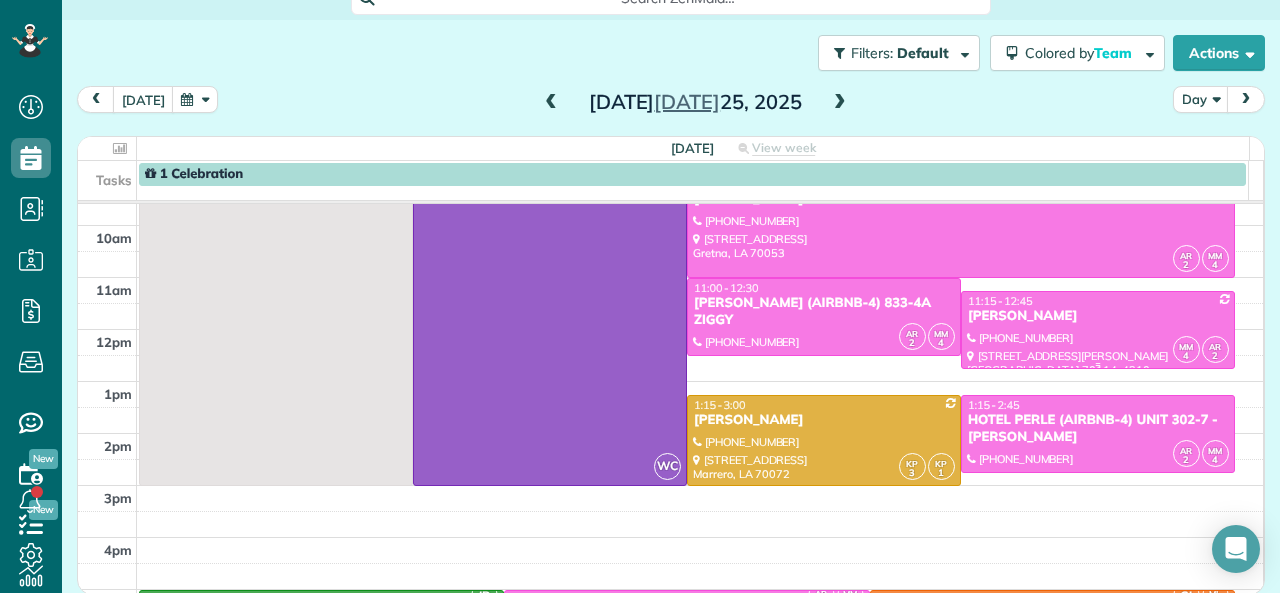 scroll, scrollTop: 100, scrollLeft: 0, axis: vertical 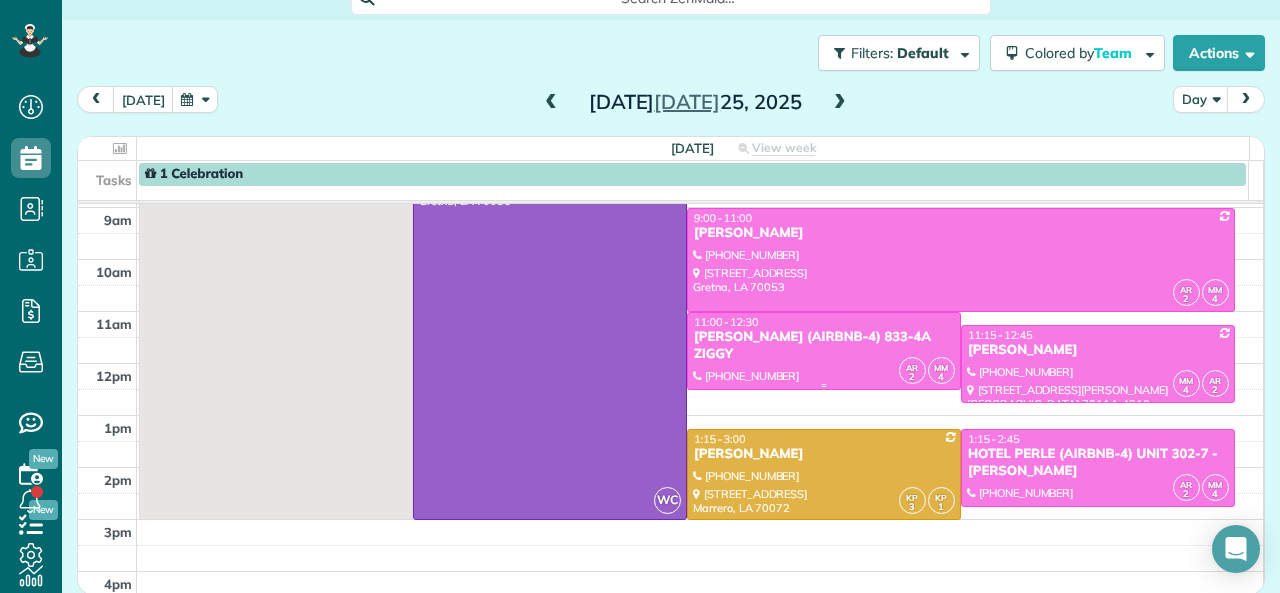 click on "[PERSON_NAME] (AIRBNB-4) 833-4A ZIGGY" at bounding box center (824, 346) 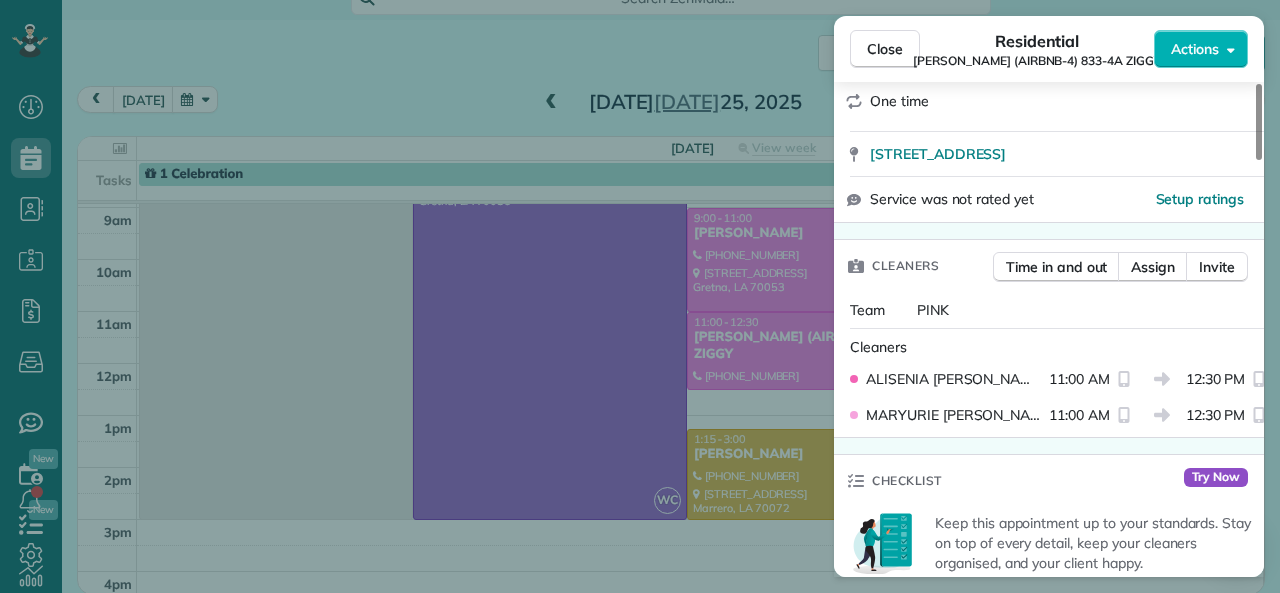 scroll, scrollTop: 400, scrollLeft: 0, axis: vertical 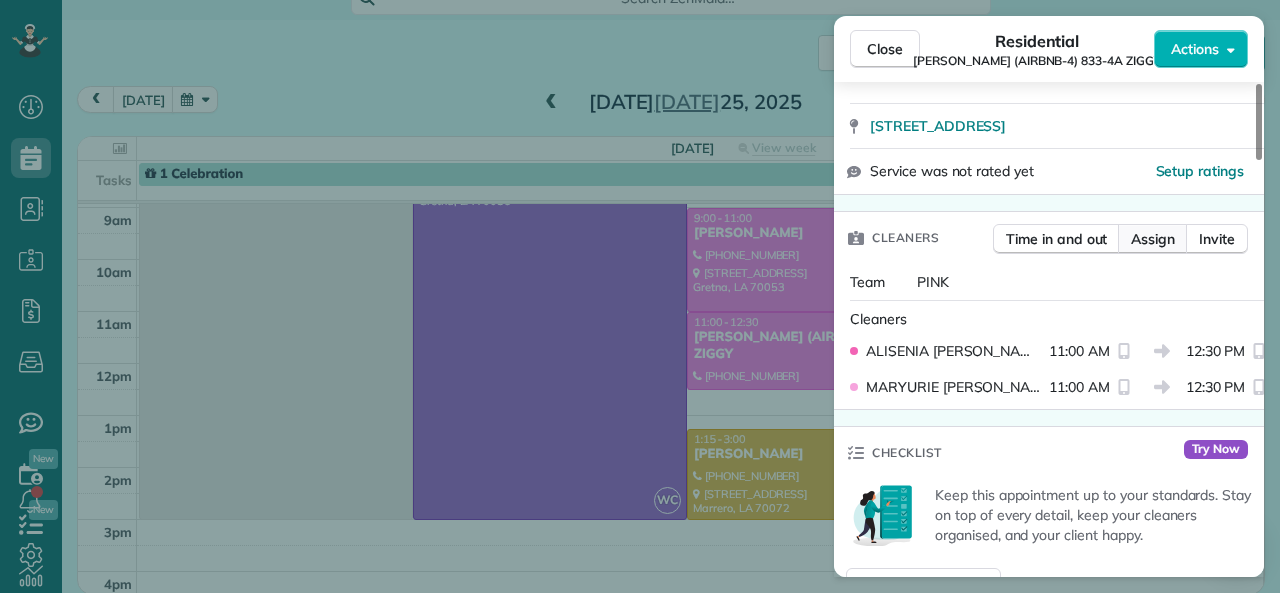 click on "Assign" at bounding box center (1153, 239) 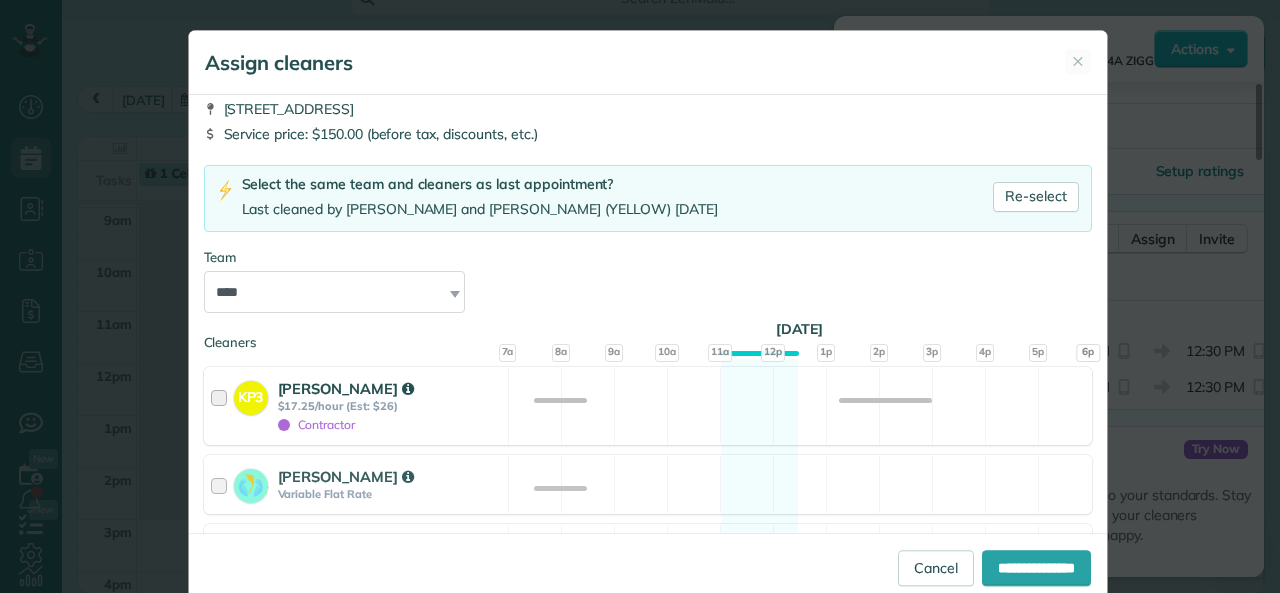 scroll, scrollTop: 100, scrollLeft: 0, axis: vertical 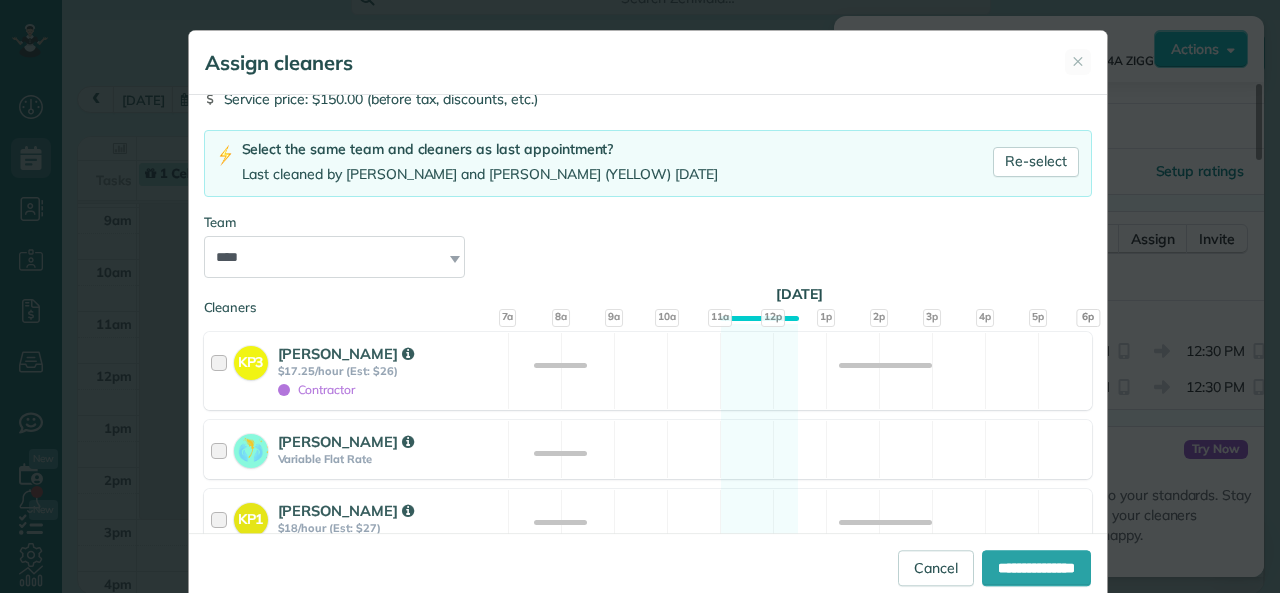 click on "**********" at bounding box center [648, 245] 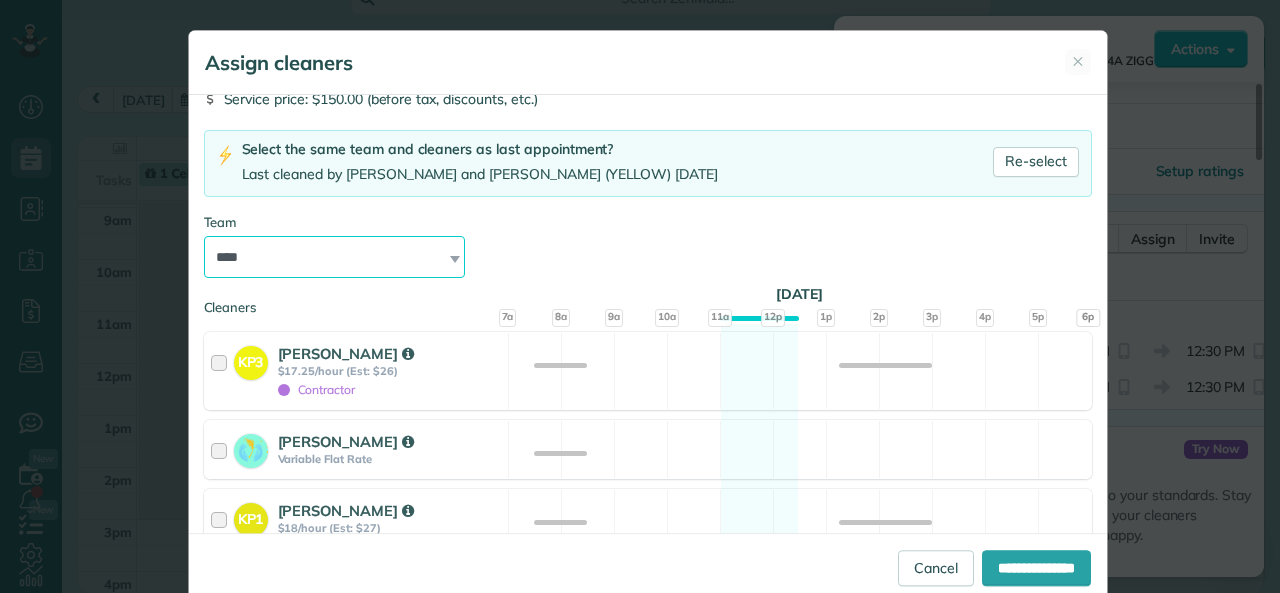 click on "**********" at bounding box center (335, 257) 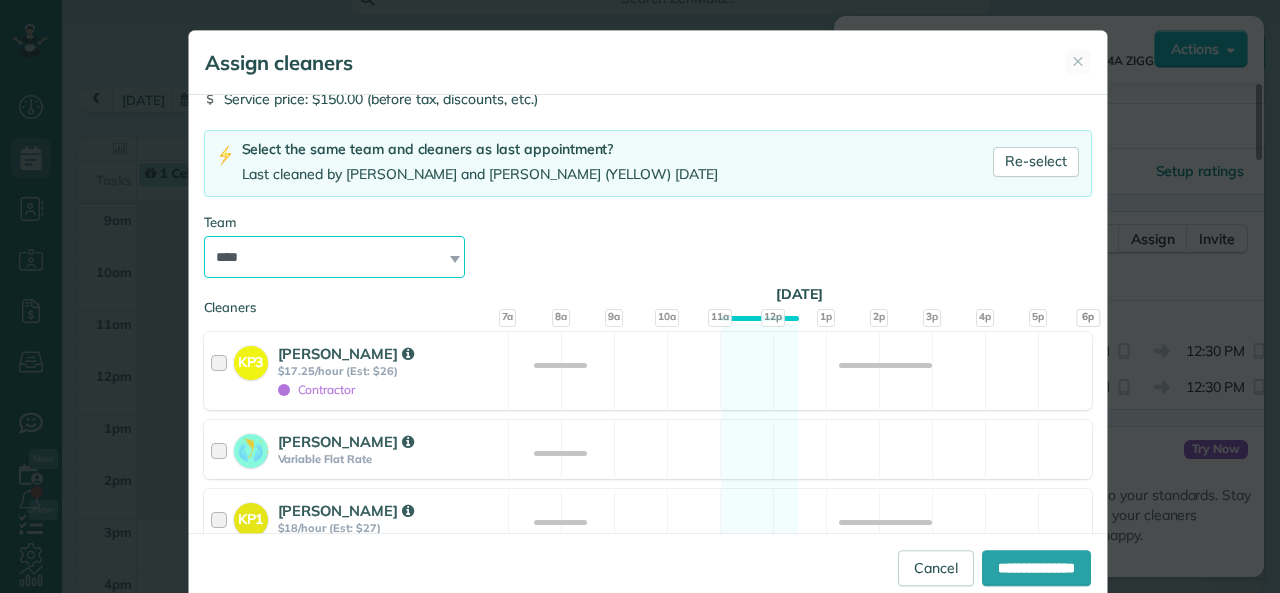 select on "*****" 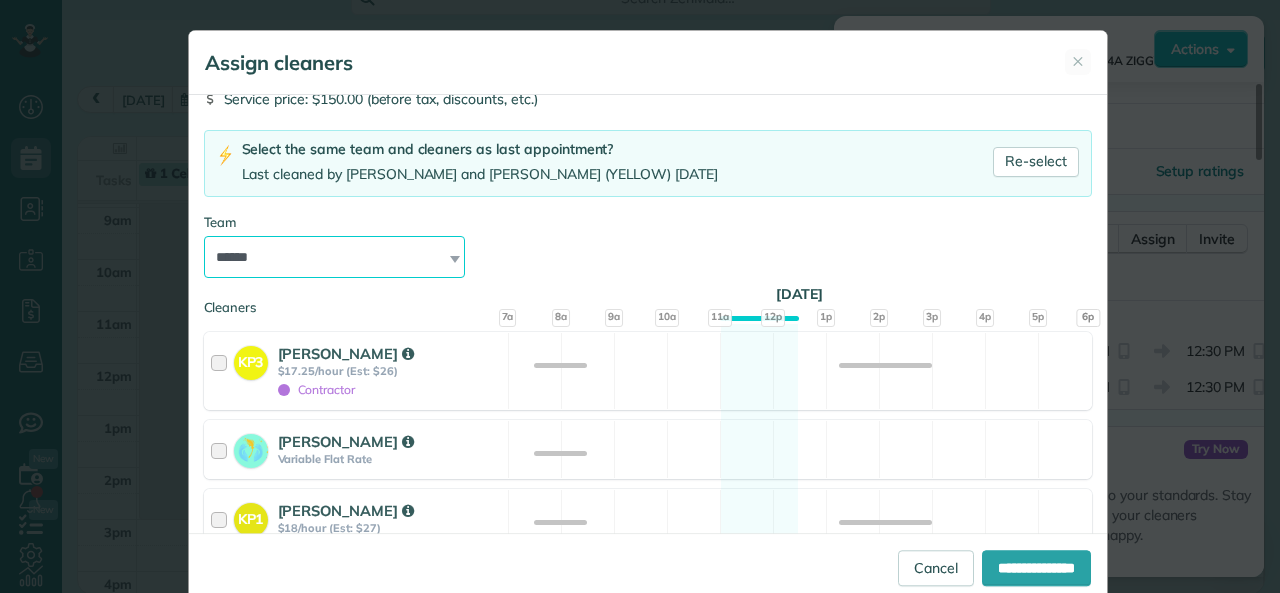 click on "**********" at bounding box center (335, 257) 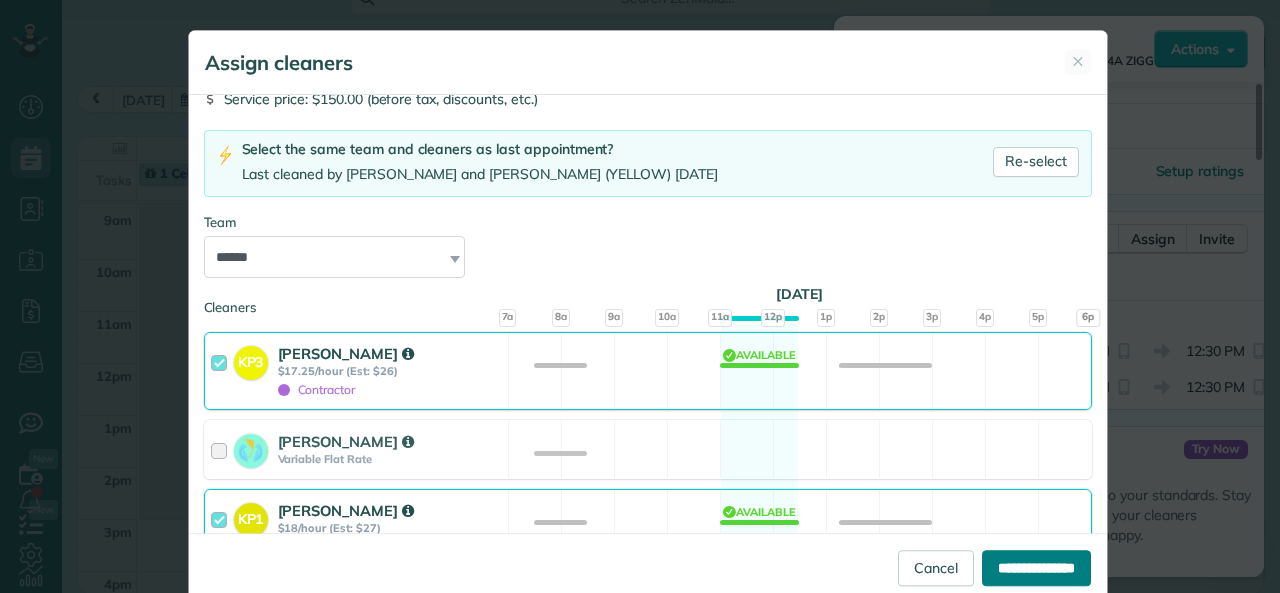 click on "**********" at bounding box center (1036, 568) 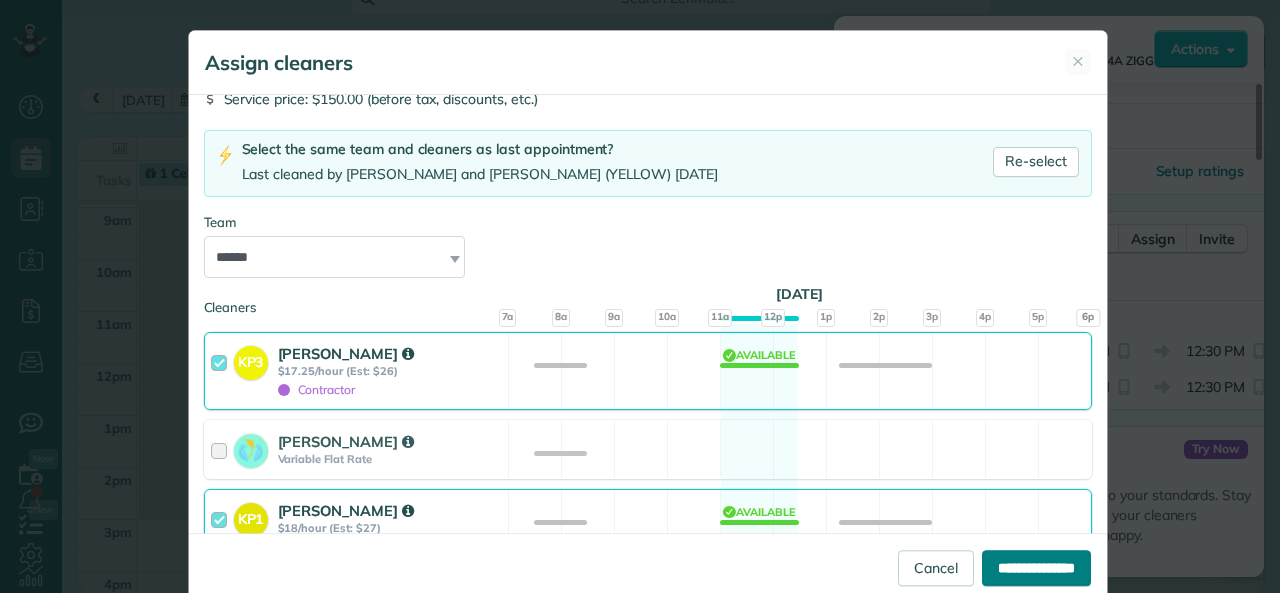 type on "**********" 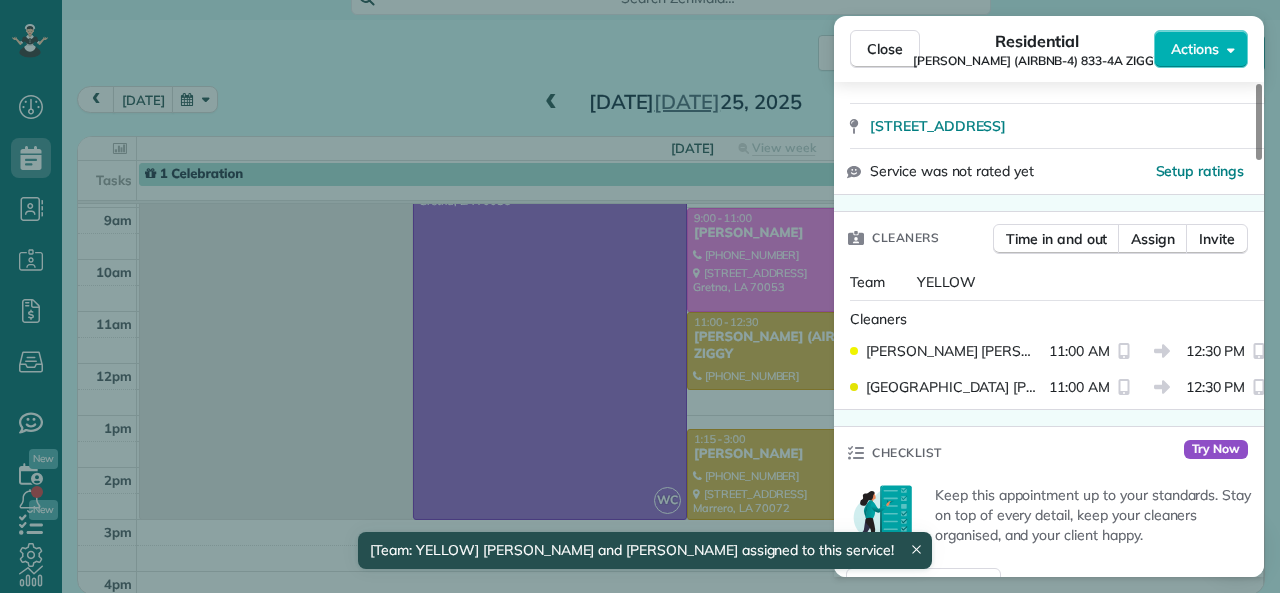 click 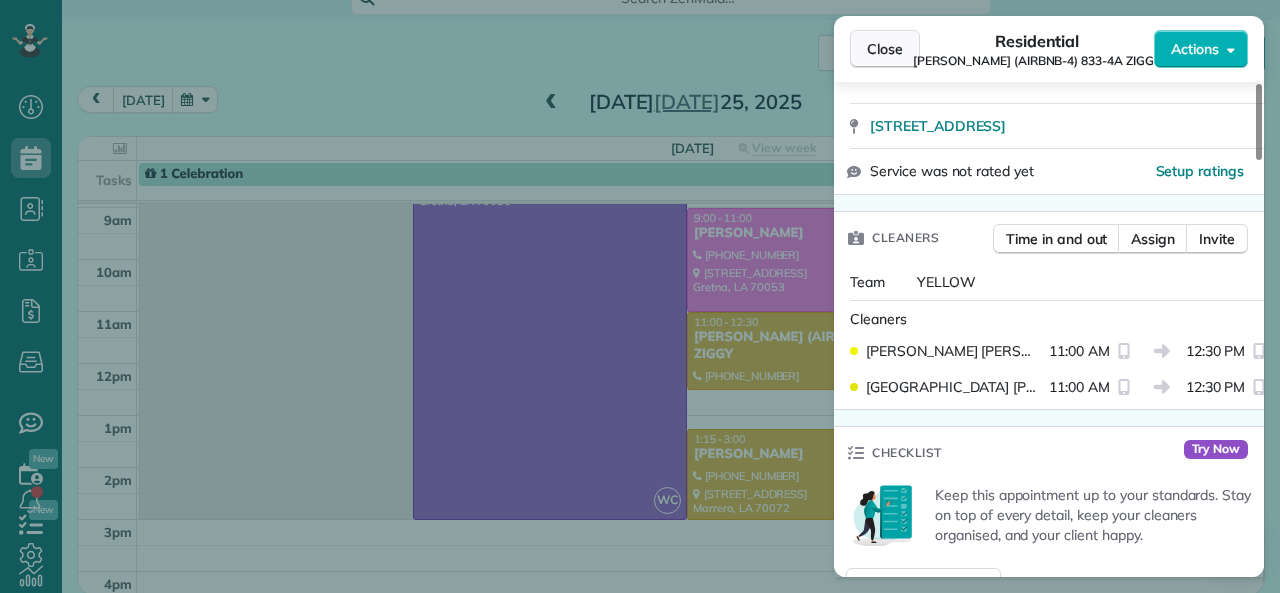 click on "Close" at bounding box center [885, 49] 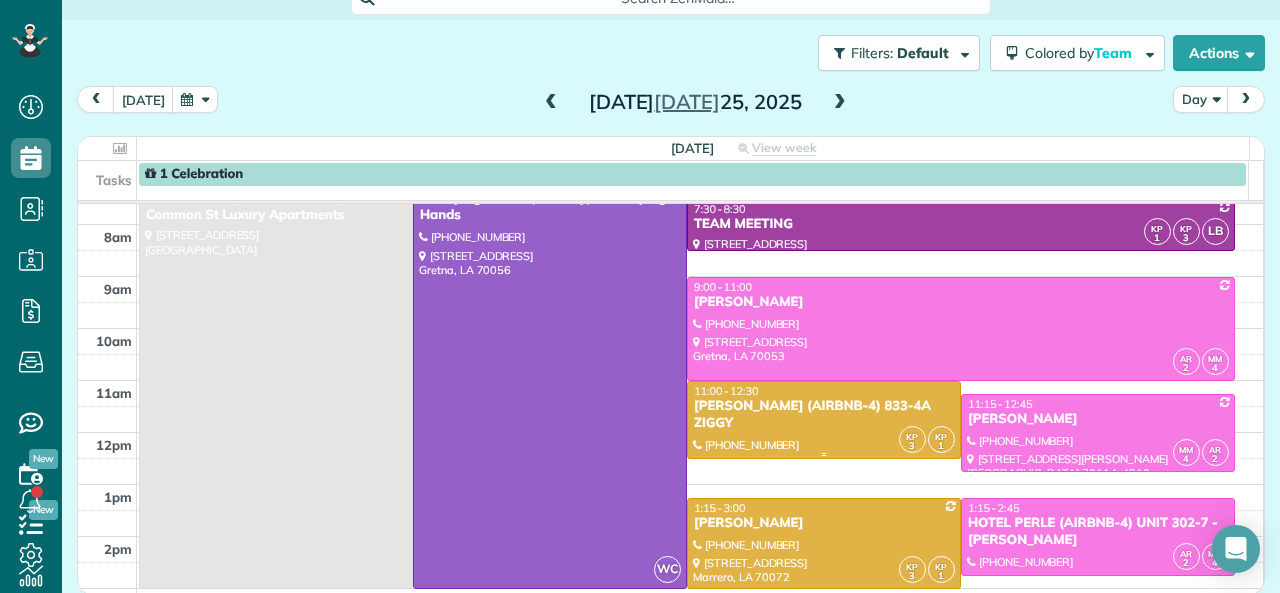 scroll, scrollTop: 0, scrollLeft: 0, axis: both 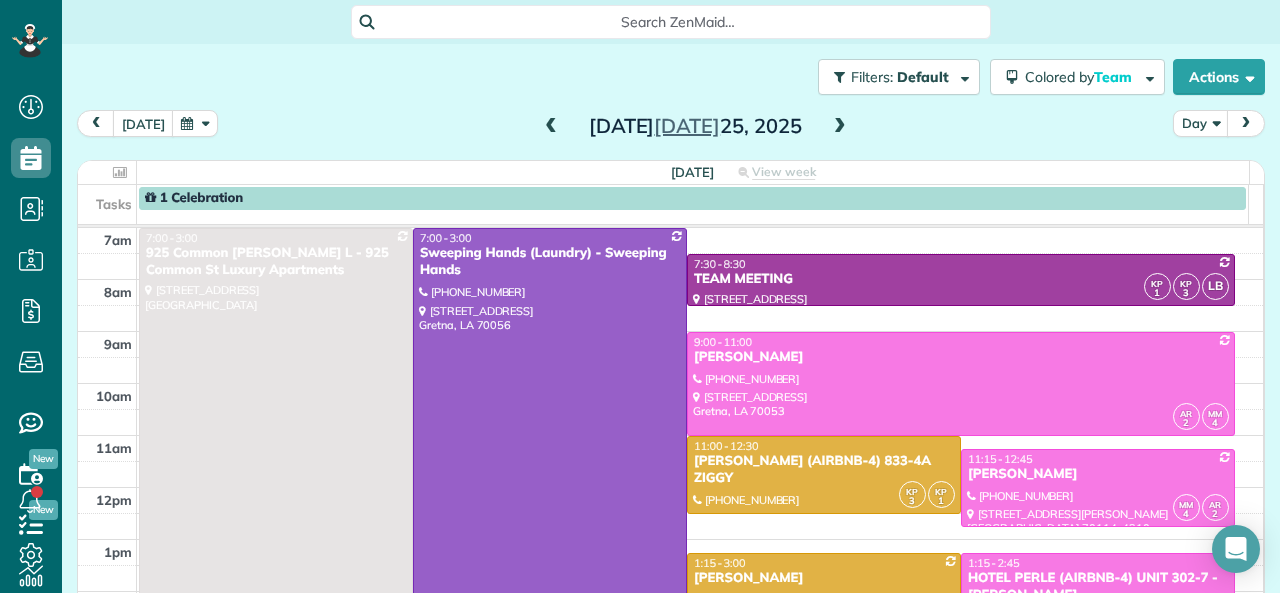 click at bounding box center (551, 127) 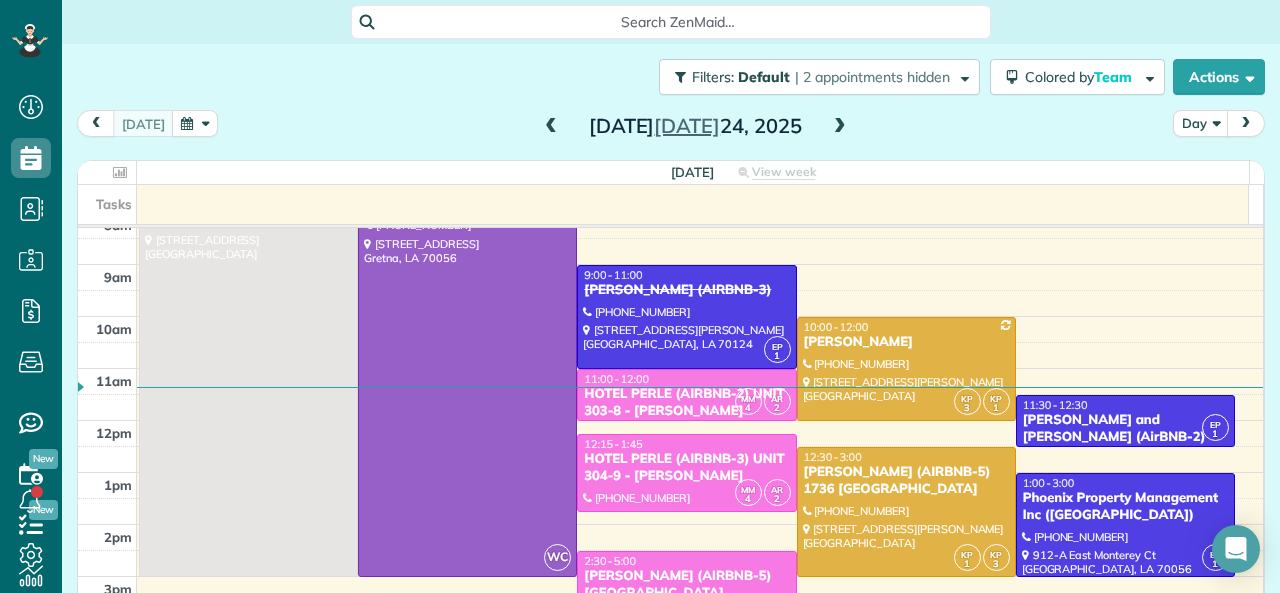 scroll, scrollTop: 100, scrollLeft: 0, axis: vertical 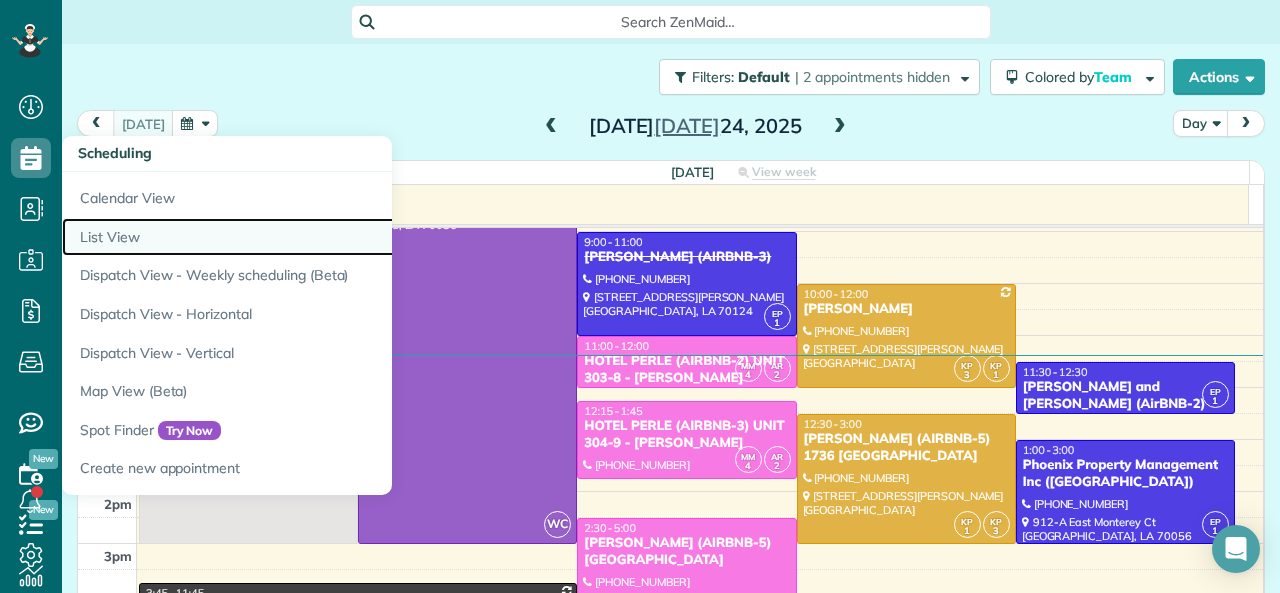 click on "List View" at bounding box center (312, 237) 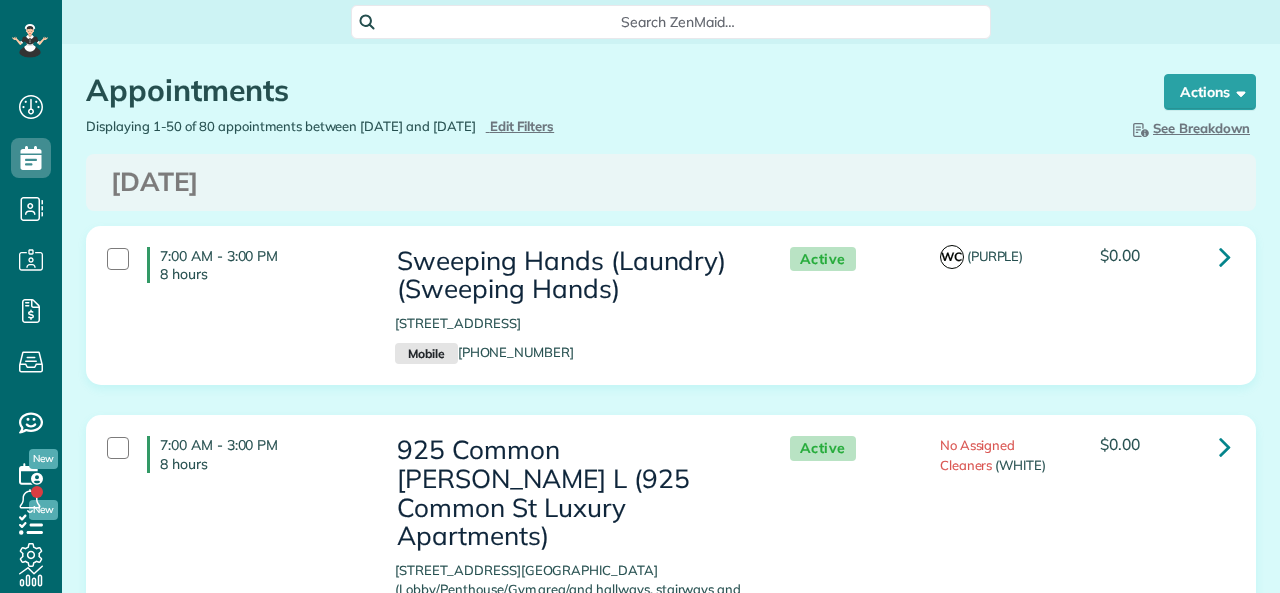 click on "Edit Filters" at bounding box center [522, 126] 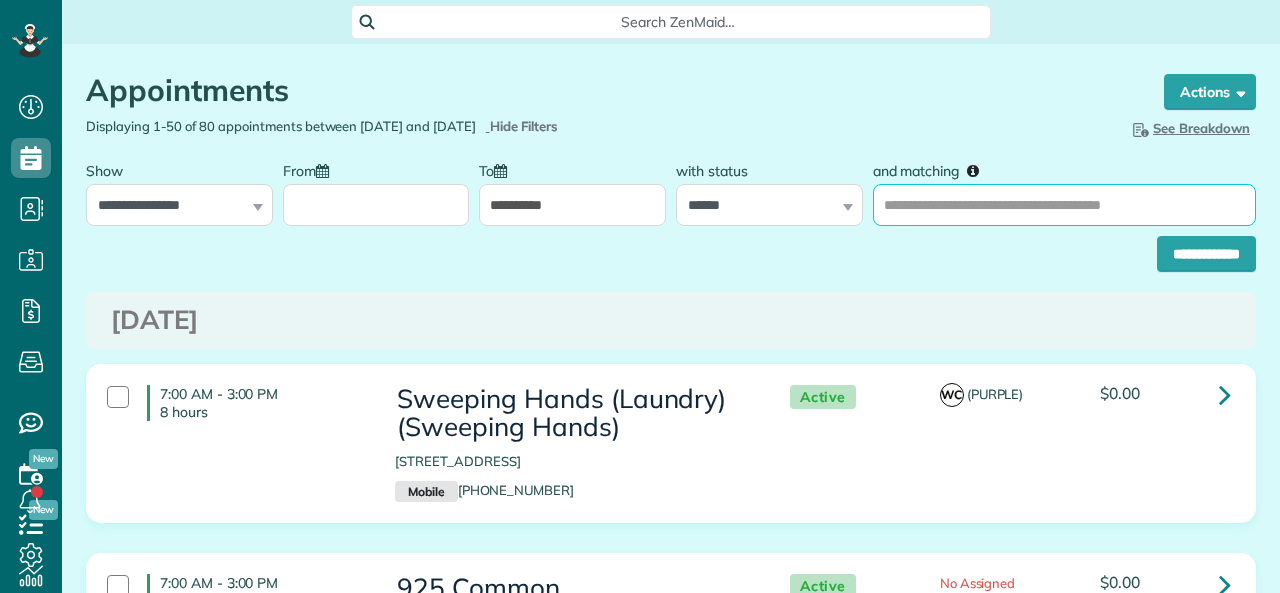 click on "and matching" at bounding box center (1064, 205) 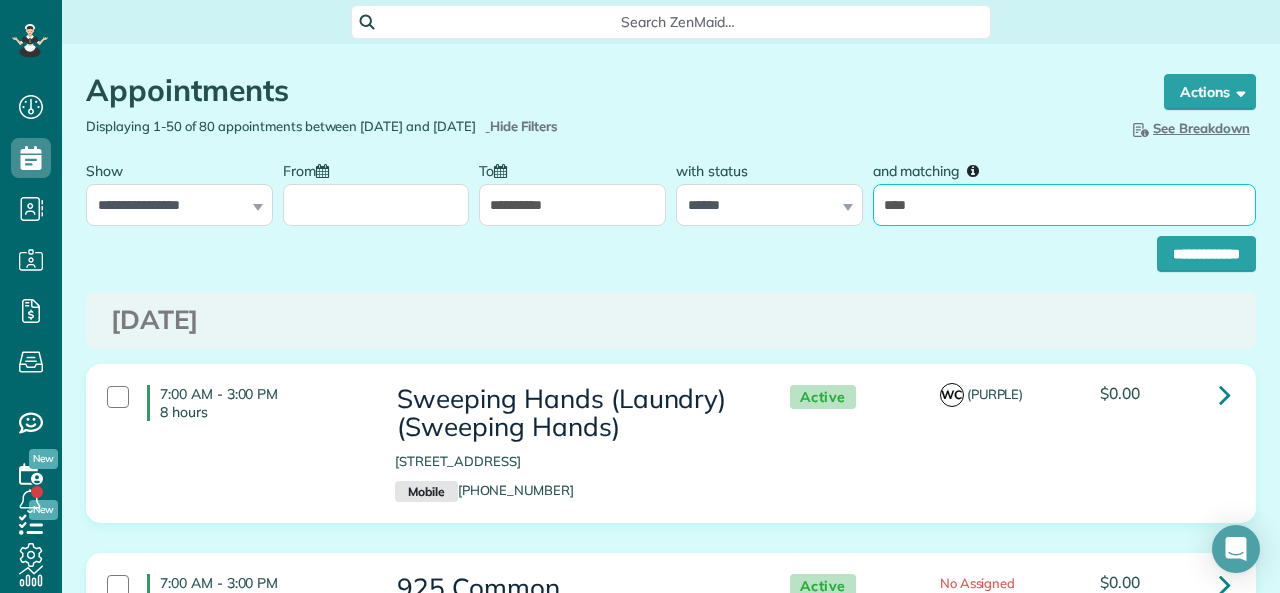 type on "*****" 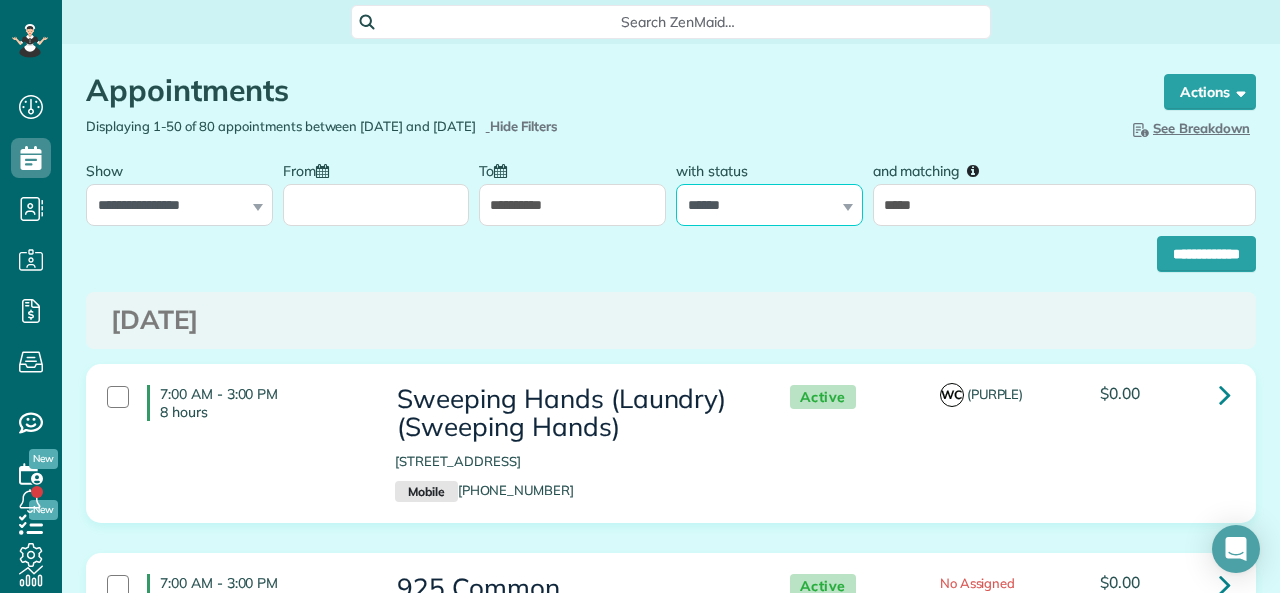 drag, startPoint x: 728, startPoint y: 196, endPoint x: 732, endPoint y: 213, distance: 17.464249 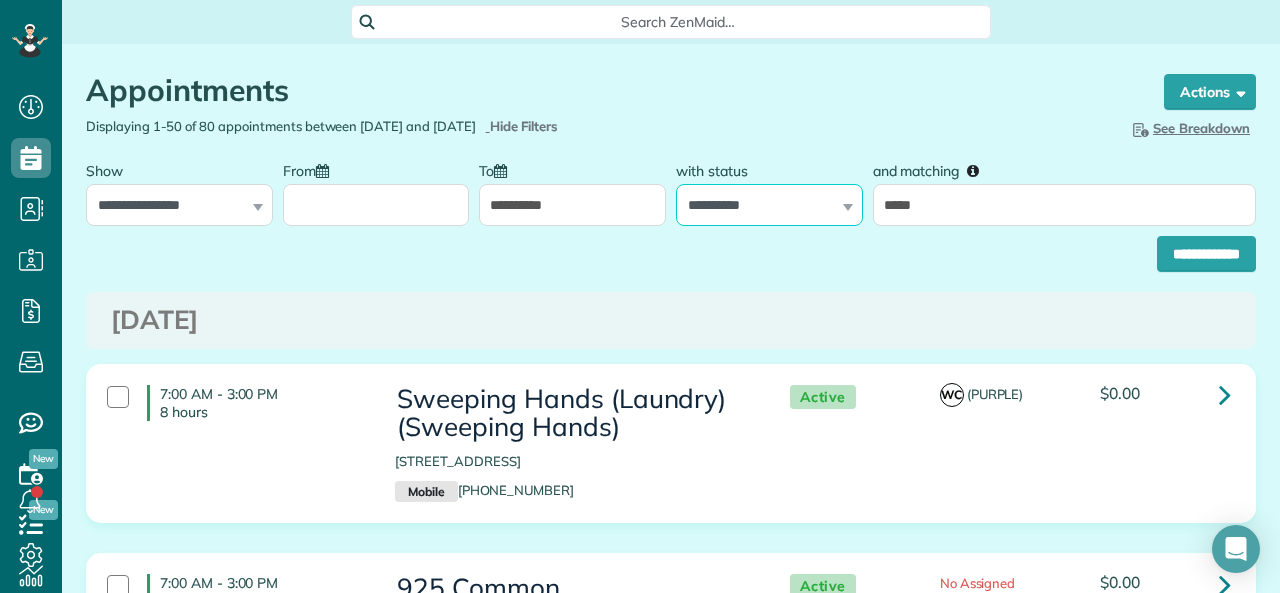 click on "**********" at bounding box center (769, 205) 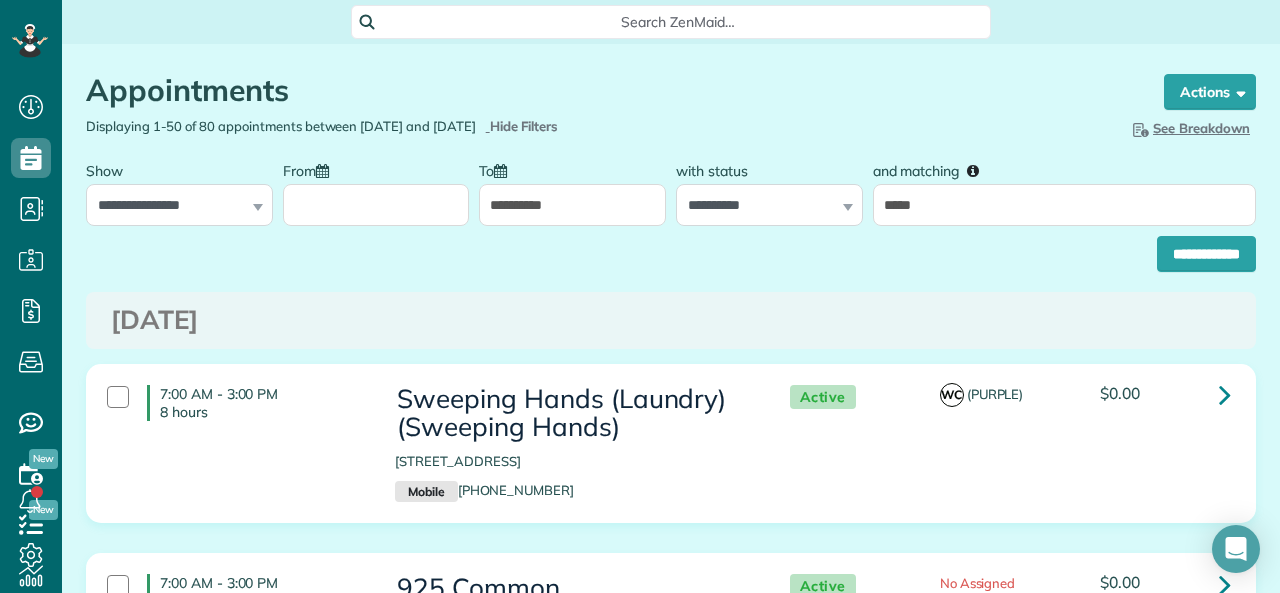 click on "**********" at bounding box center [572, 205] 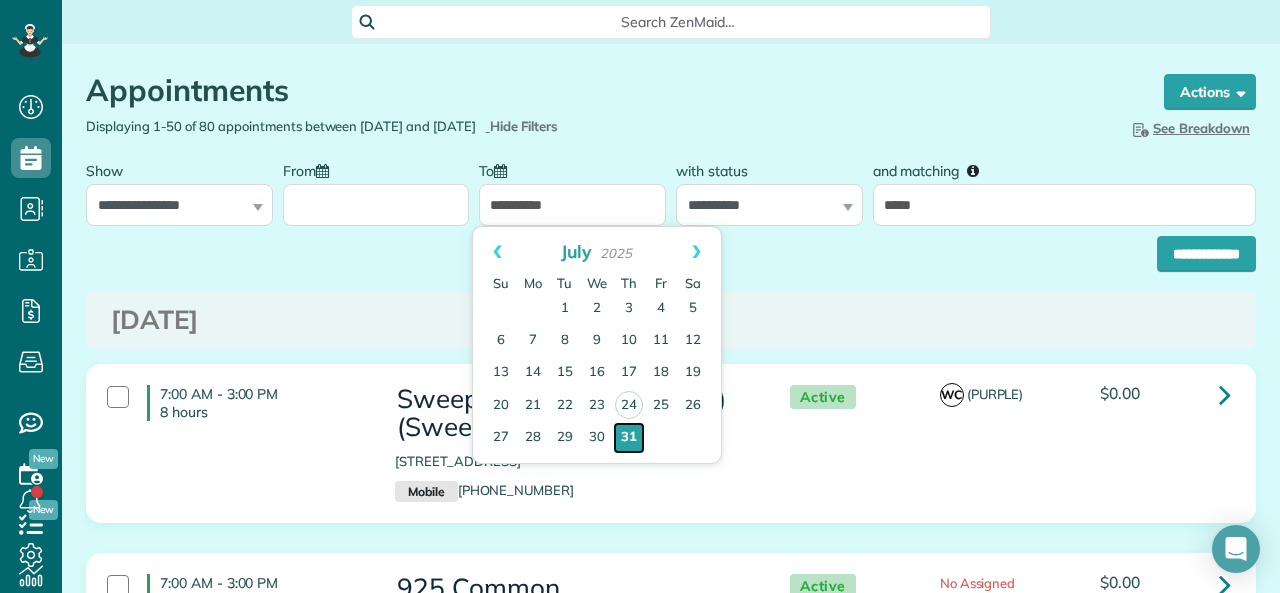 click on "31" at bounding box center (629, 438) 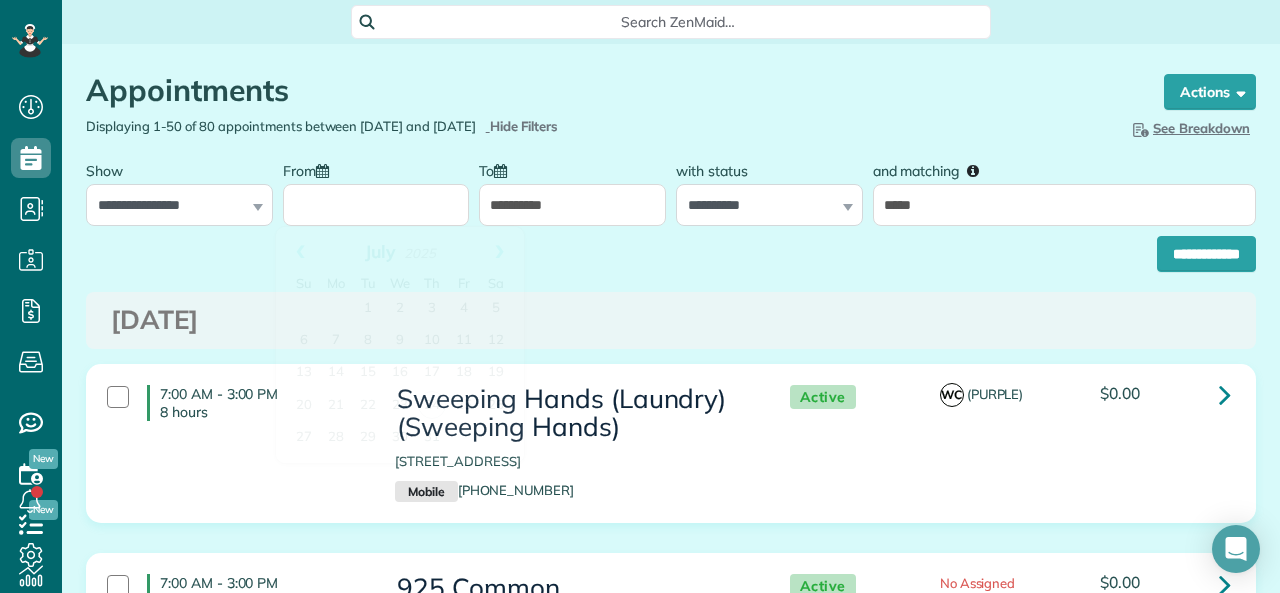 click on "From" at bounding box center [376, 205] 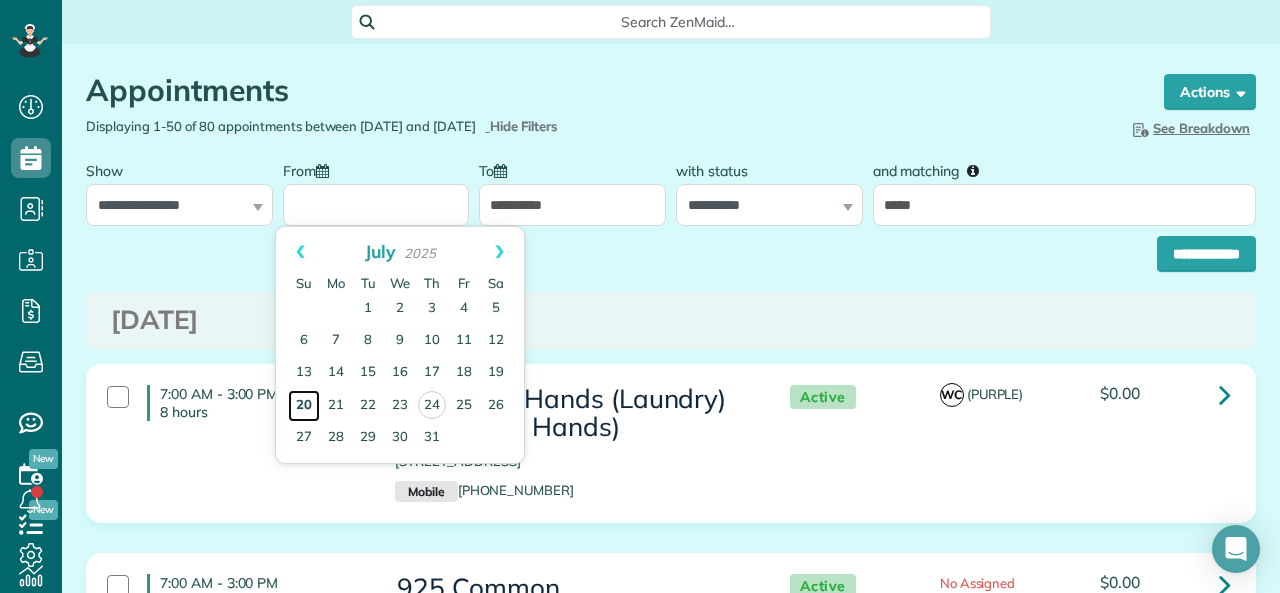 click on "20" at bounding box center (304, 406) 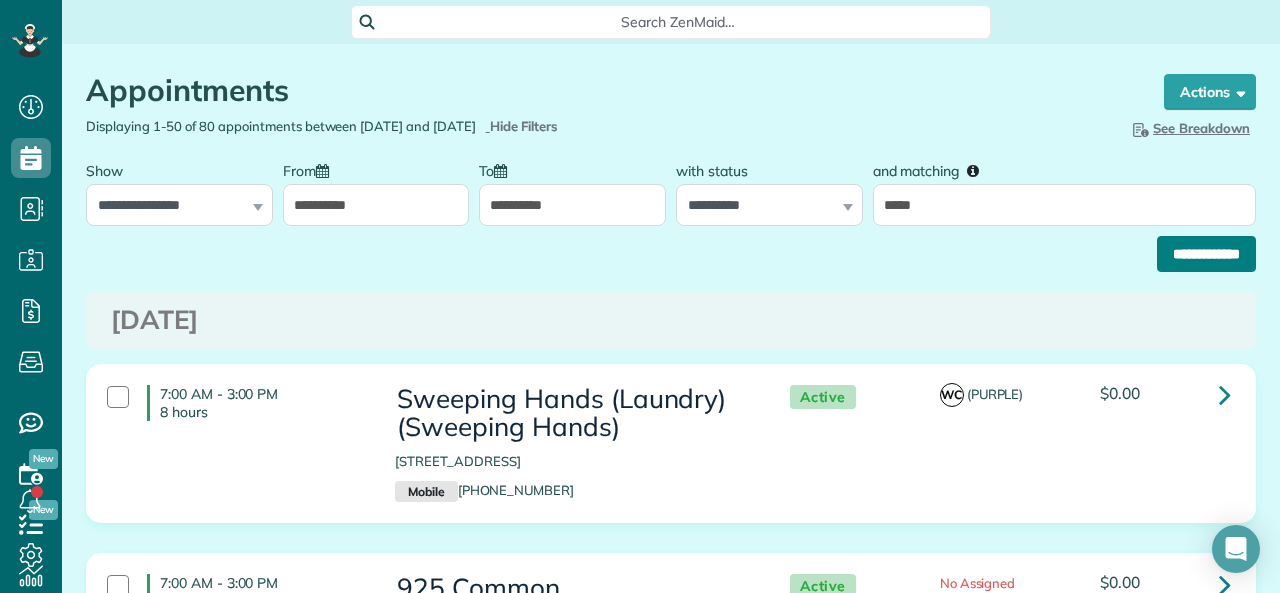 click on "**********" at bounding box center [1206, 254] 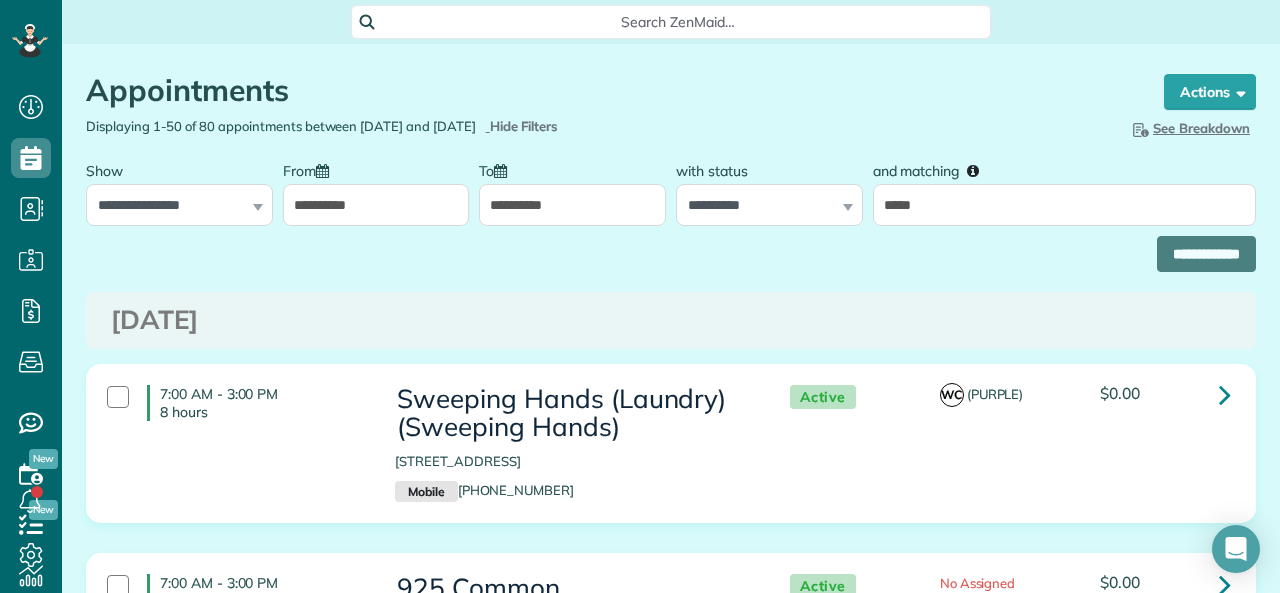 scroll, scrollTop: 200, scrollLeft: 0, axis: vertical 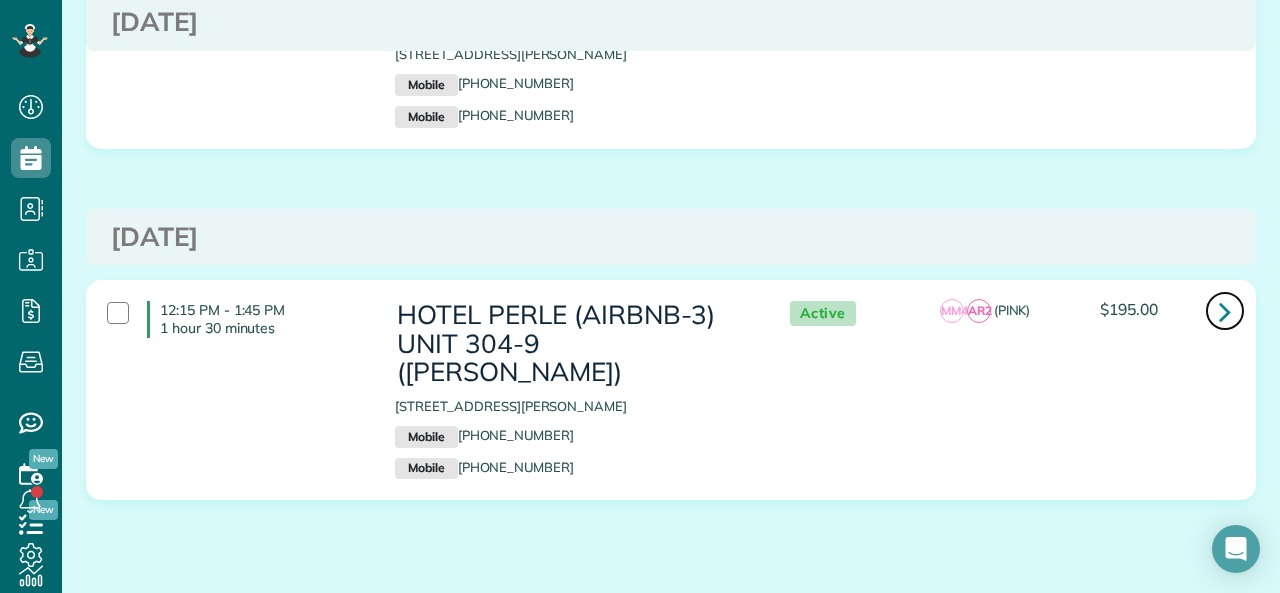click at bounding box center (1225, 311) 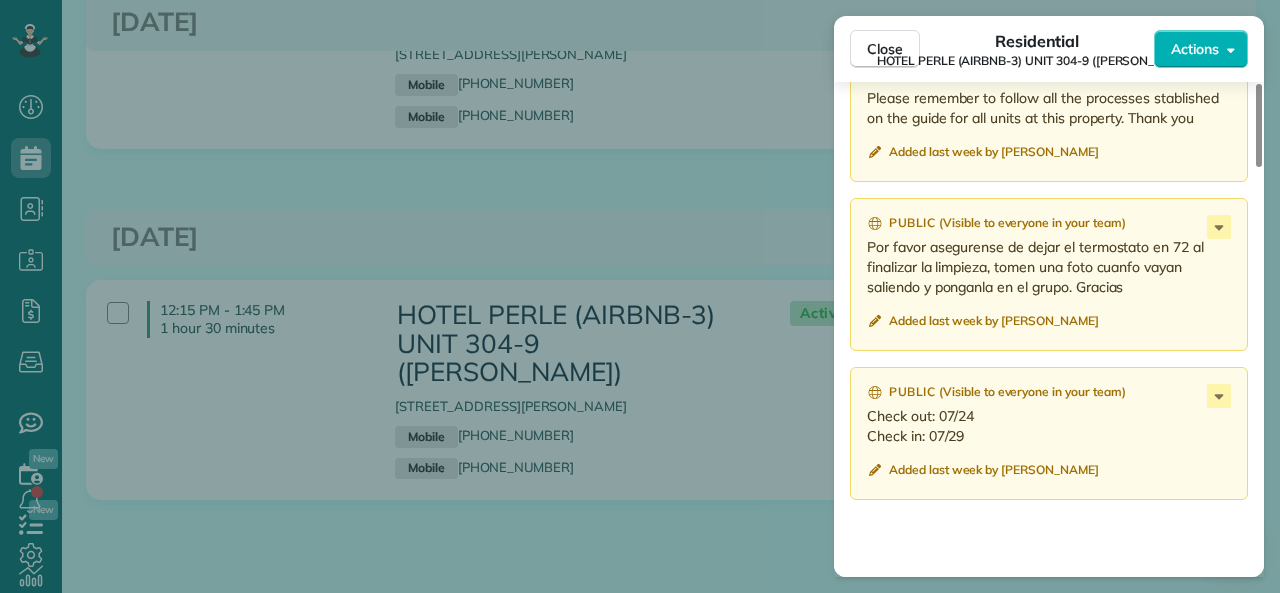 scroll, scrollTop: 2100, scrollLeft: 0, axis: vertical 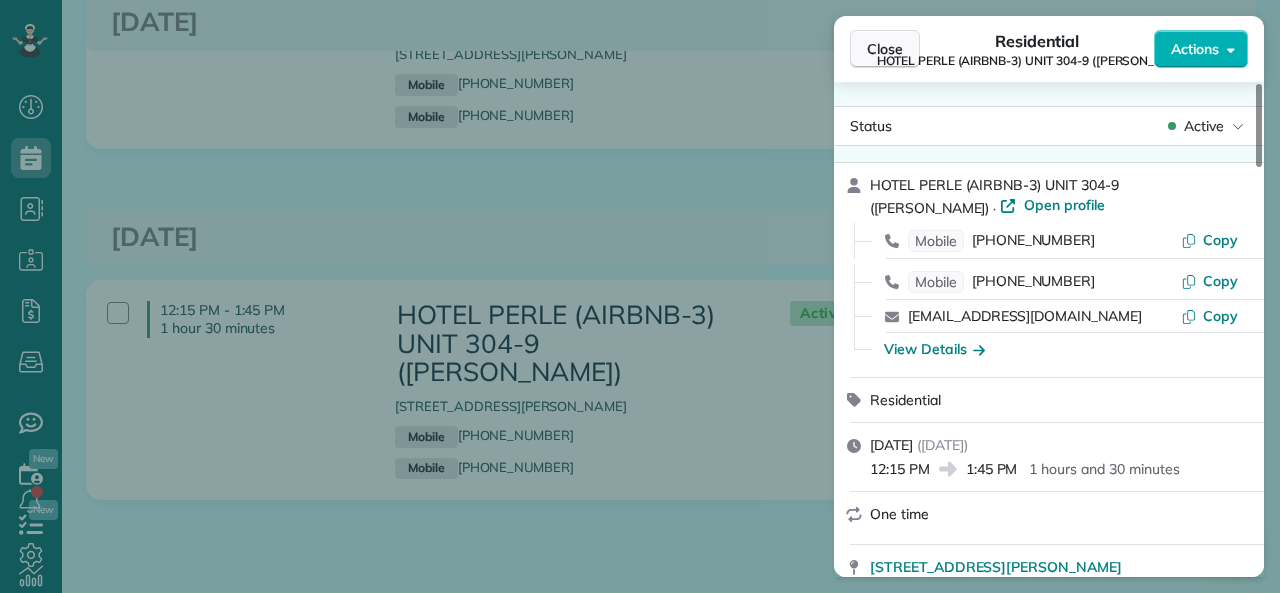 click on "Close" at bounding box center (885, 49) 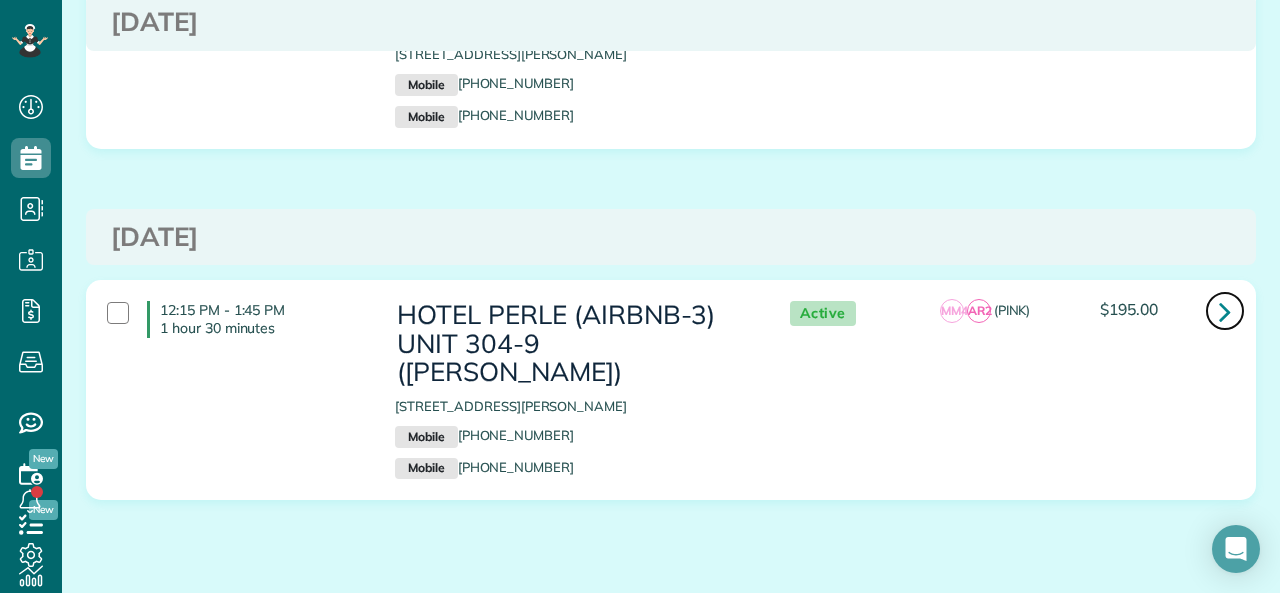 click at bounding box center [1225, 311] 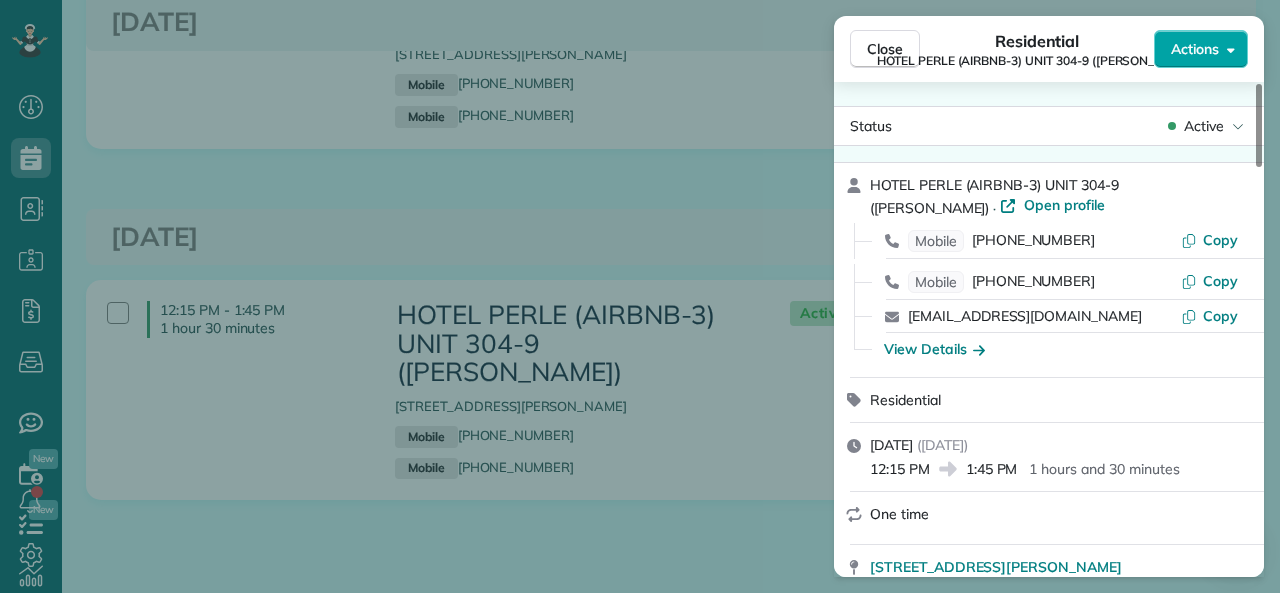 click on "Actions" at bounding box center [1195, 49] 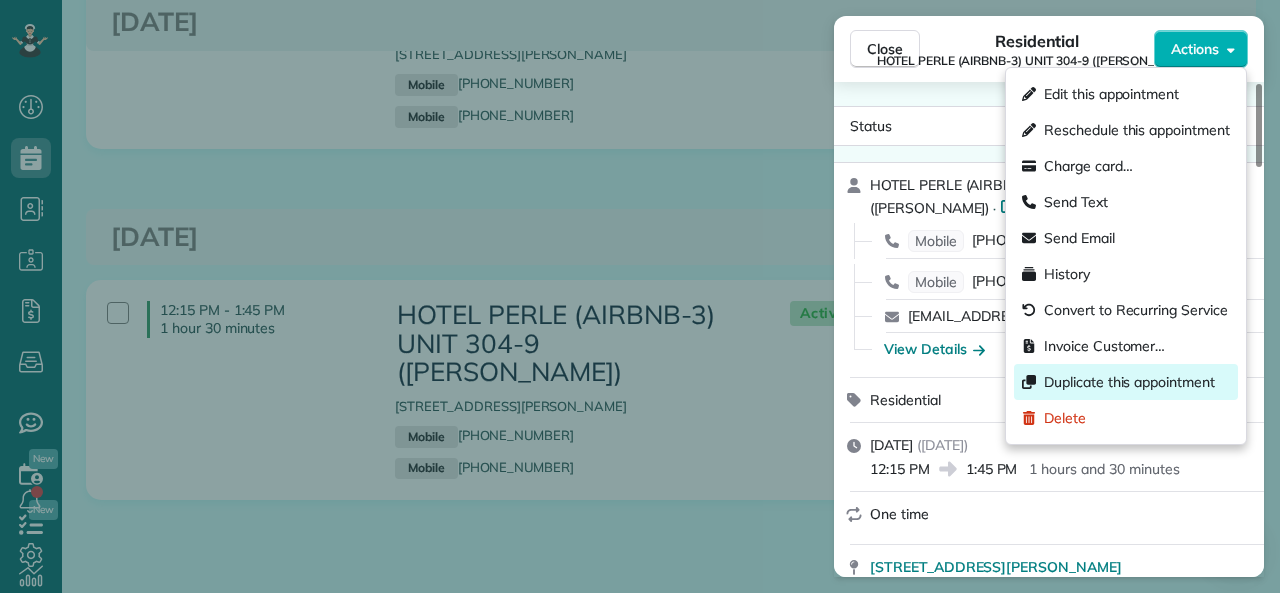 click on "Duplicate this appointment" at bounding box center (1129, 382) 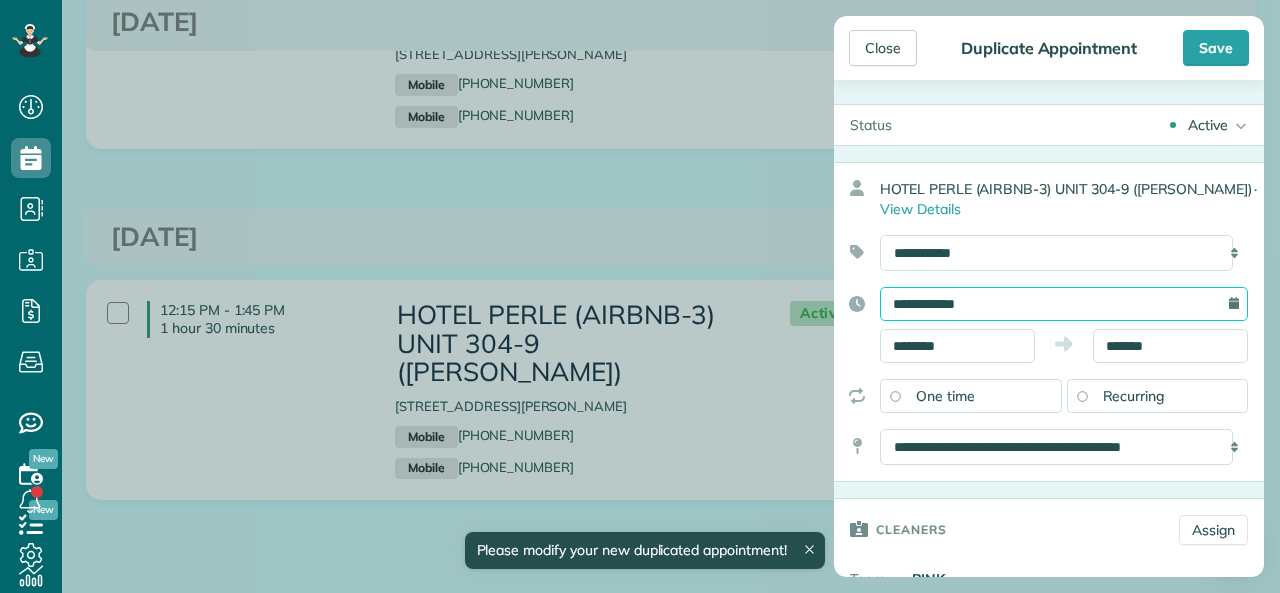 click on "**********" at bounding box center [1064, 304] 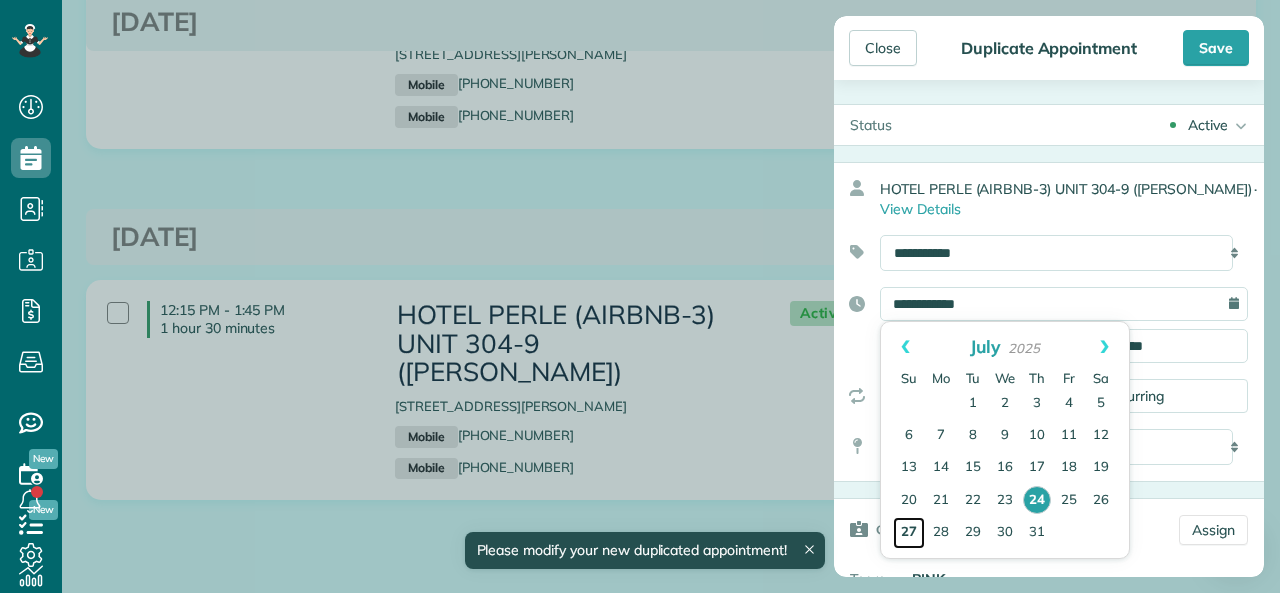 click on "27" at bounding box center [909, 533] 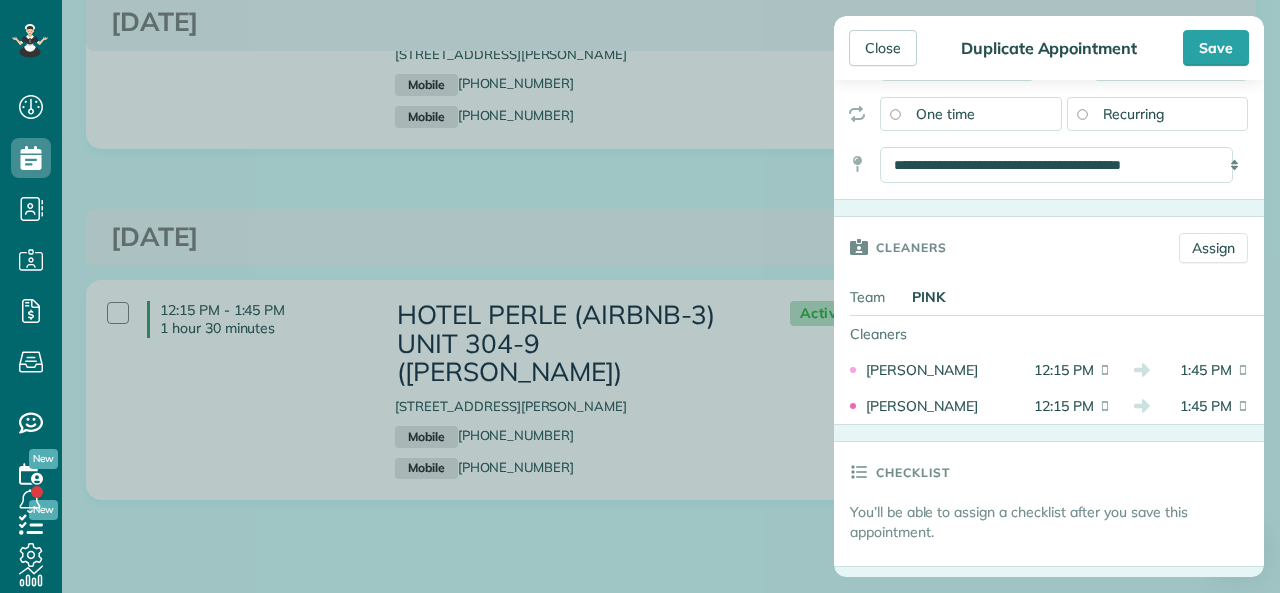 scroll, scrollTop: 400, scrollLeft: 0, axis: vertical 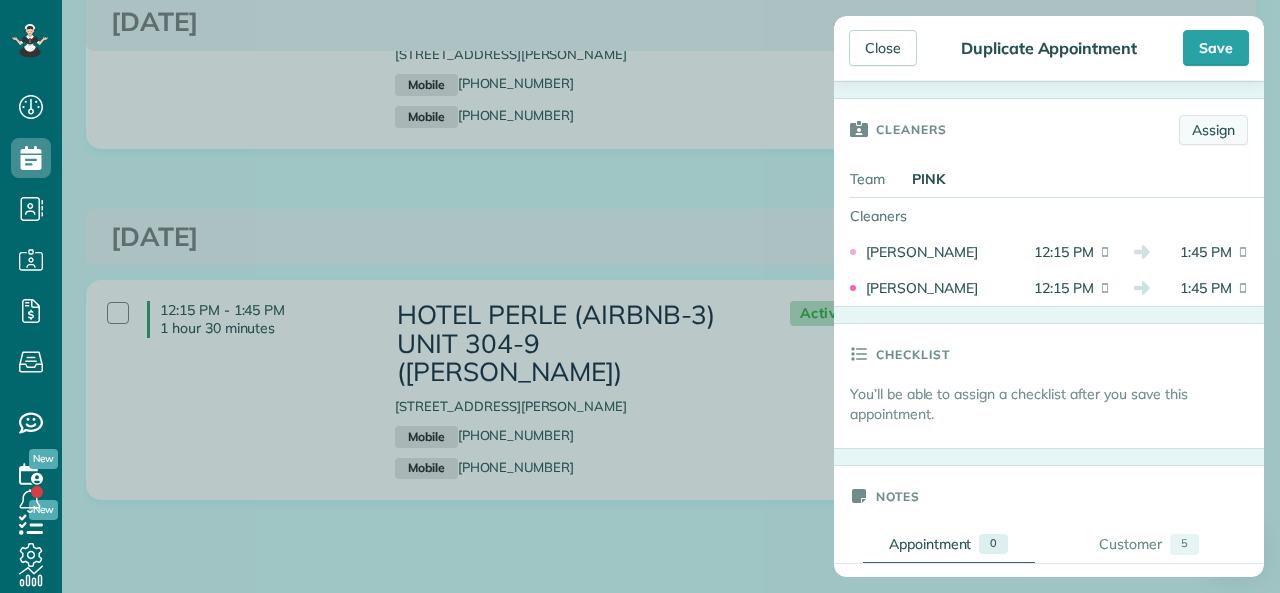 click on "Assign" at bounding box center (1213, 130) 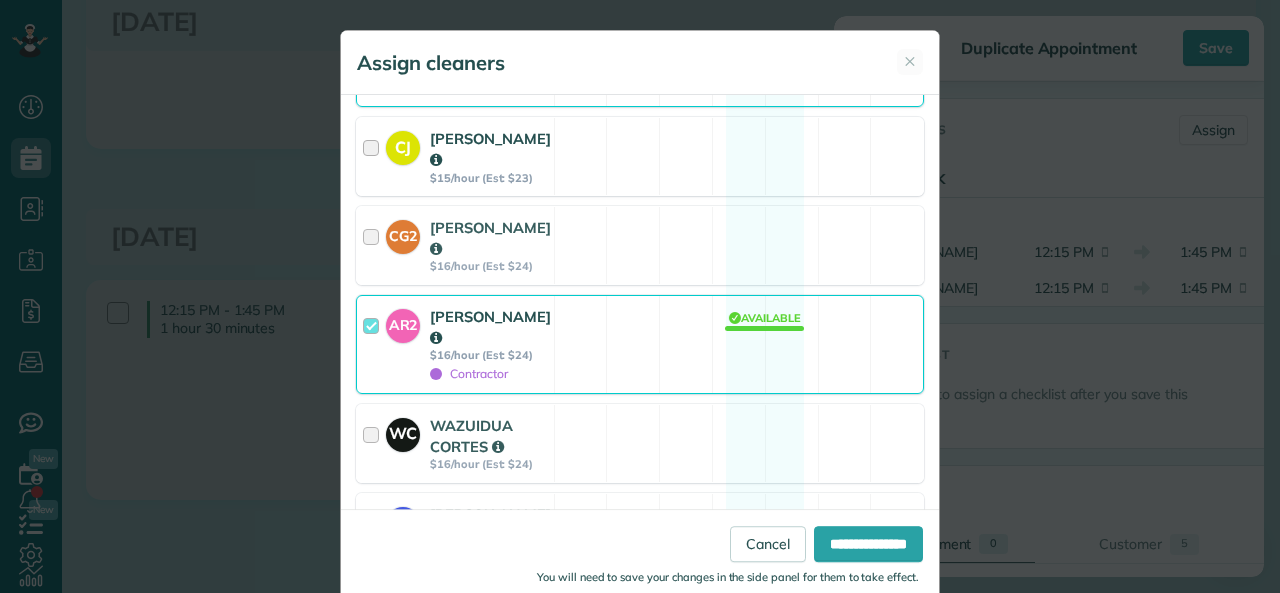 scroll, scrollTop: 700, scrollLeft: 0, axis: vertical 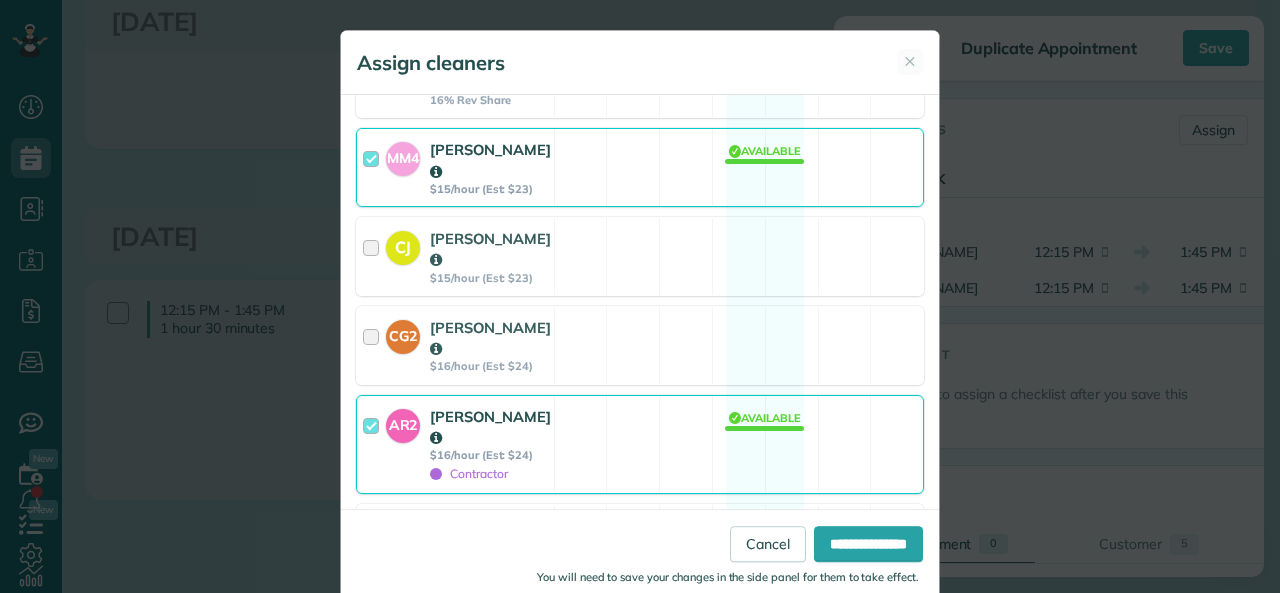 click at bounding box center (374, 167) 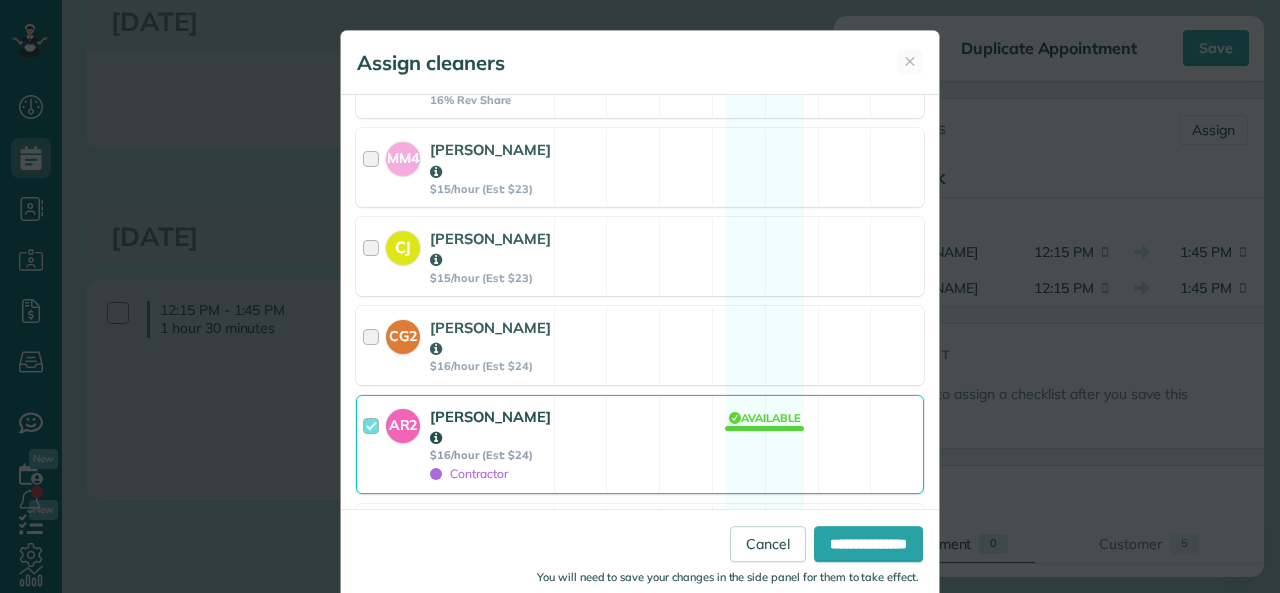 click at bounding box center [374, 444] 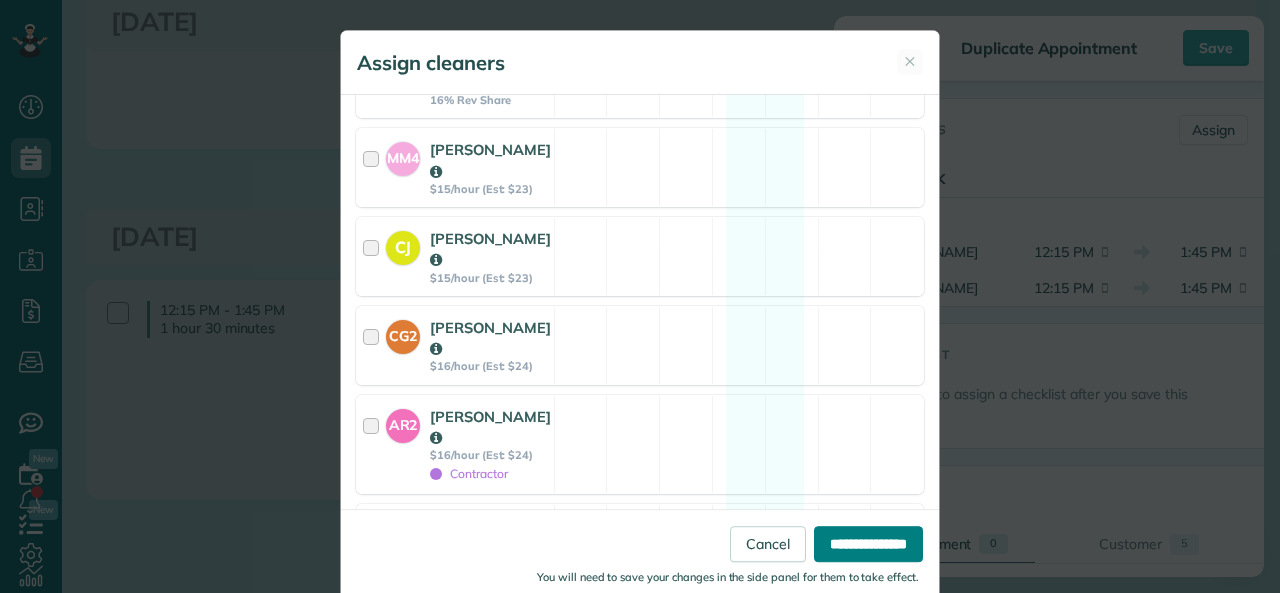 click on "**********" at bounding box center (868, 544) 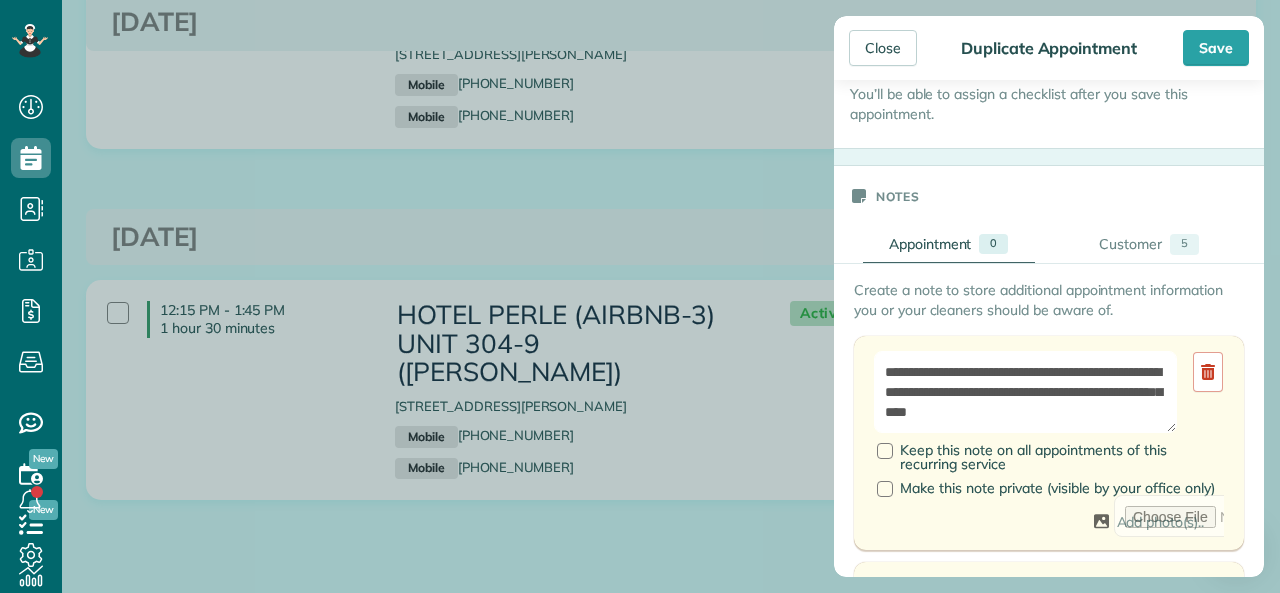 scroll, scrollTop: 700, scrollLeft: 0, axis: vertical 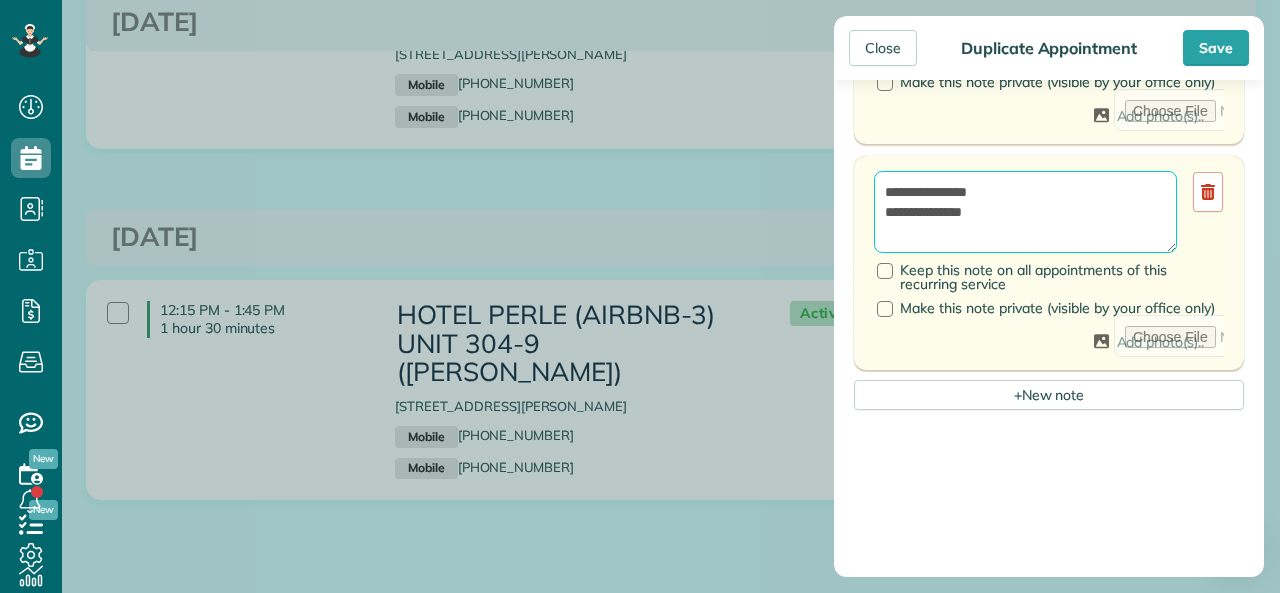 click on "**********" at bounding box center [1025, 212] 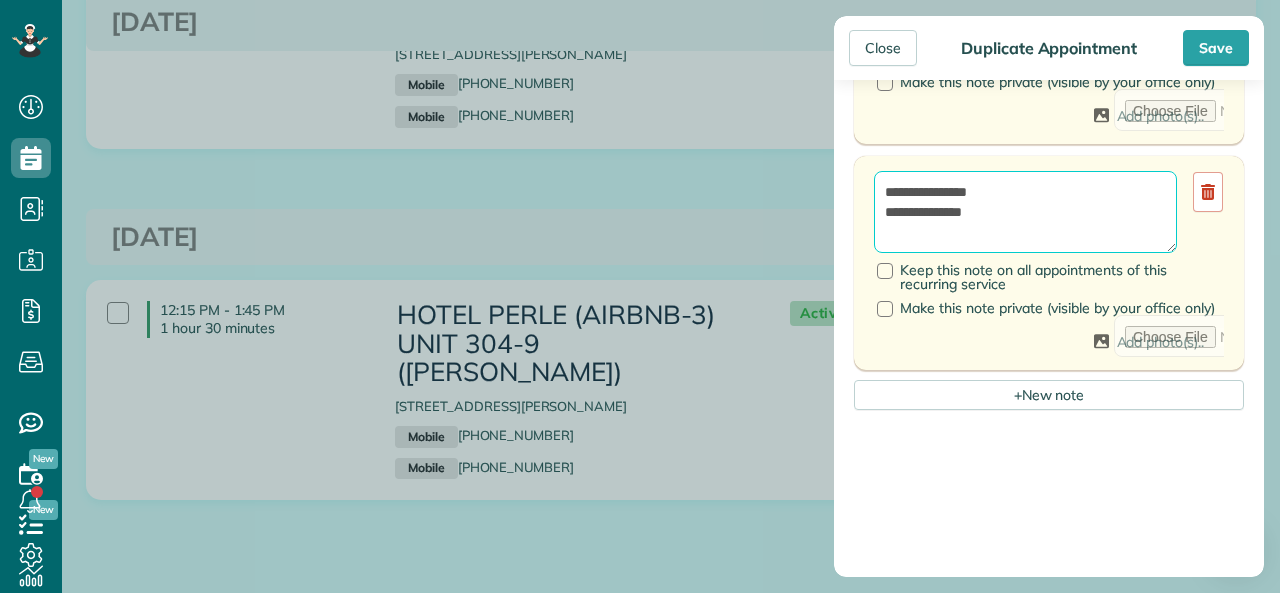 click on "**********" at bounding box center [1025, 212] 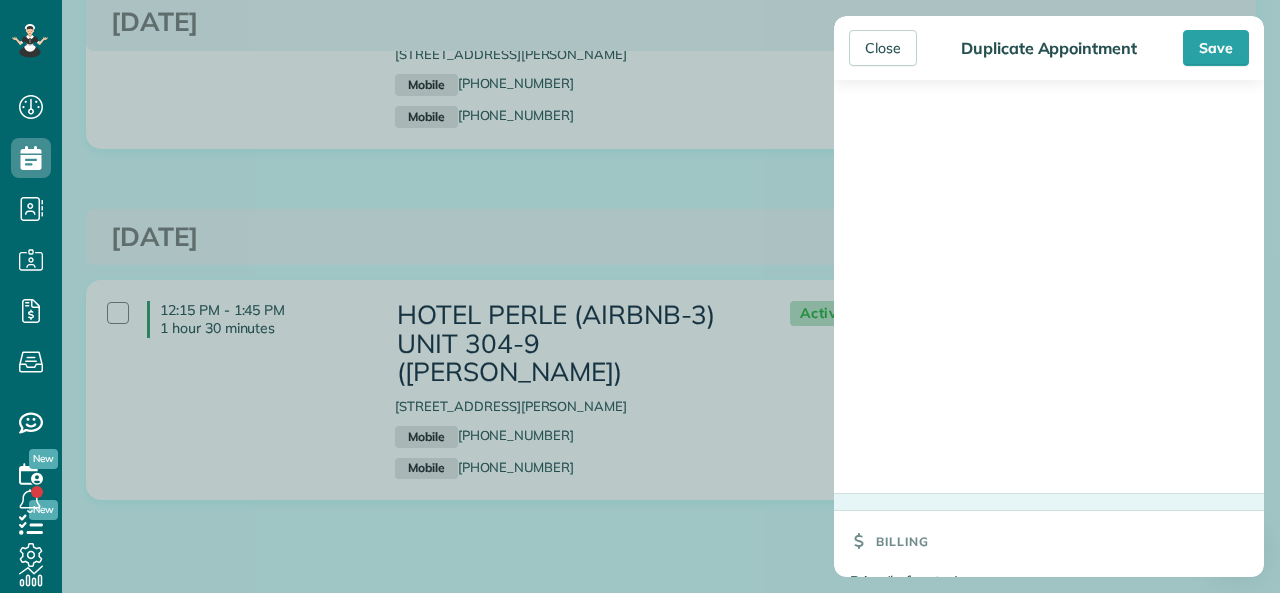 scroll, scrollTop: 2323, scrollLeft: 0, axis: vertical 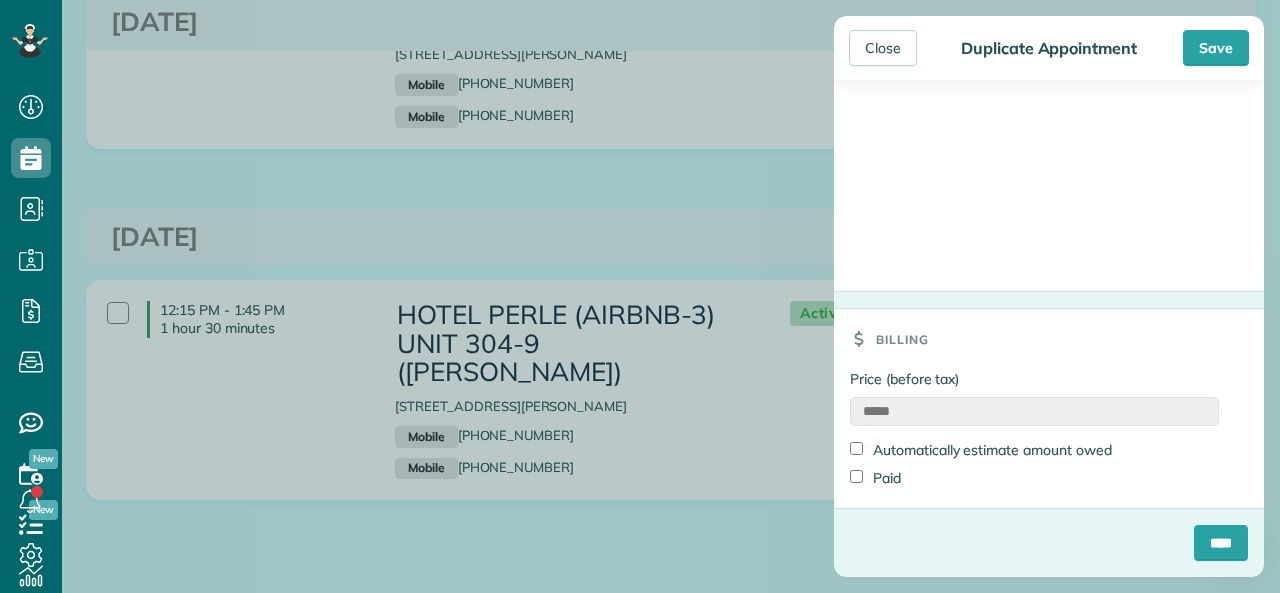 type on "**********" 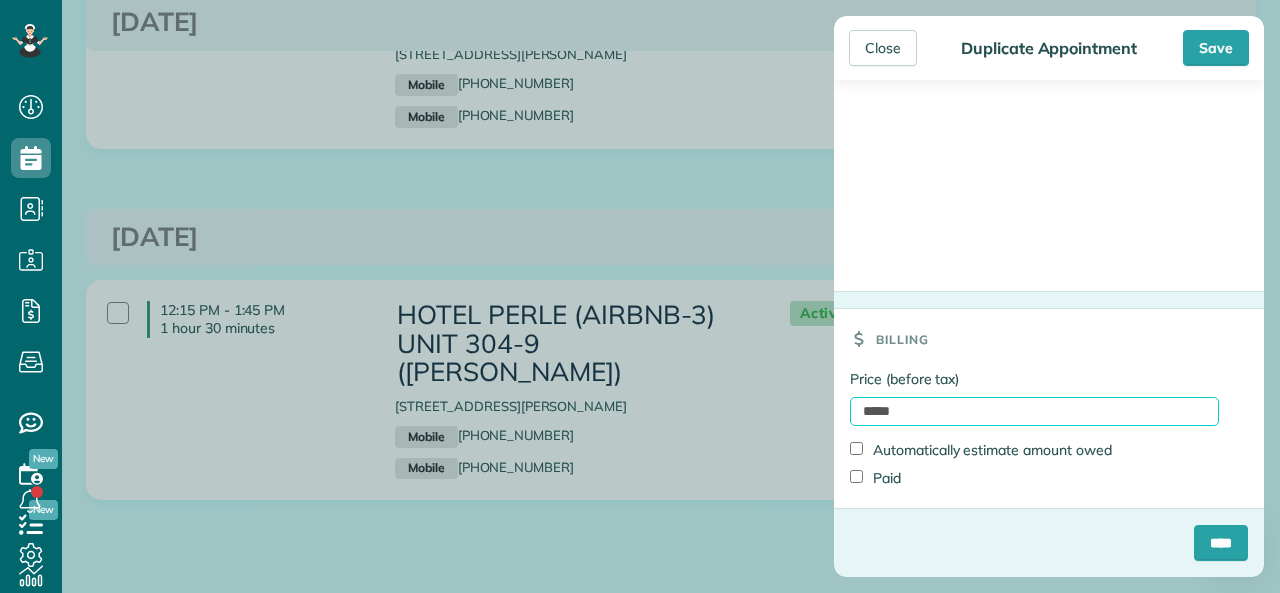 click on "*****" at bounding box center (1034, 411) 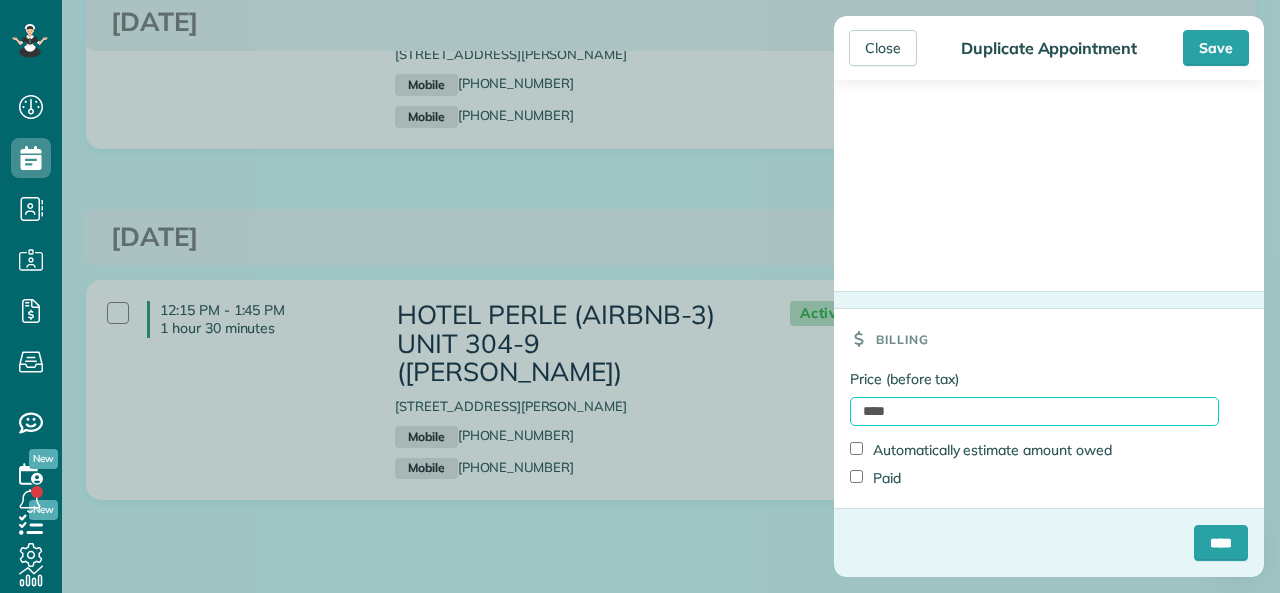 type on "*******" 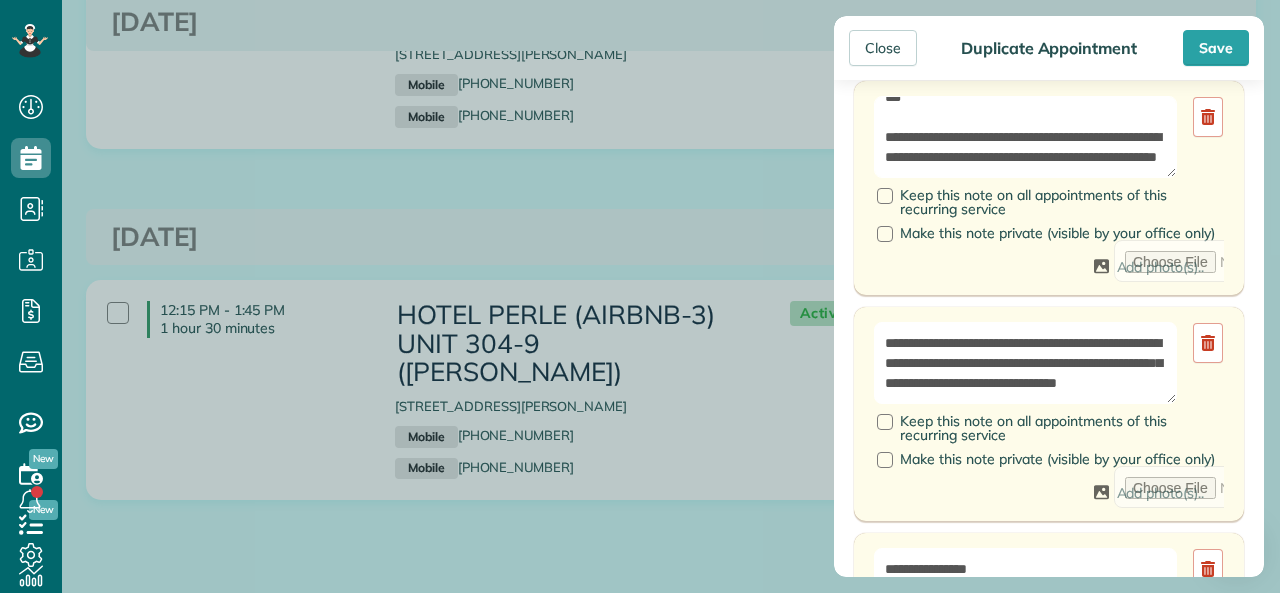 scroll, scrollTop: 723, scrollLeft: 0, axis: vertical 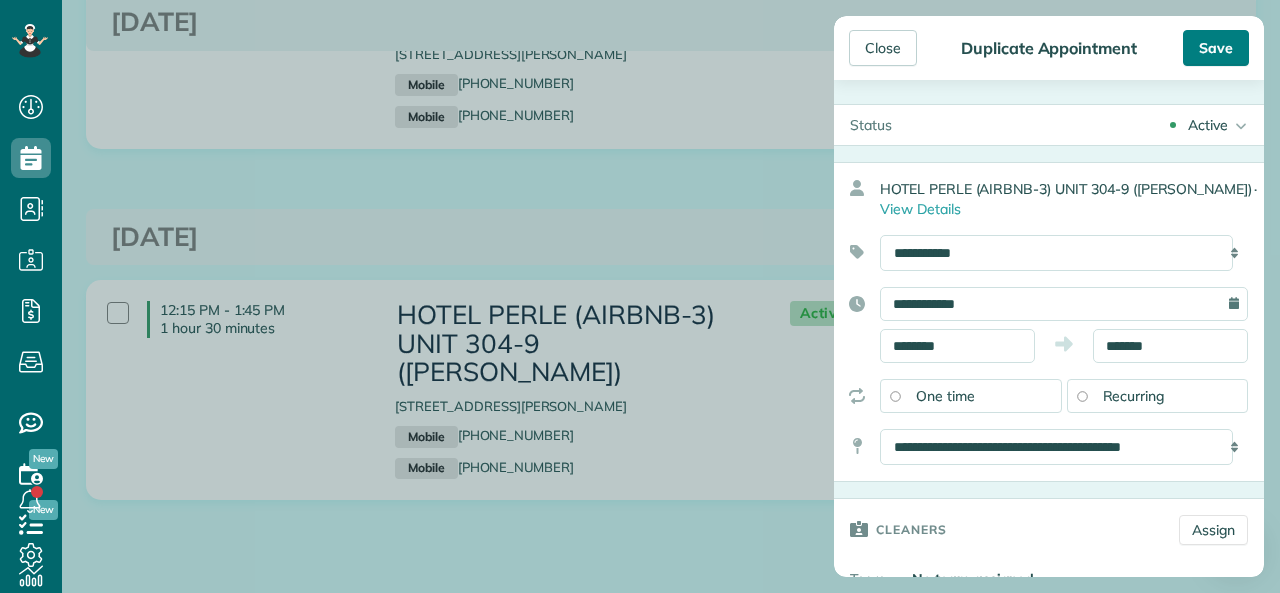 click on "Save" at bounding box center (1216, 48) 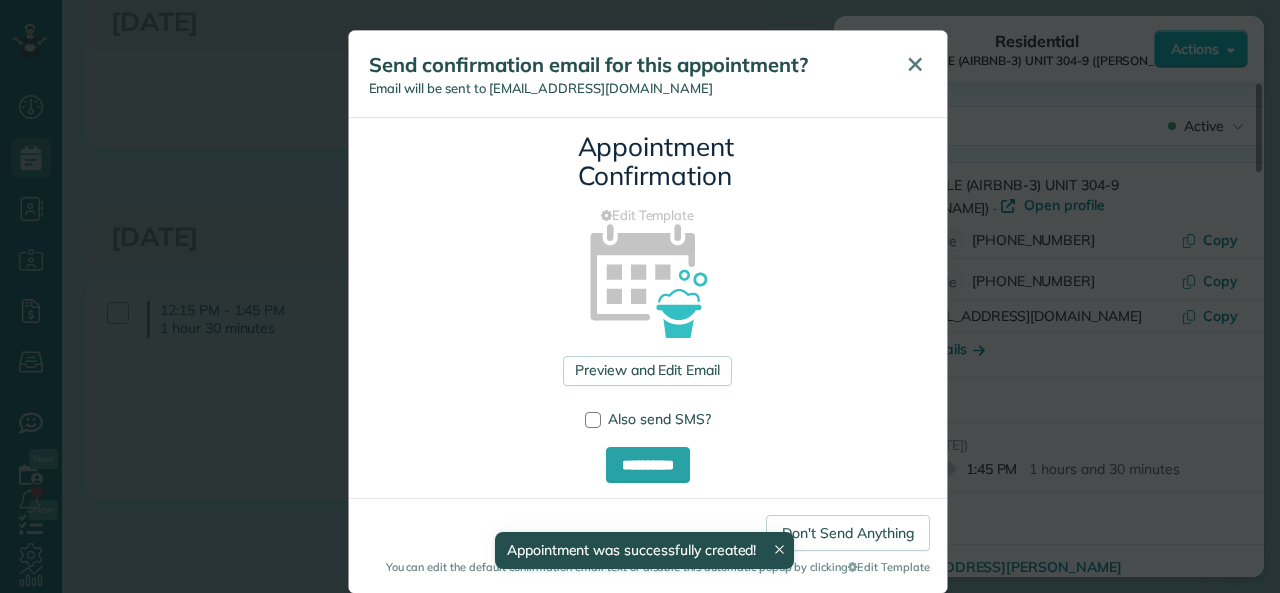 click on "✕" at bounding box center (915, 65) 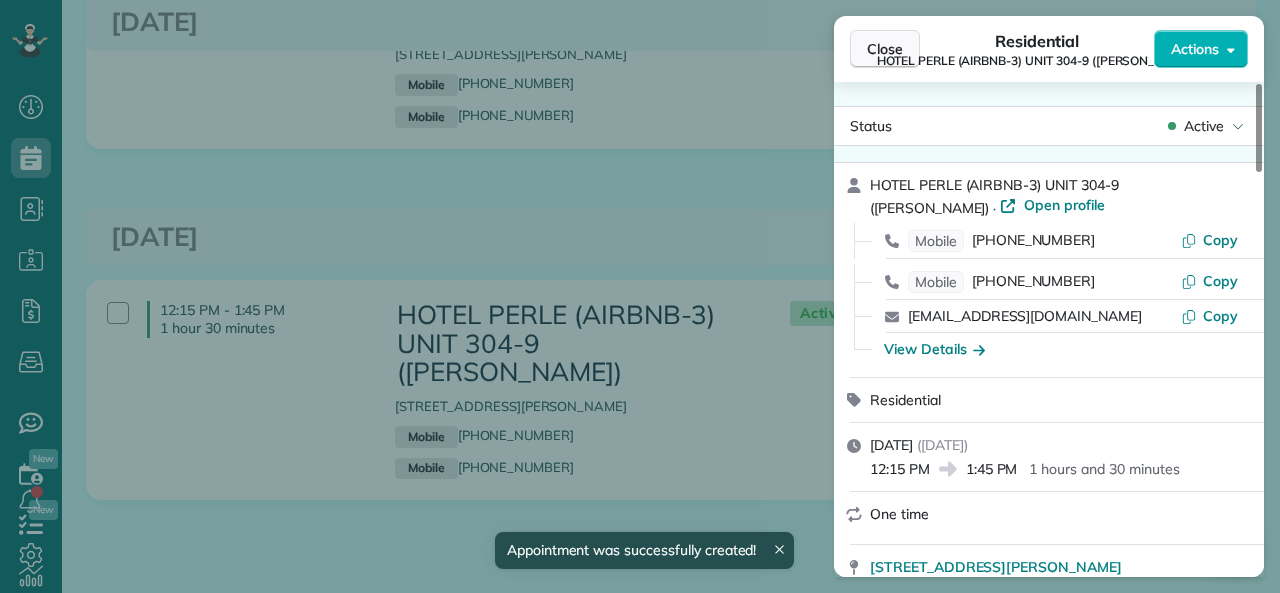 click on "Close" at bounding box center [885, 49] 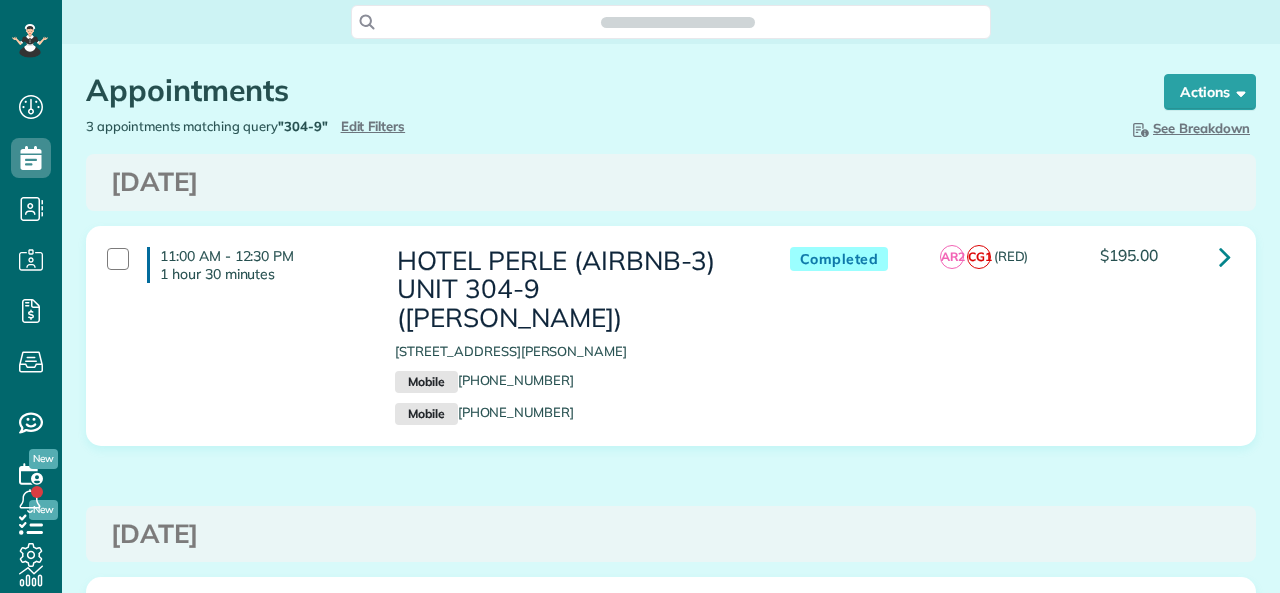 scroll, scrollTop: 0, scrollLeft: 0, axis: both 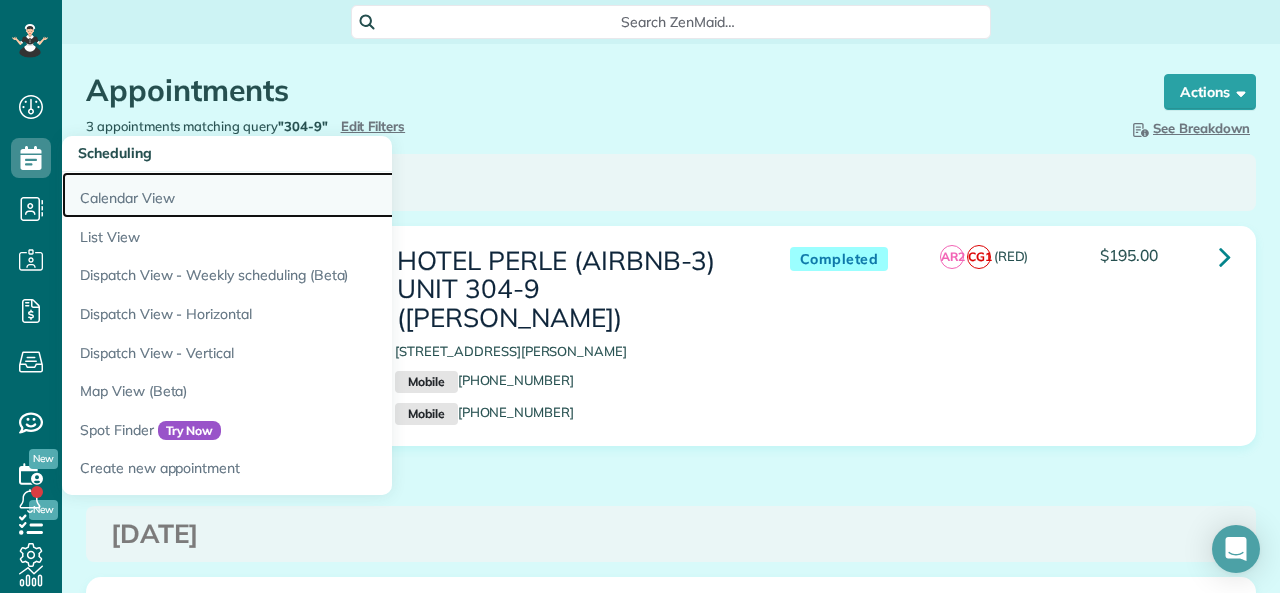 click on "Calendar View" at bounding box center [312, 195] 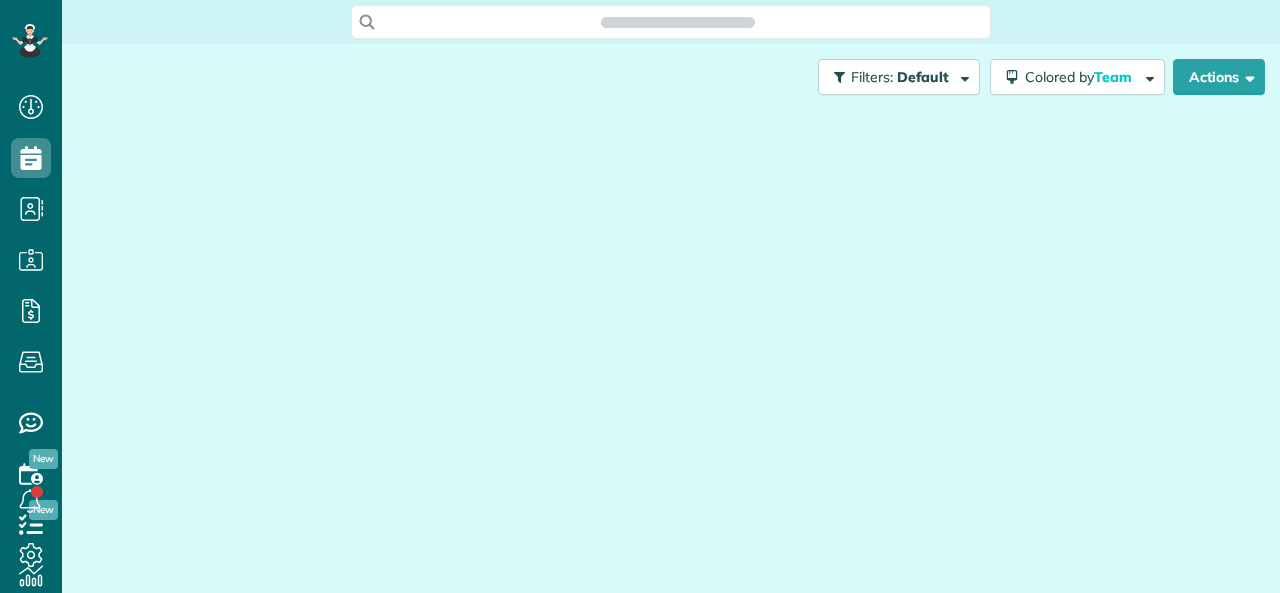 scroll, scrollTop: 0, scrollLeft: 0, axis: both 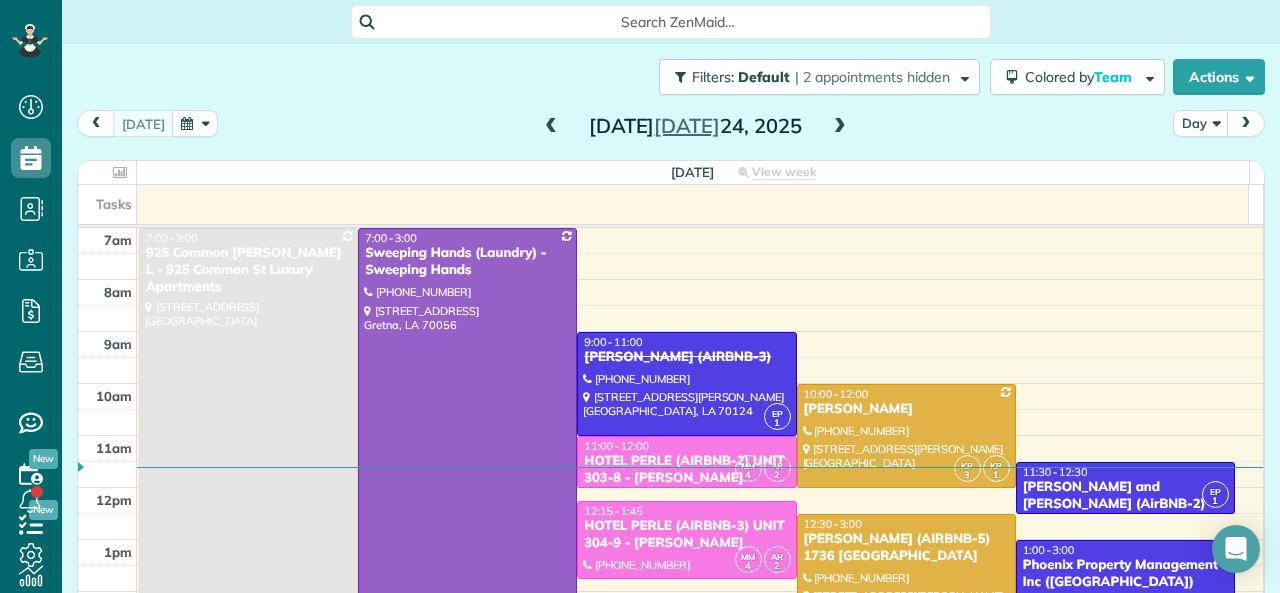 click at bounding box center [840, 127] 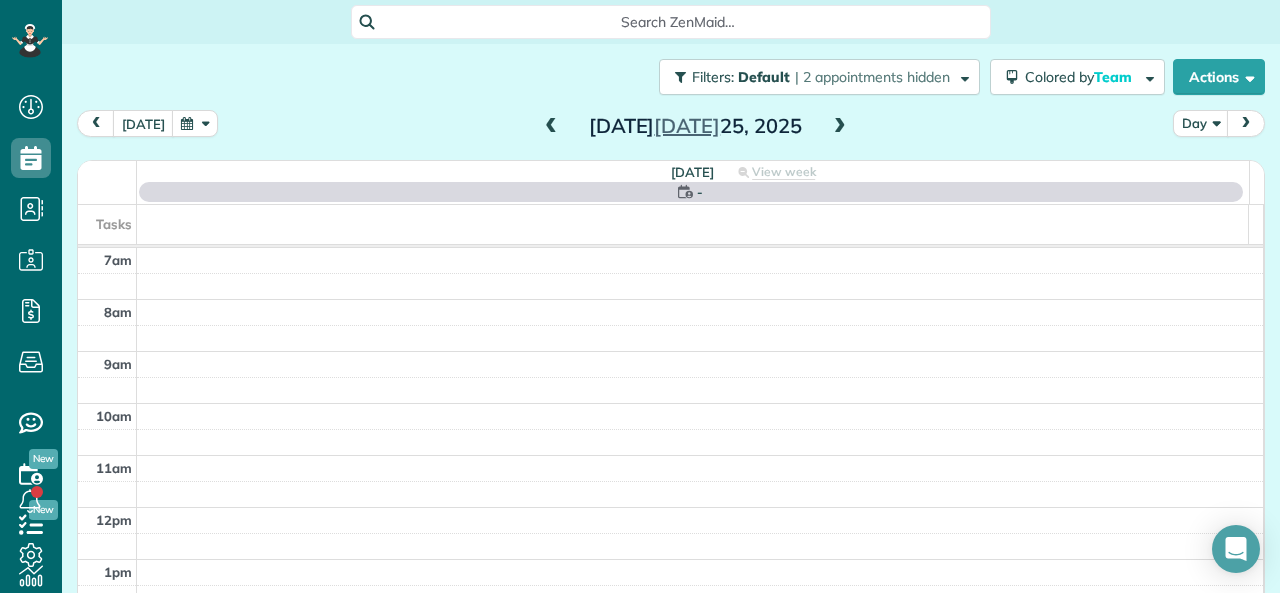 click at bounding box center (840, 127) 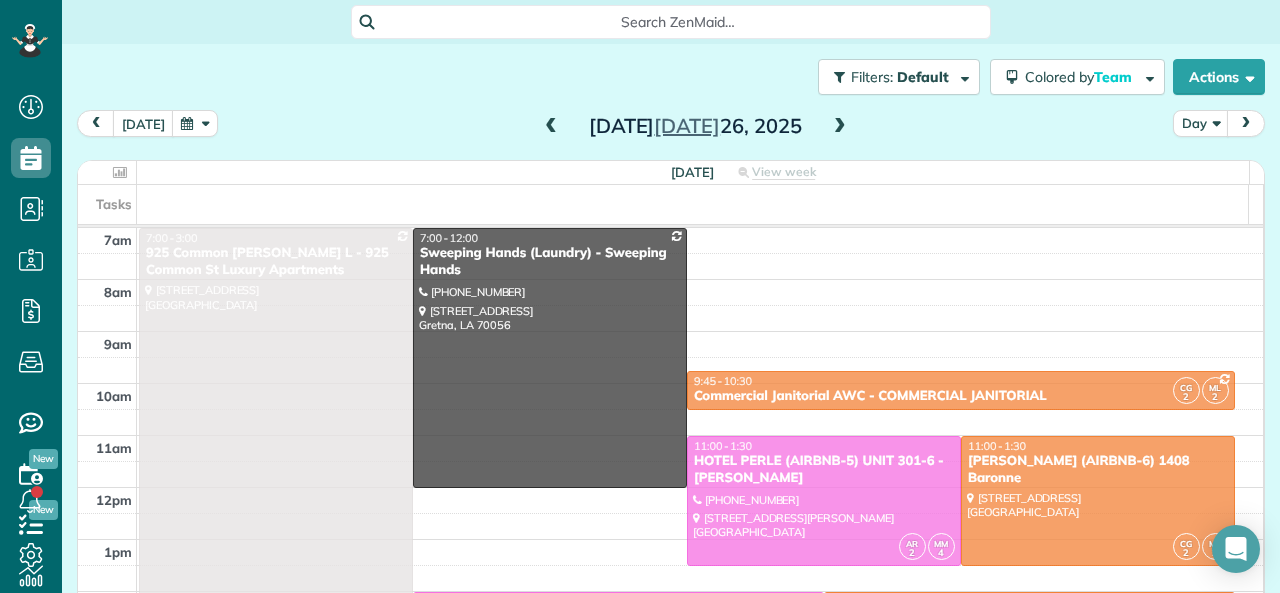 click at bounding box center (840, 127) 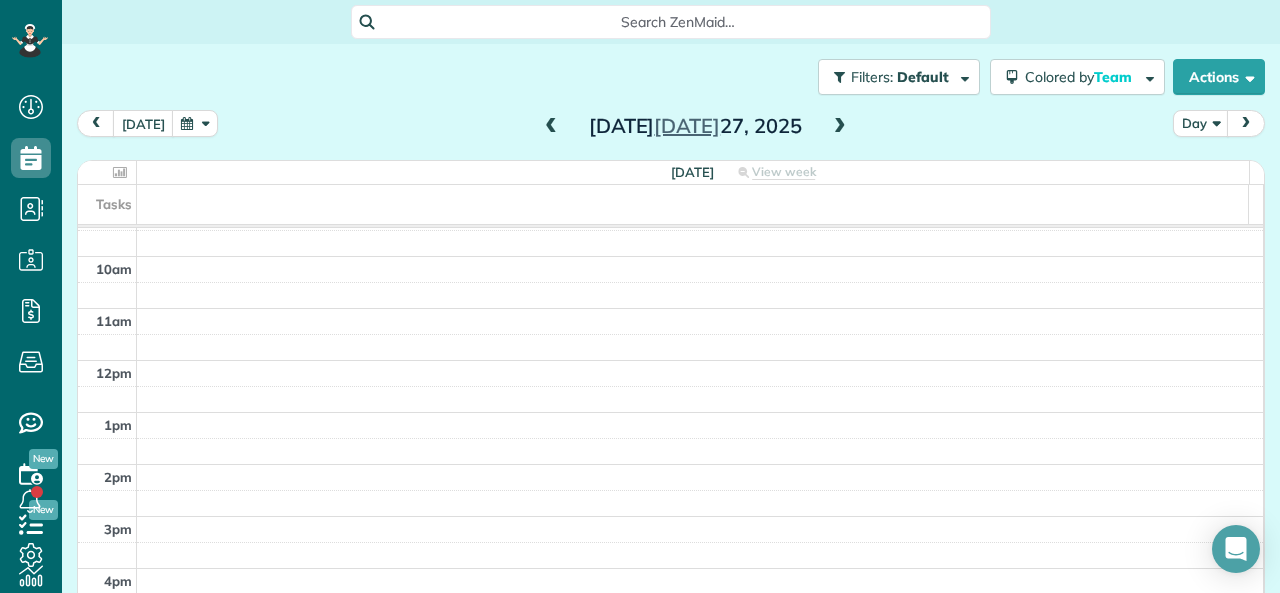 scroll, scrollTop: 0, scrollLeft: 0, axis: both 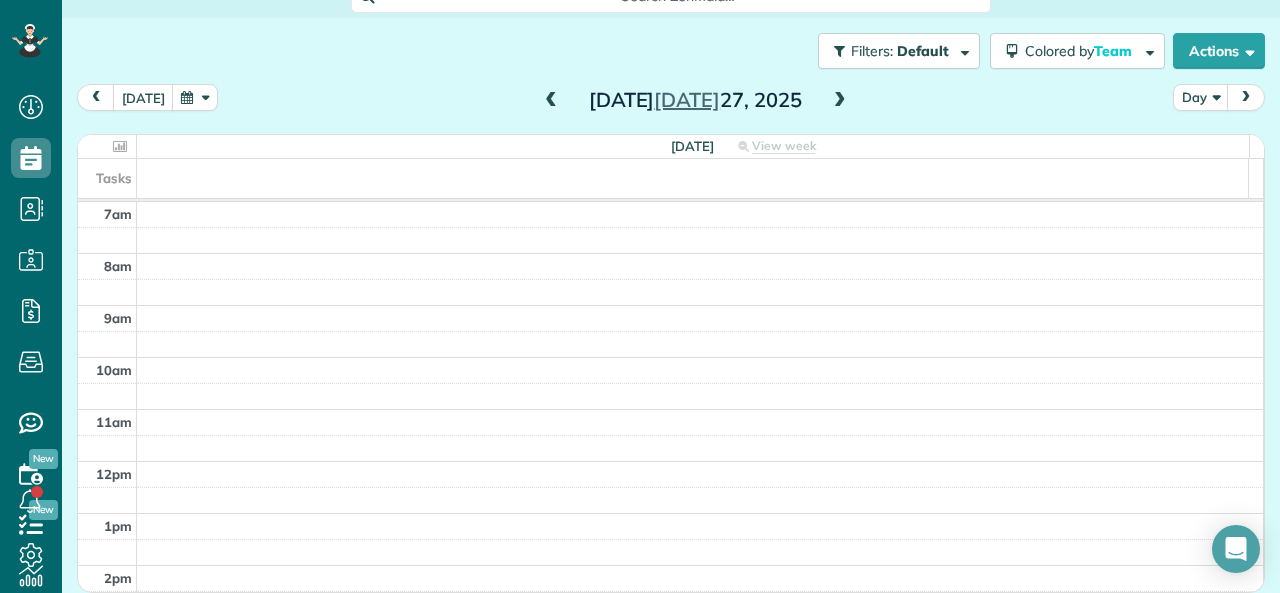 click at bounding box center [551, 101] 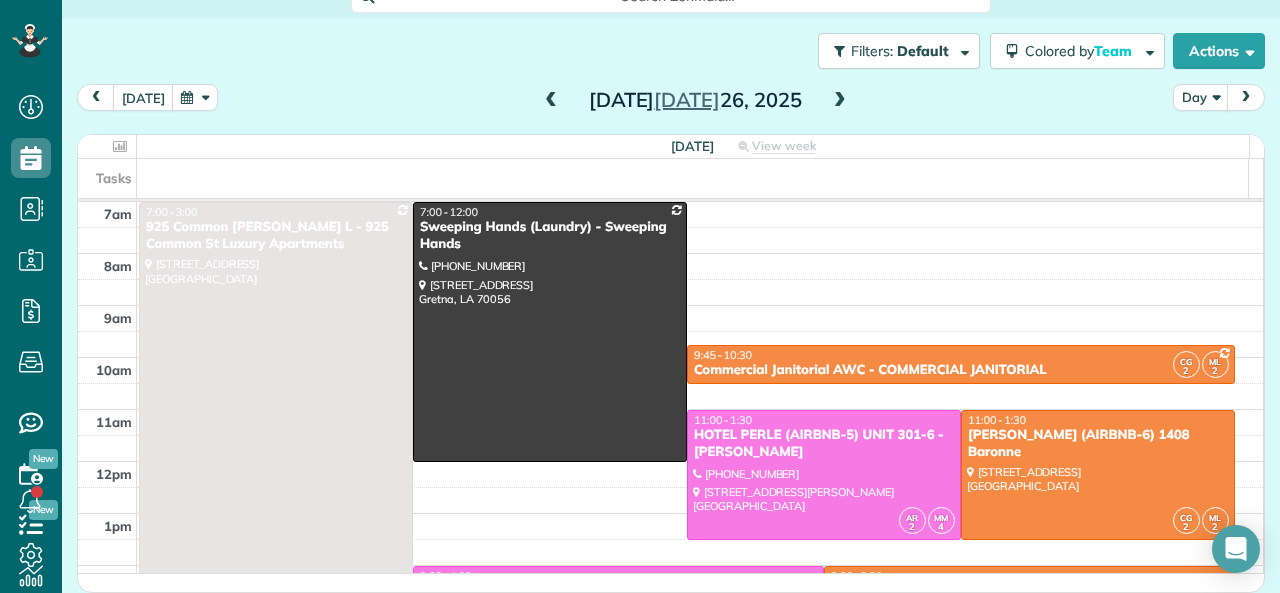 click at bounding box center (840, 101) 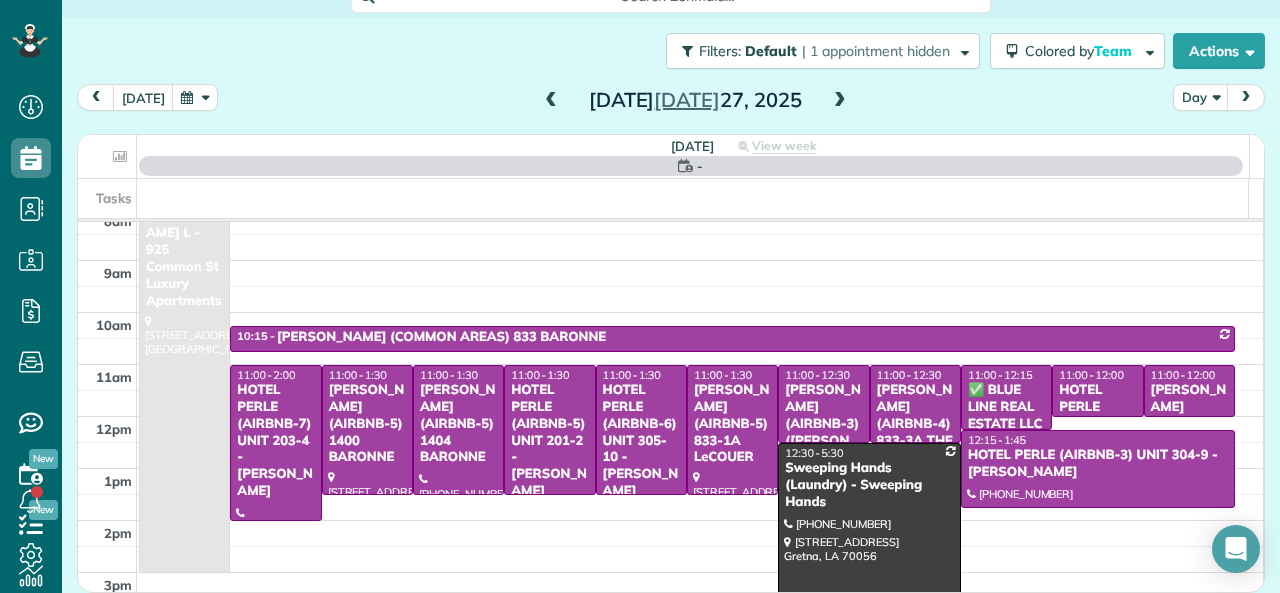scroll, scrollTop: 100, scrollLeft: 0, axis: vertical 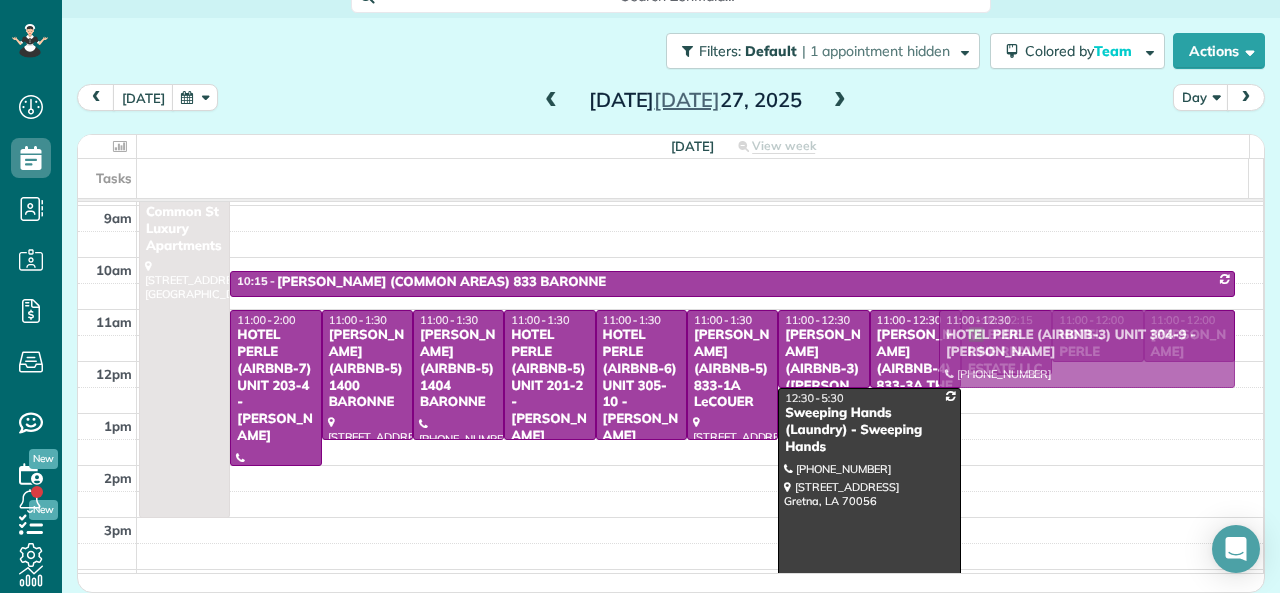 drag, startPoint x: 1018, startPoint y: 427, endPoint x: 1024, endPoint y: 365, distance: 62.289646 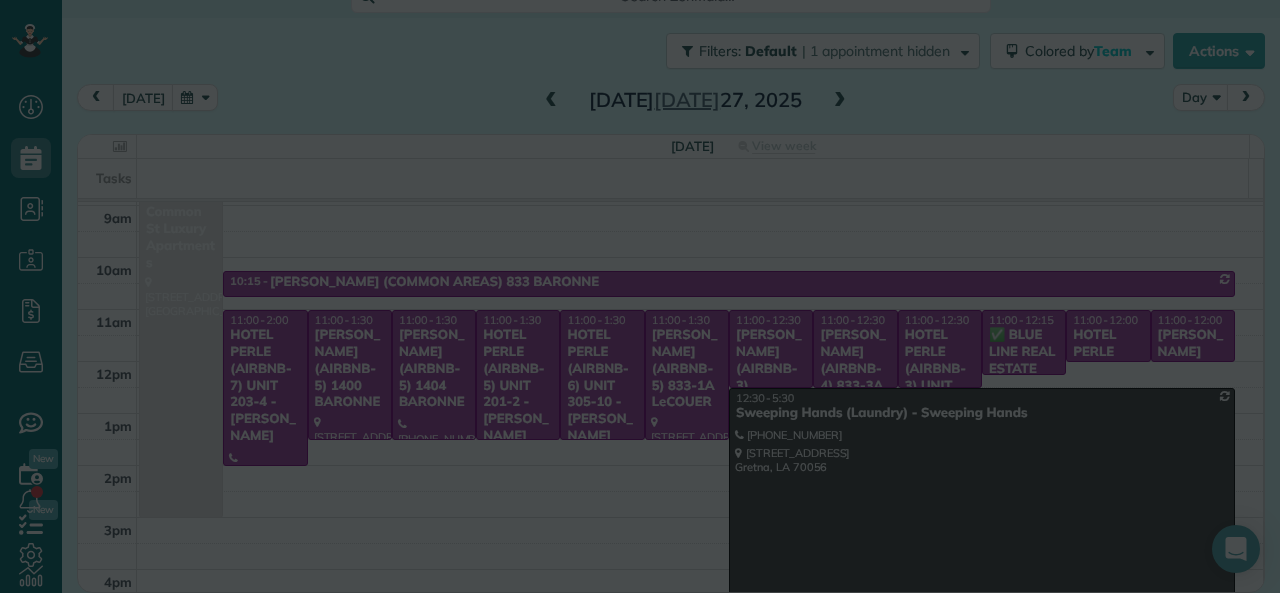 scroll, scrollTop: 24, scrollLeft: 0, axis: vertical 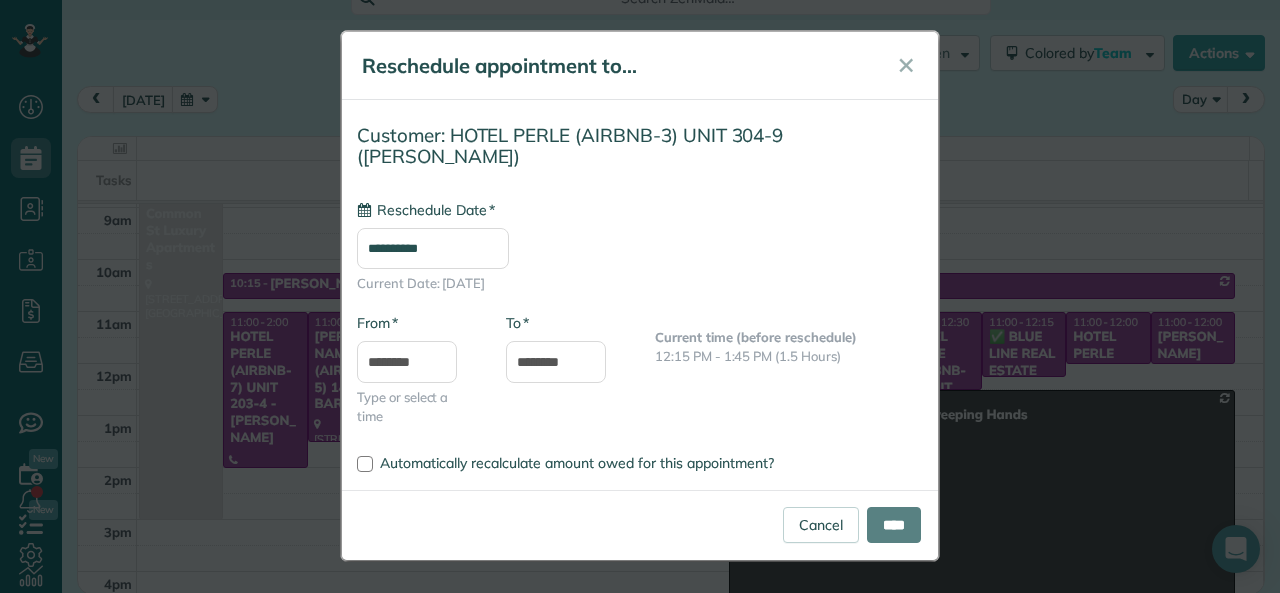 type on "**********" 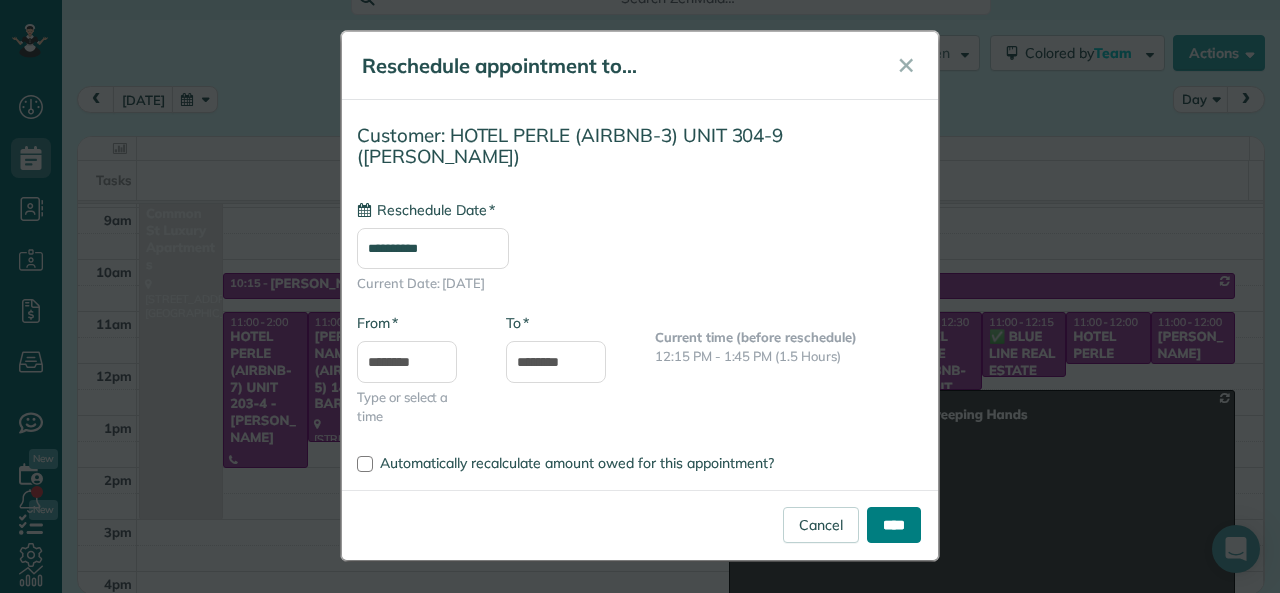 click on "****" at bounding box center [894, 525] 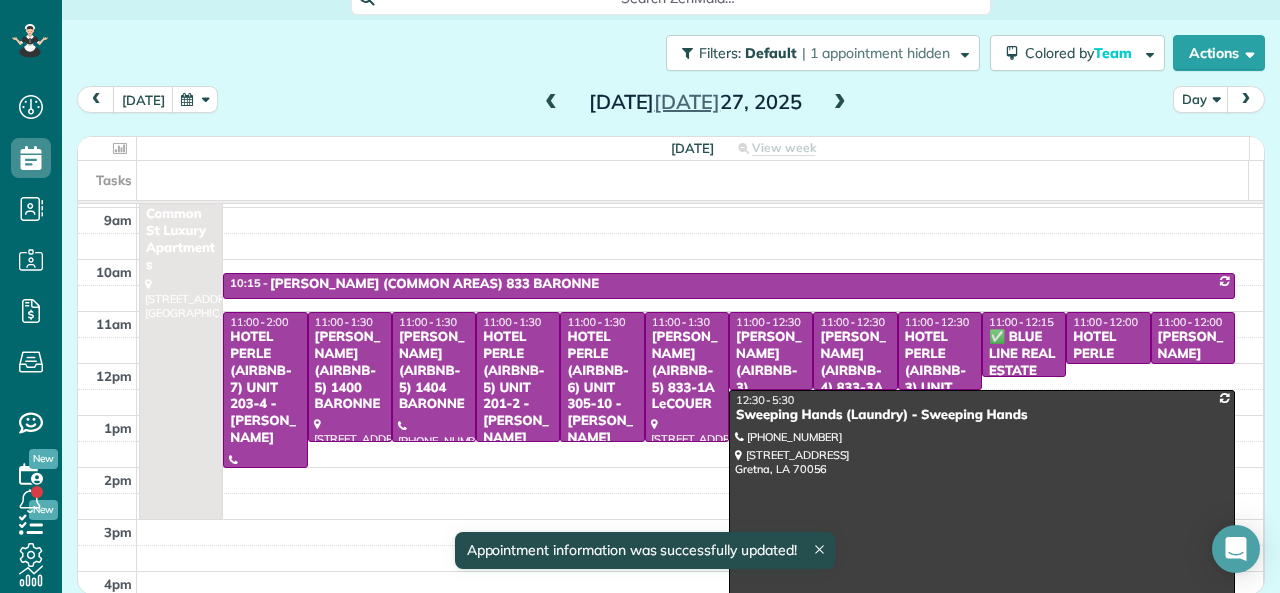 click 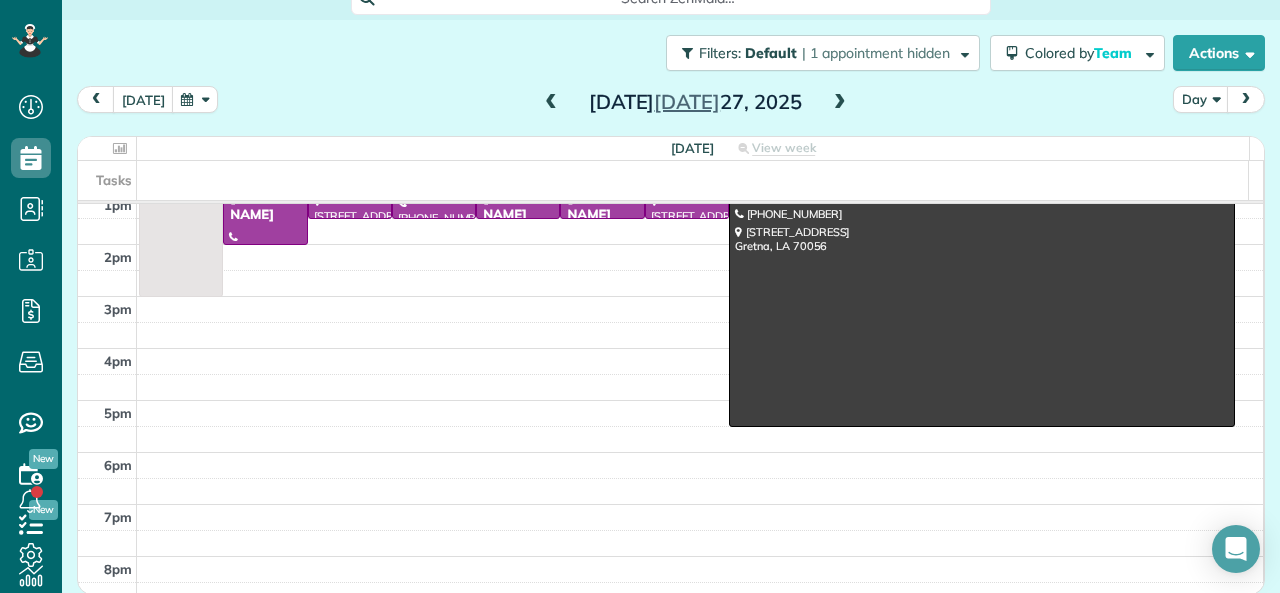 scroll, scrollTop: 492, scrollLeft: 0, axis: vertical 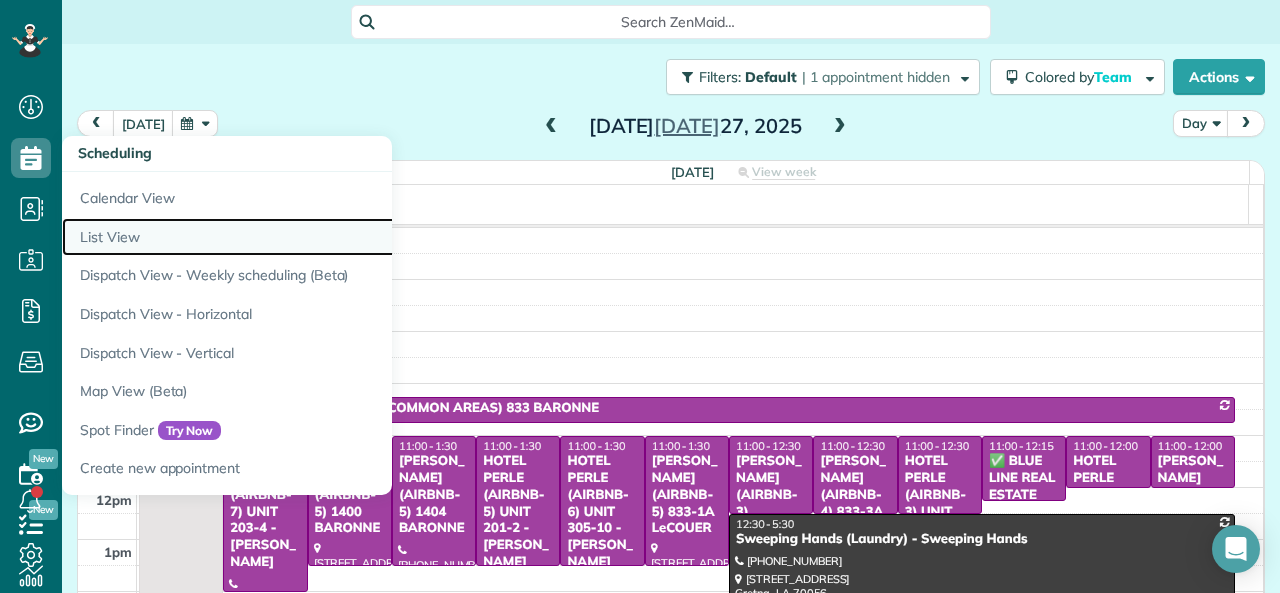 click on "List View" at bounding box center (312, 237) 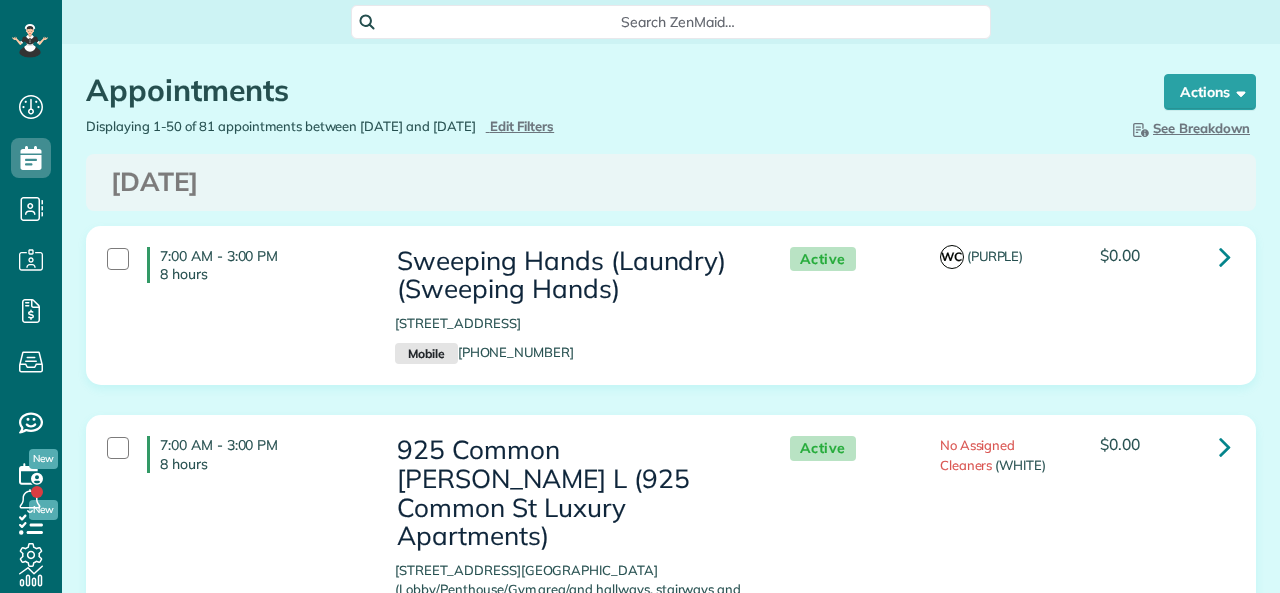 scroll, scrollTop: 0, scrollLeft: 0, axis: both 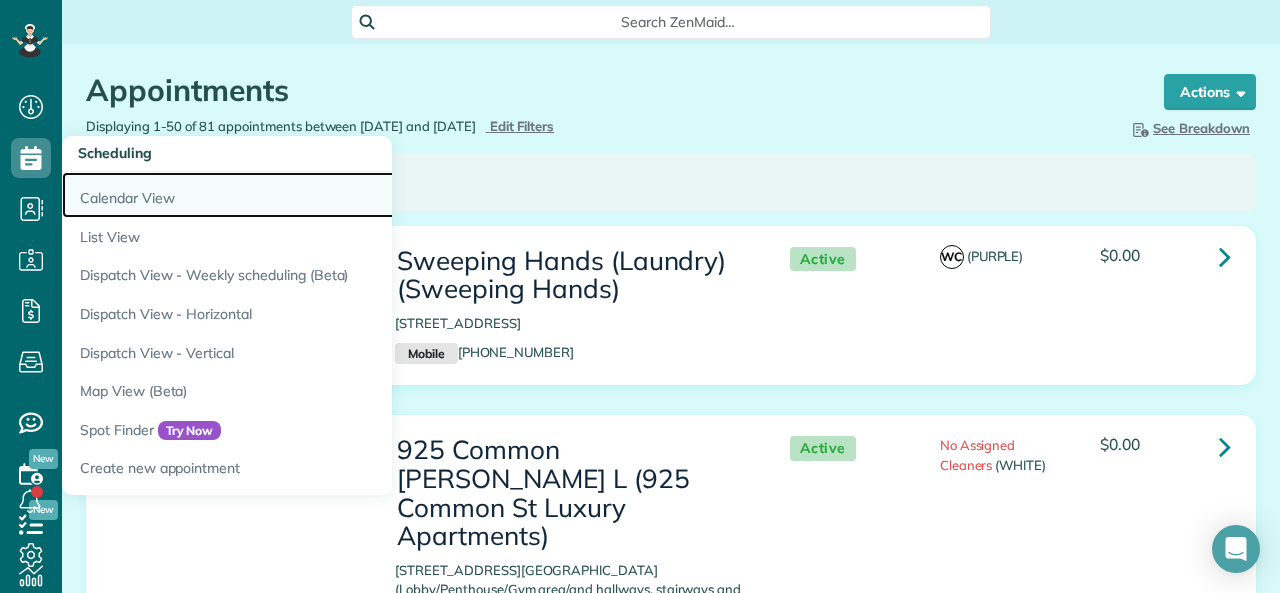 click on "Calendar View" at bounding box center [312, 195] 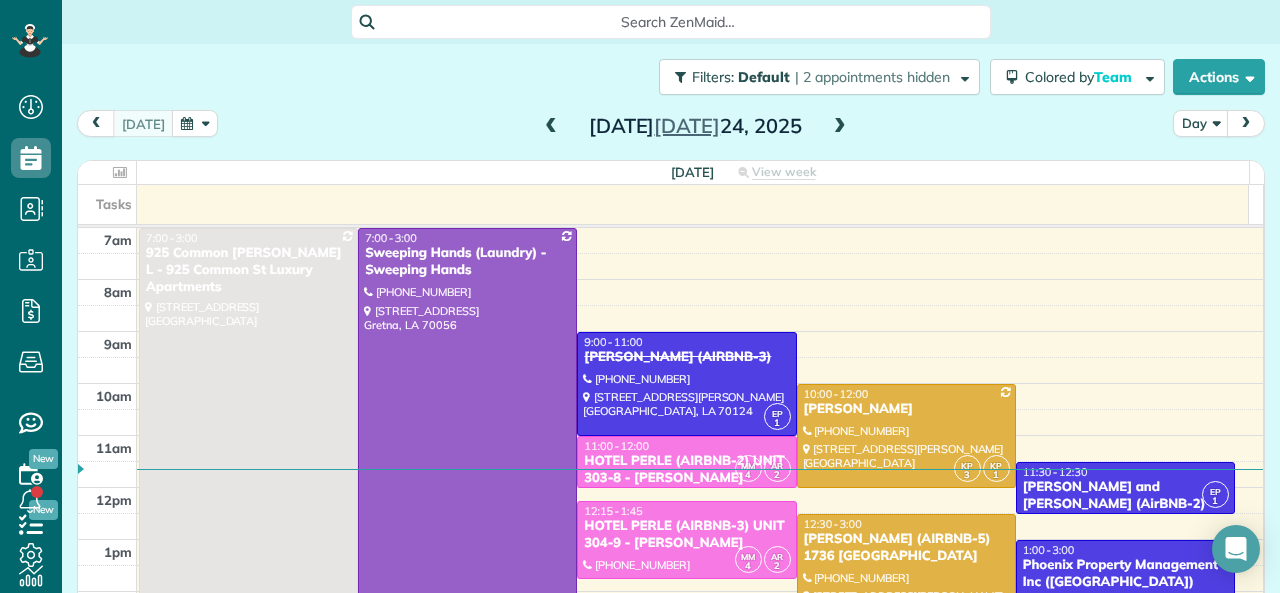 scroll, scrollTop: 0, scrollLeft: 0, axis: both 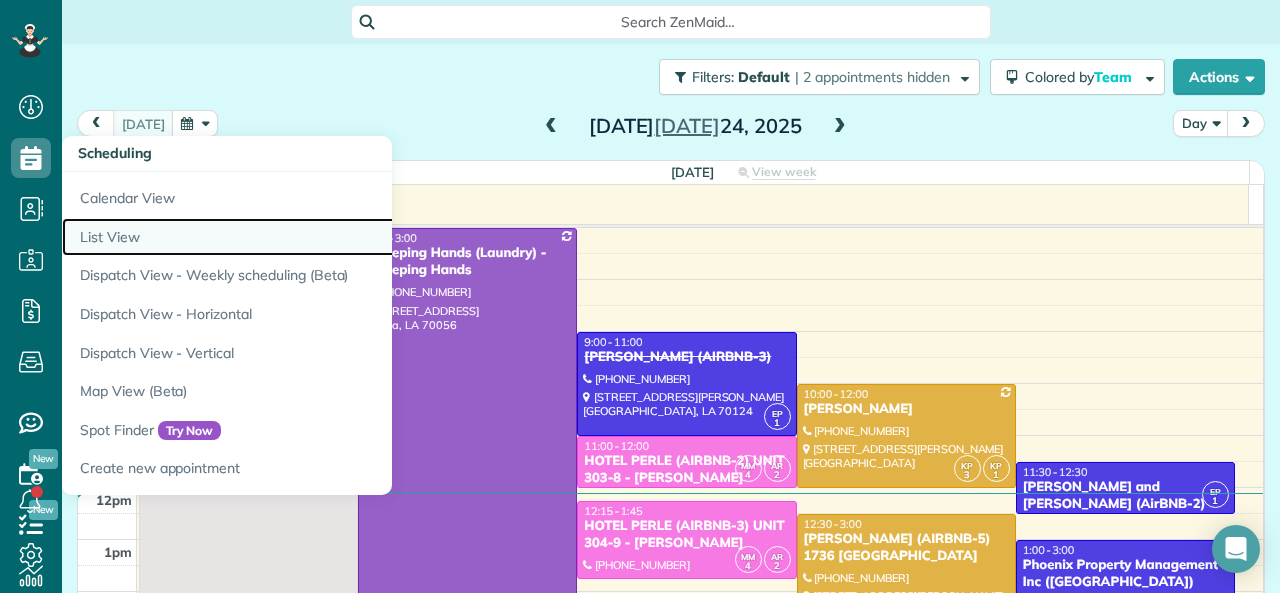 click on "List View" at bounding box center (312, 237) 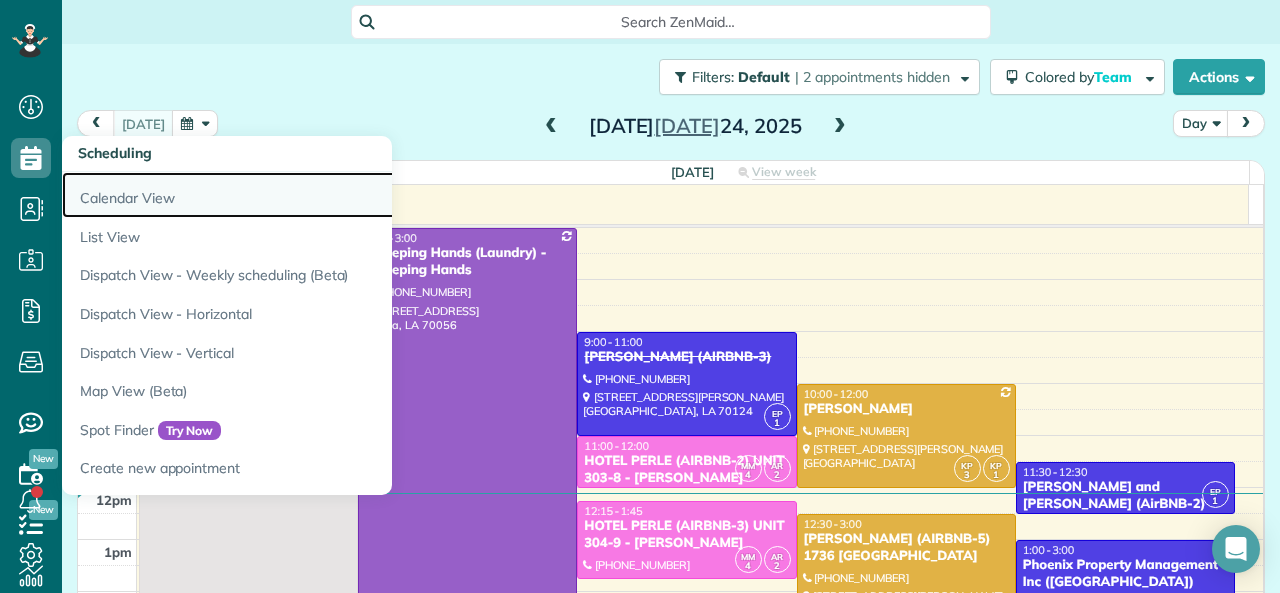click on "Calendar View" at bounding box center [312, 195] 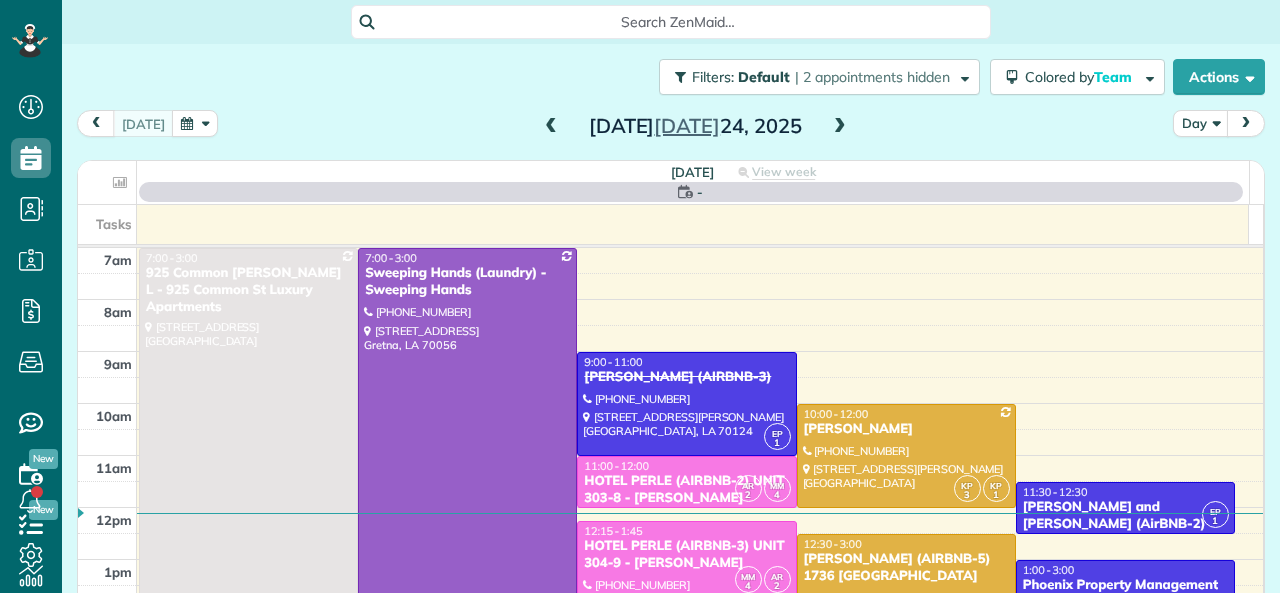 scroll, scrollTop: 0, scrollLeft: 0, axis: both 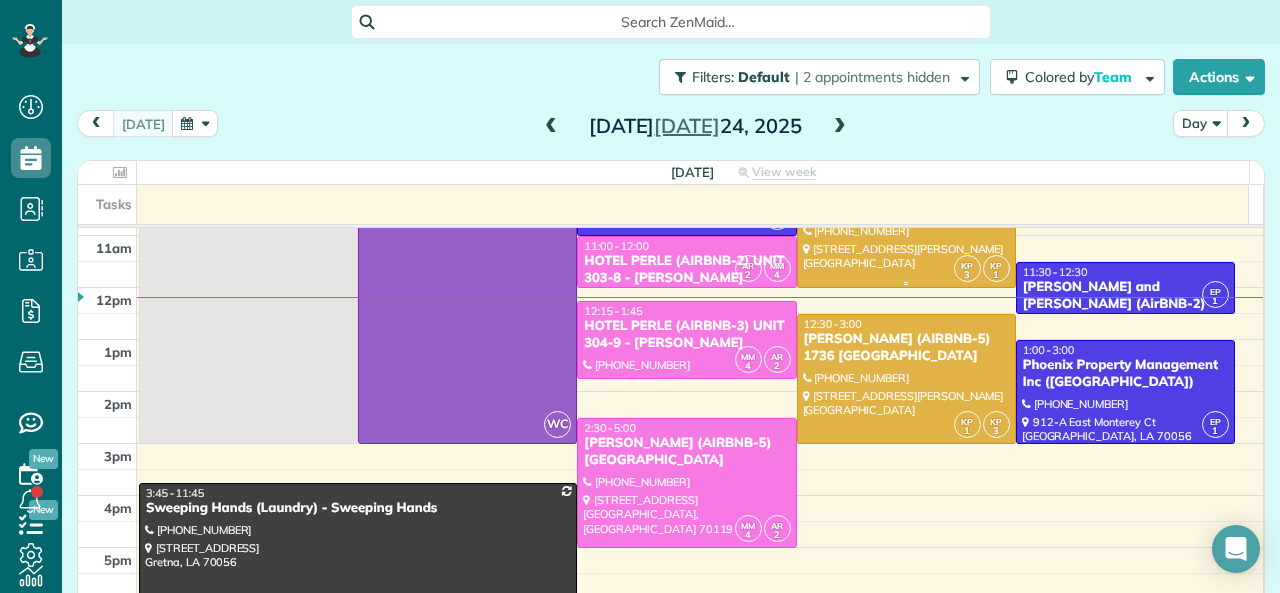 click at bounding box center [906, 236] 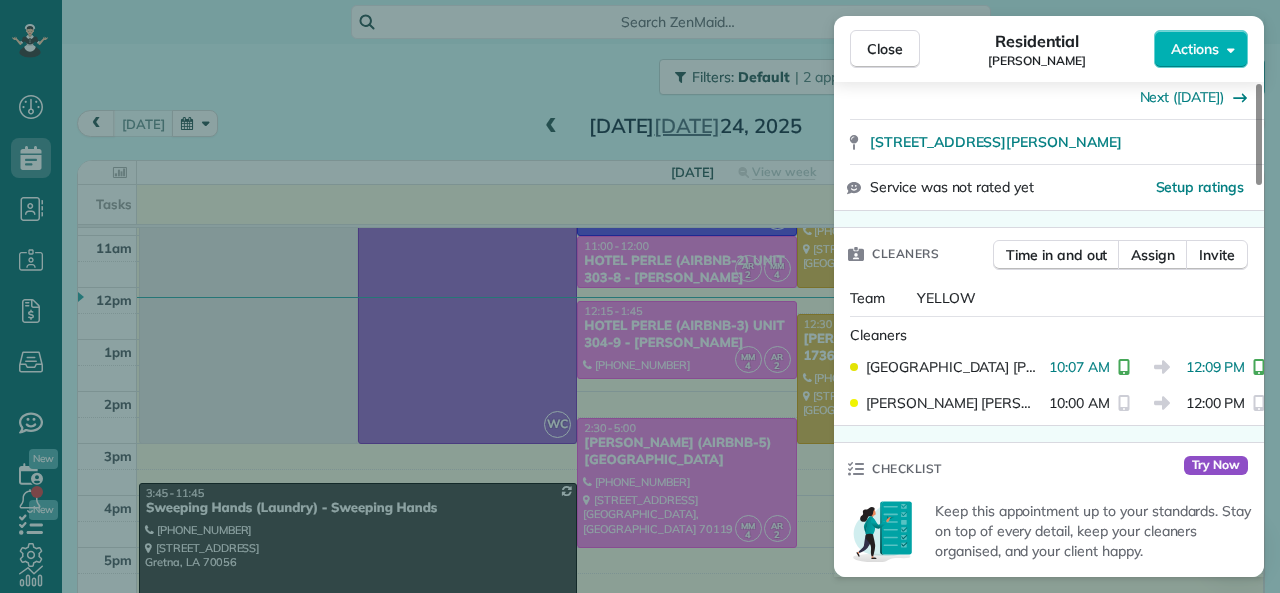 scroll, scrollTop: 400, scrollLeft: 0, axis: vertical 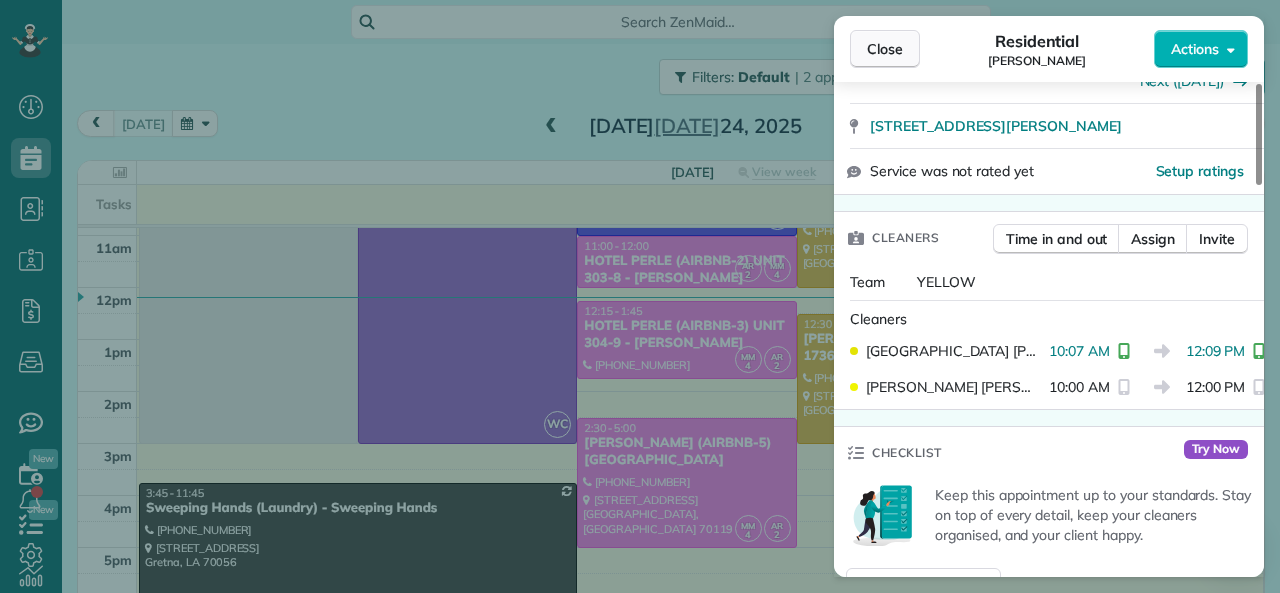 click on "Close" at bounding box center [885, 49] 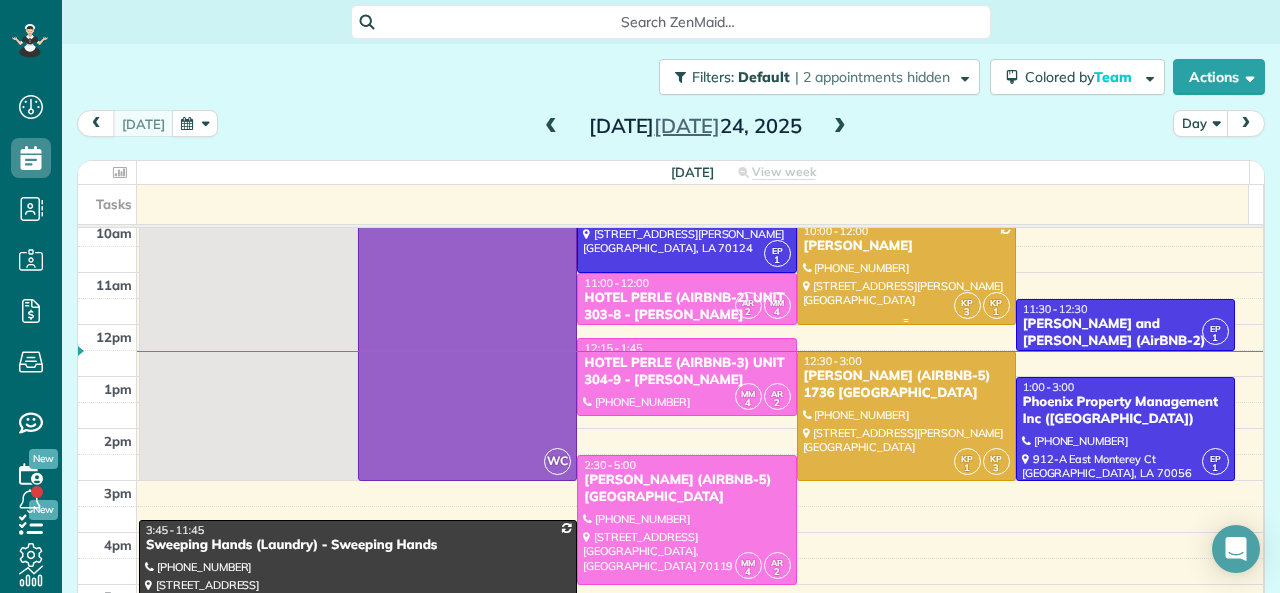 scroll, scrollTop: 200, scrollLeft: 0, axis: vertical 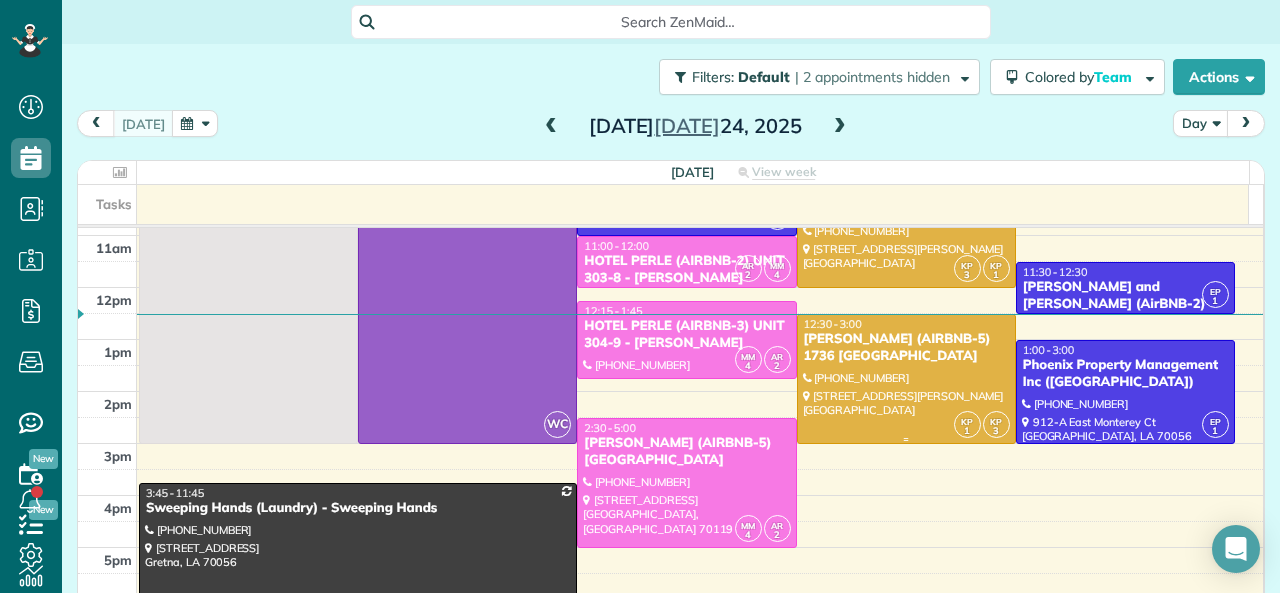 click on "[PERSON_NAME] (AIRBNB-5) 1736 [GEOGRAPHIC_DATA]" at bounding box center [906, 348] 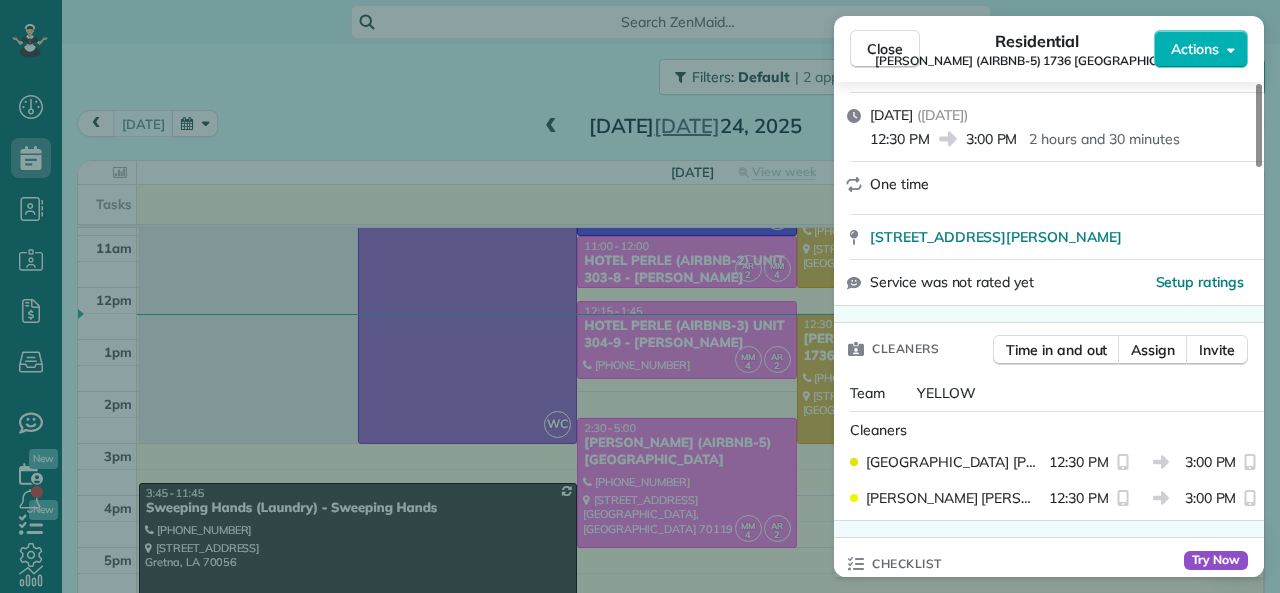 scroll, scrollTop: 400, scrollLeft: 0, axis: vertical 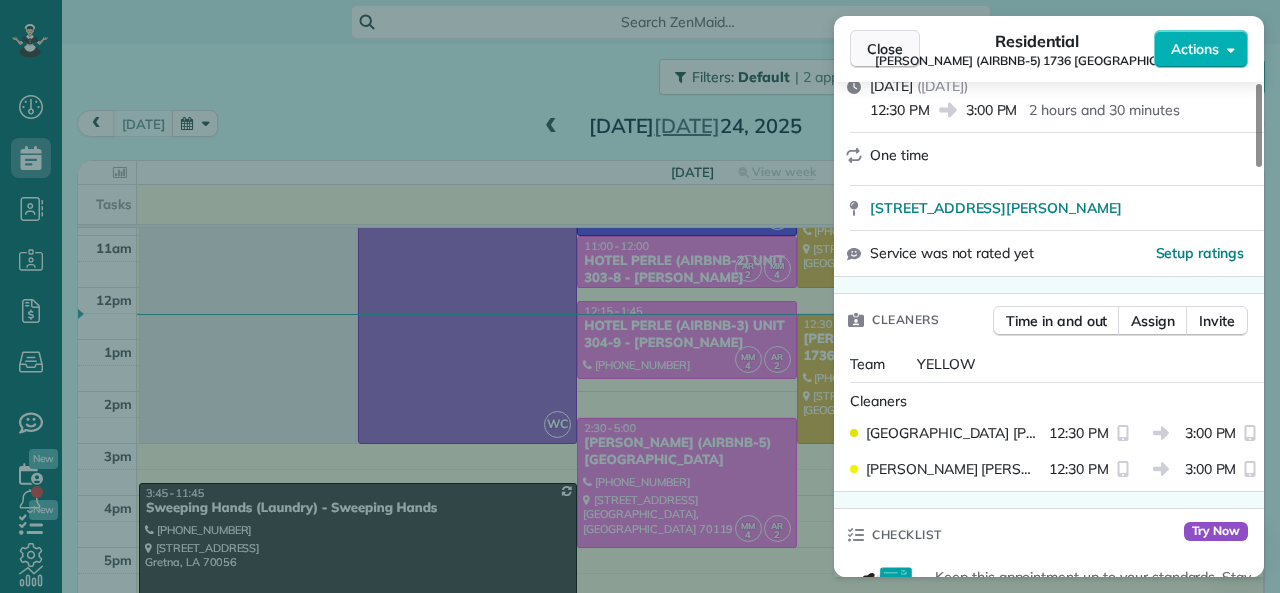 click on "Close" at bounding box center (885, 49) 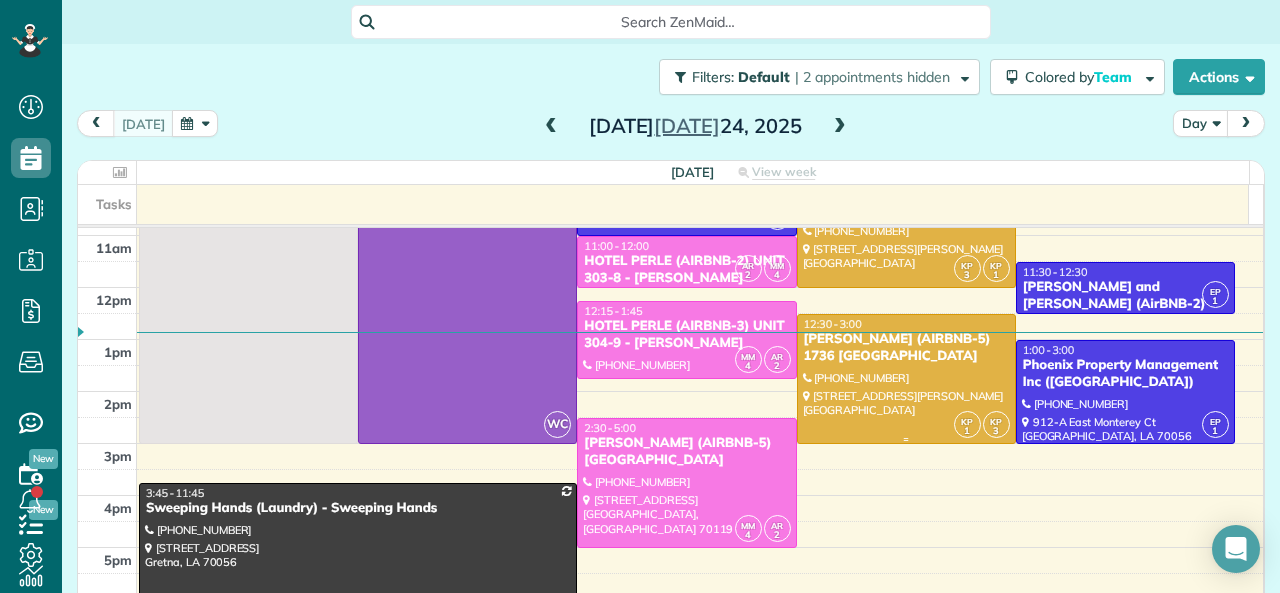 click at bounding box center [906, 379] 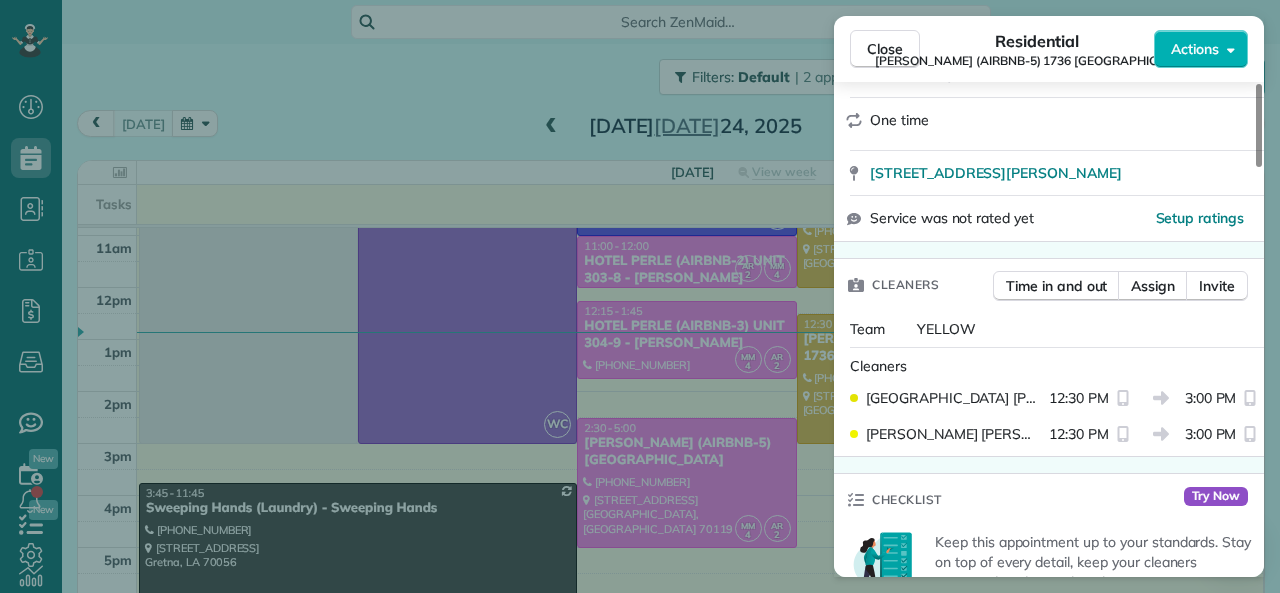 scroll, scrollTop: 400, scrollLeft: 0, axis: vertical 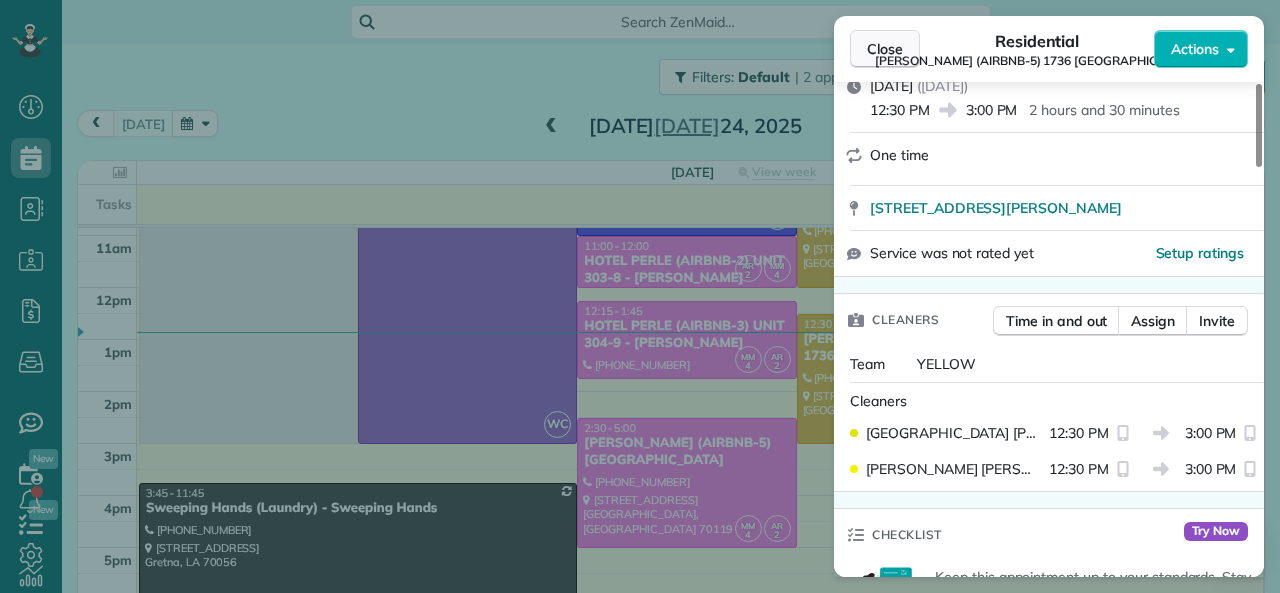 click on "Close" at bounding box center (885, 49) 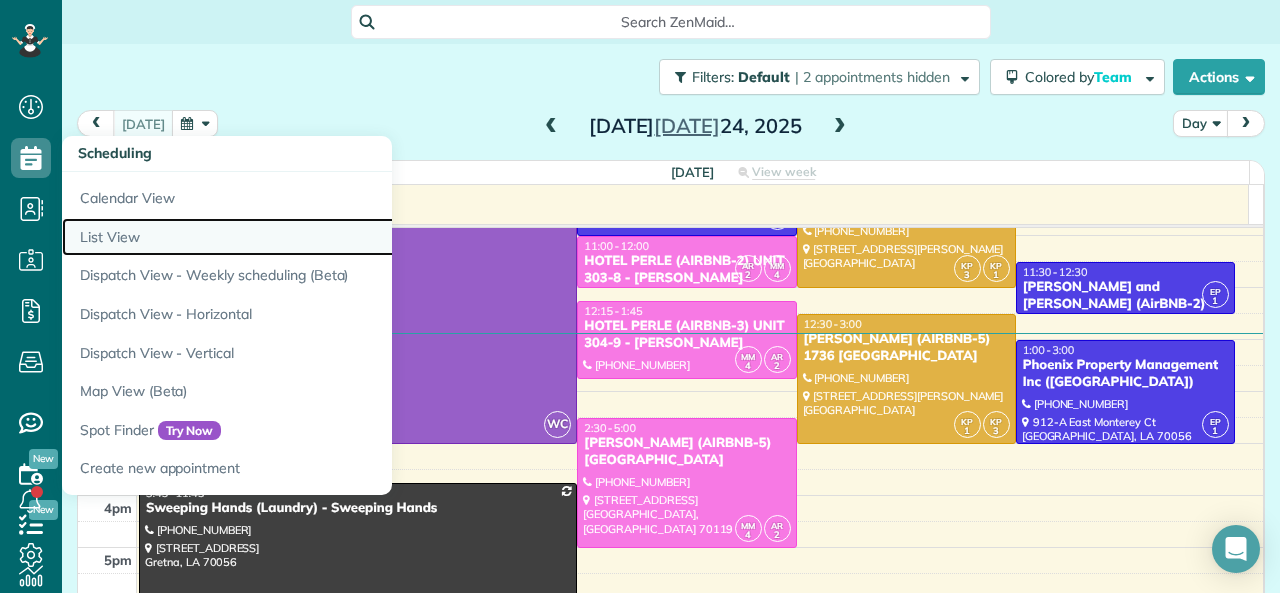click on "List View" at bounding box center [312, 237] 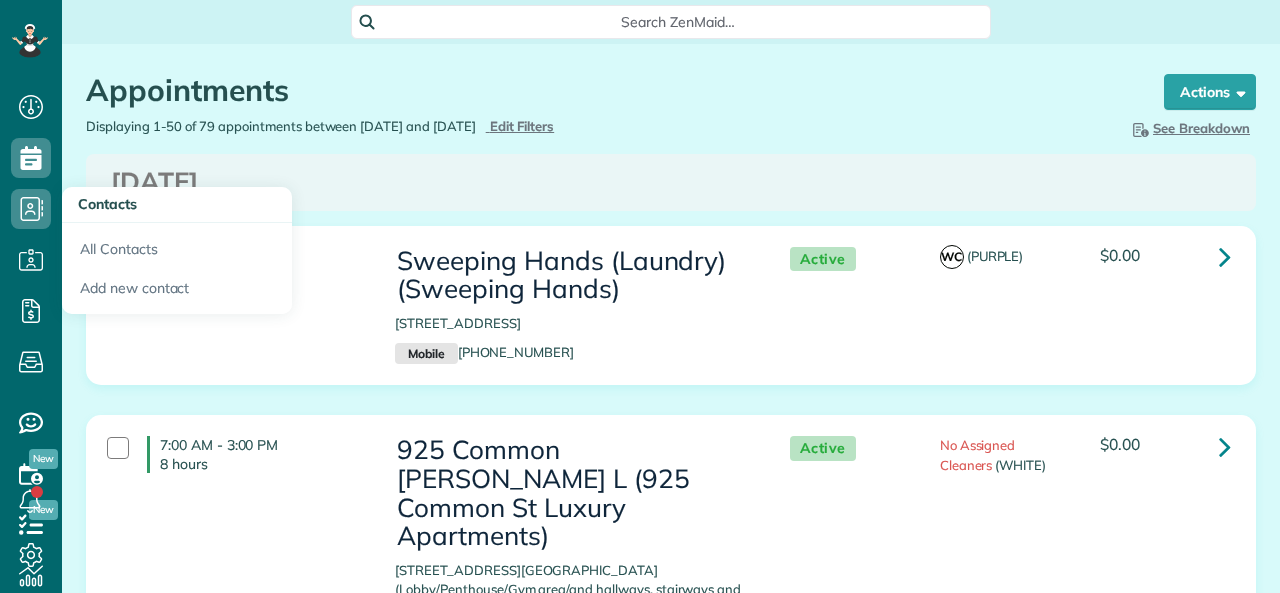 scroll, scrollTop: 0, scrollLeft: 0, axis: both 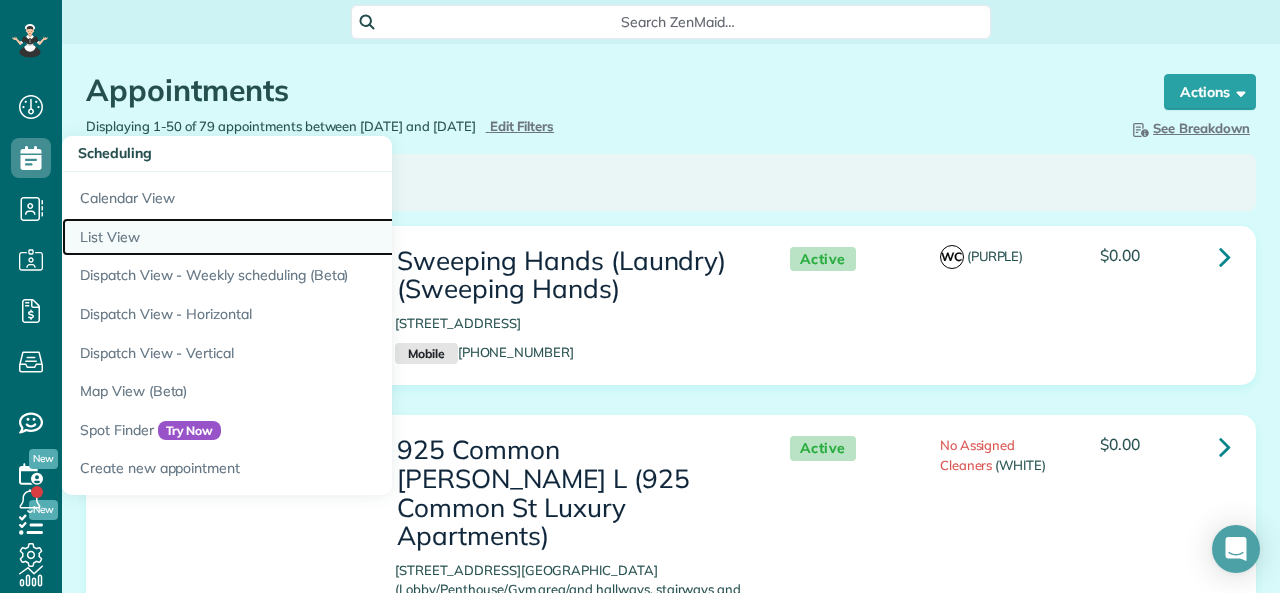 click on "List View" at bounding box center (312, 237) 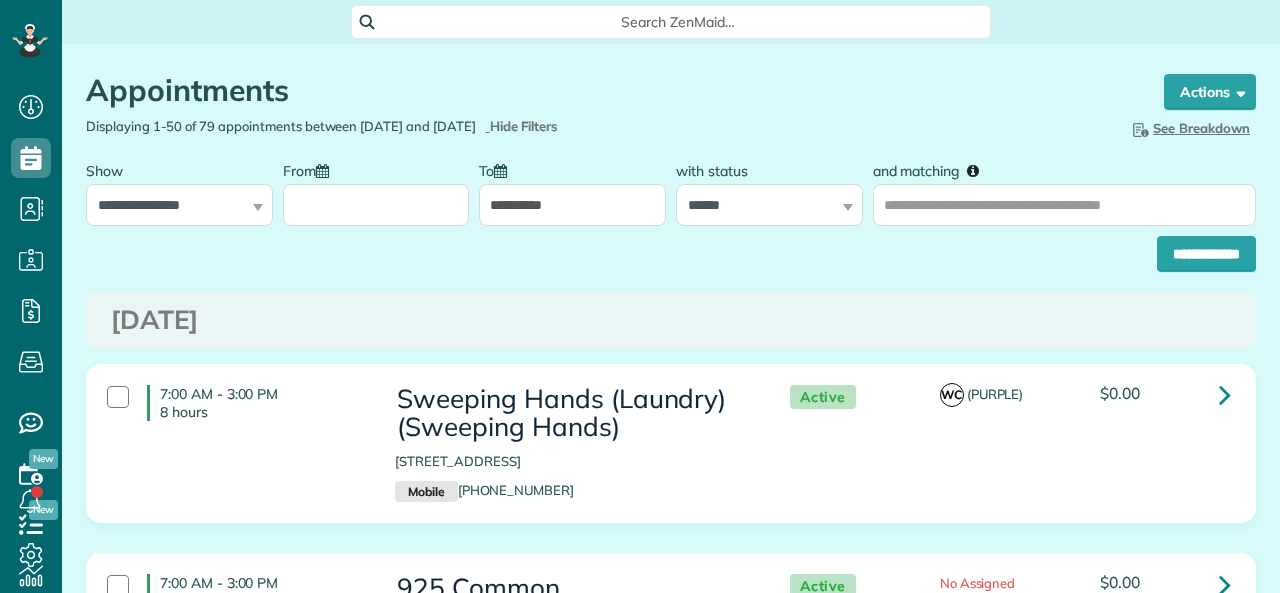 scroll, scrollTop: 0, scrollLeft: 0, axis: both 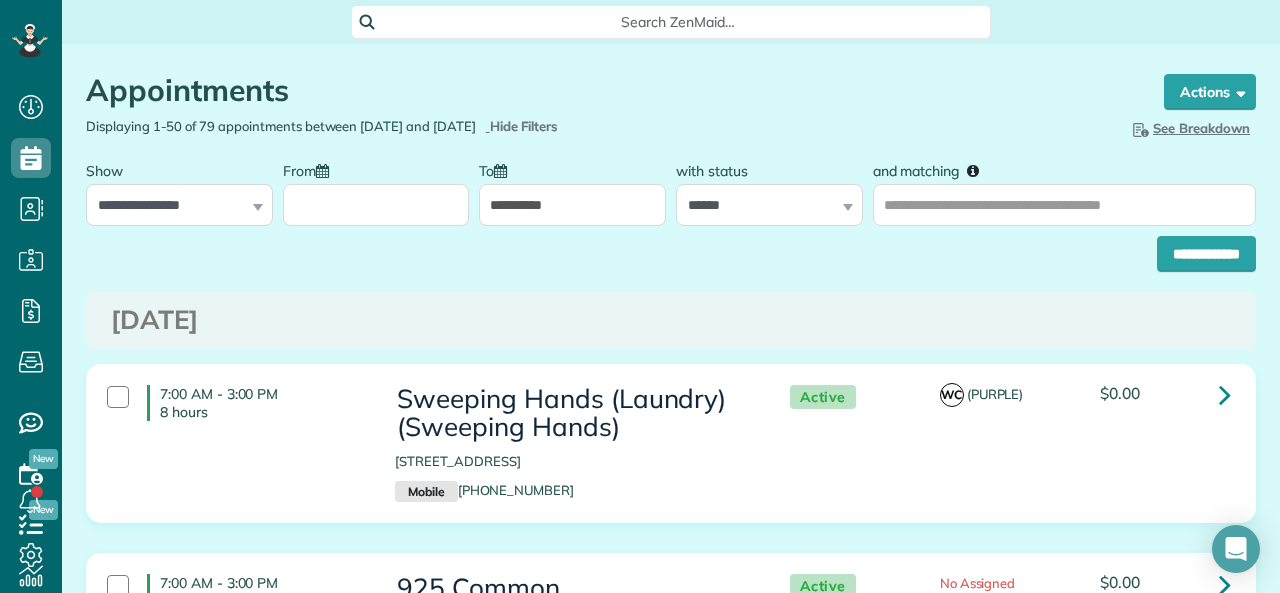 type on "*" 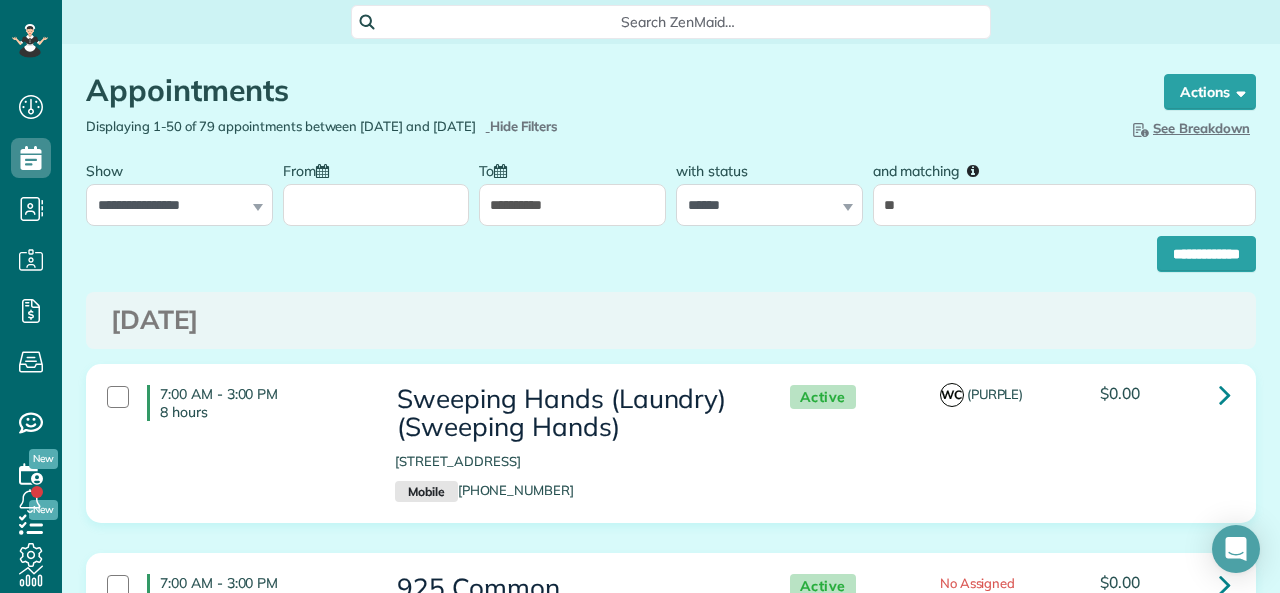 type on "**********" 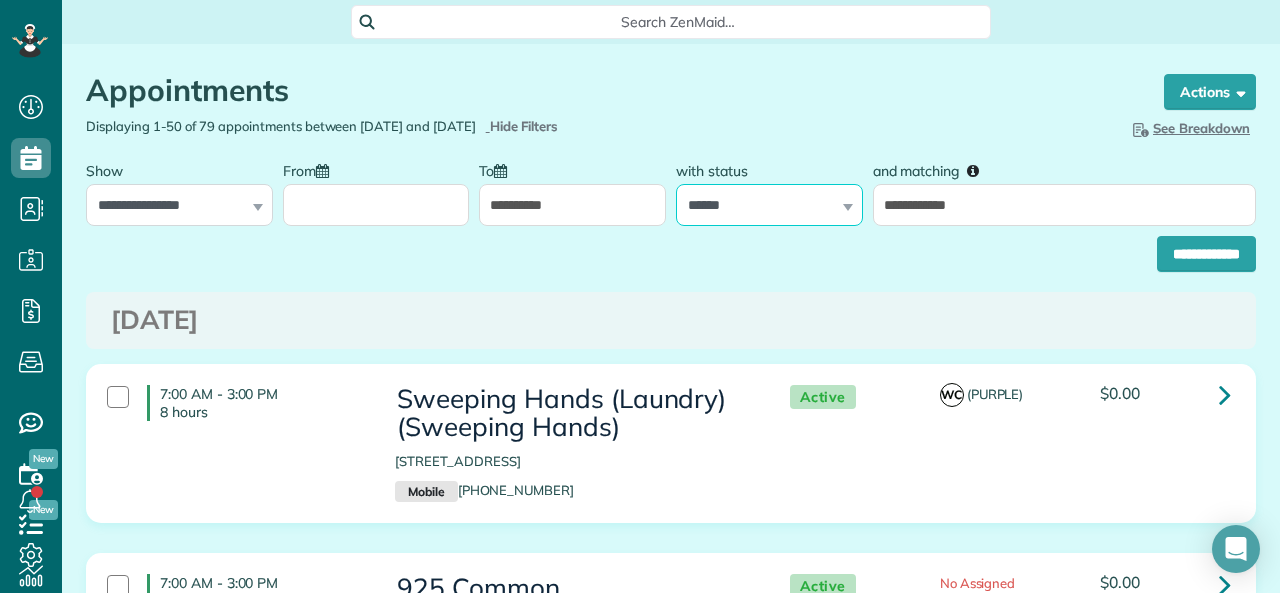 drag, startPoint x: 789, startPoint y: 221, endPoint x: 778, endPoint y: 220, distance: 11.045361 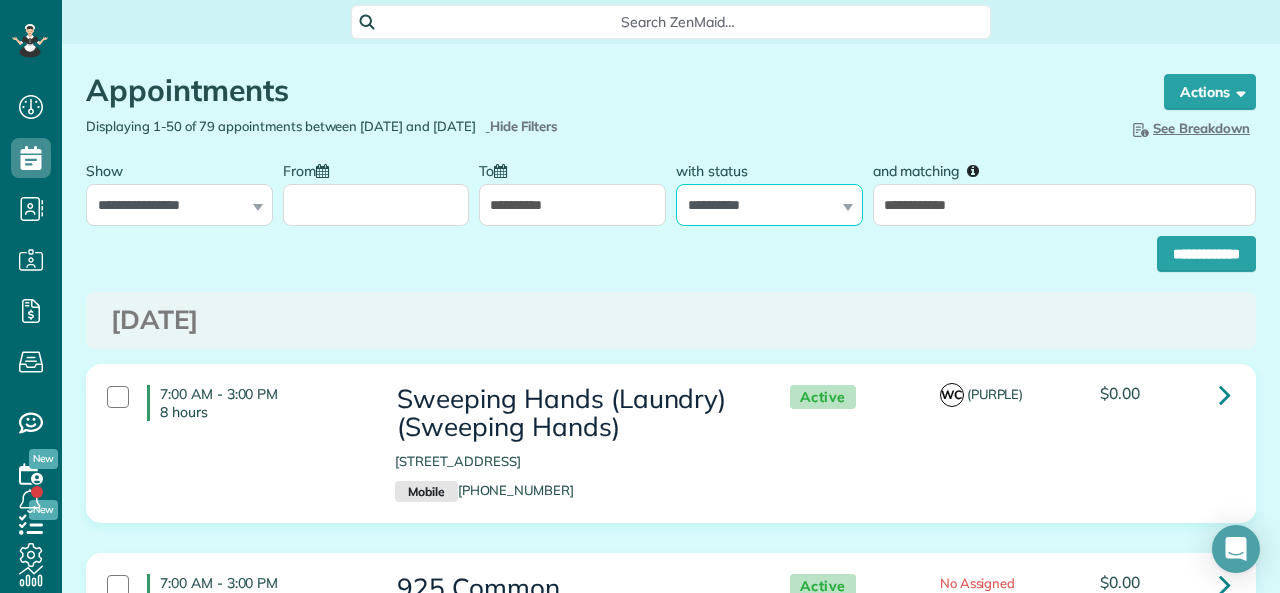 click on "**********" at bounding box center (769, 205) 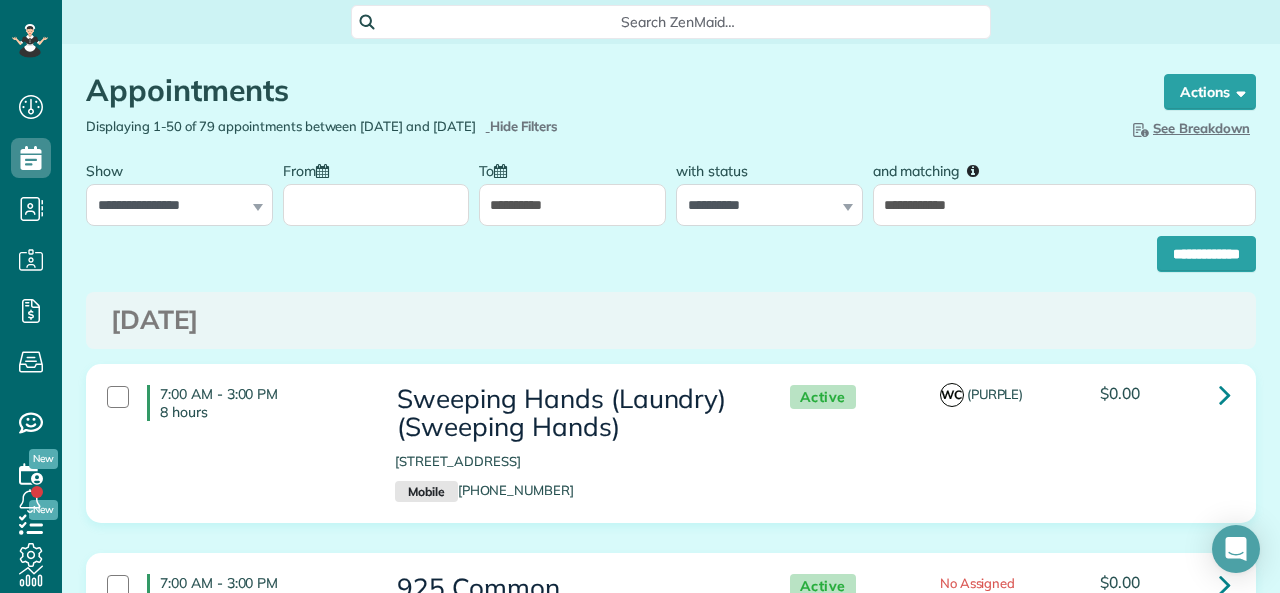 click on "**********" at bounding box center (572, 205) 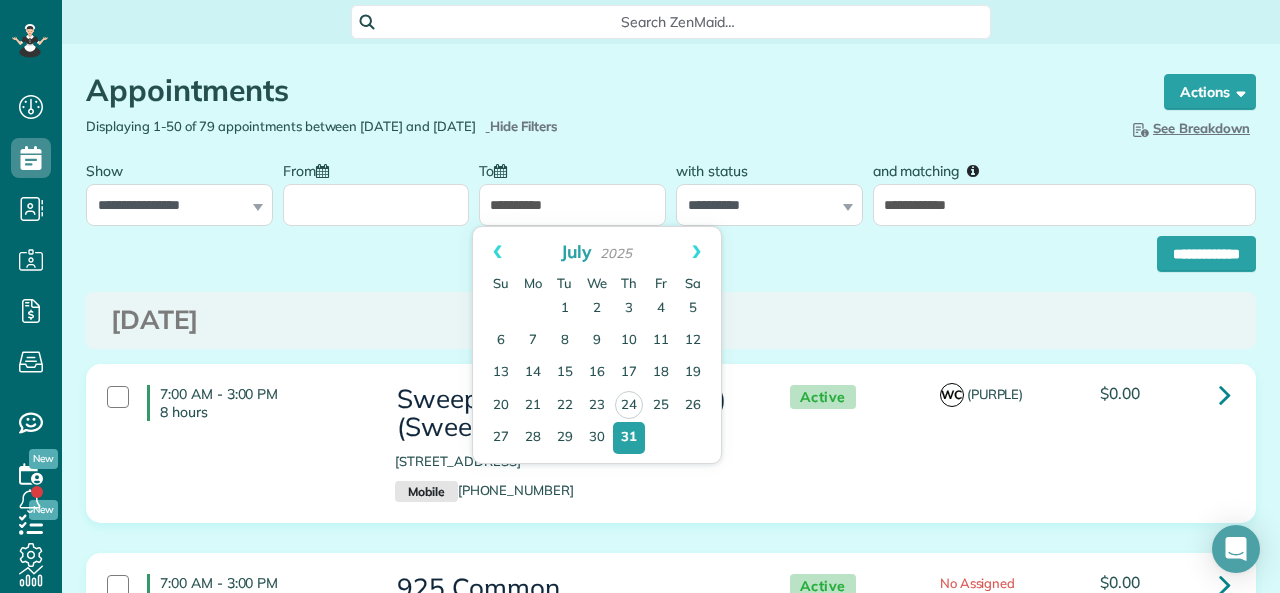 click on "From" at bounding box center (376, 205) 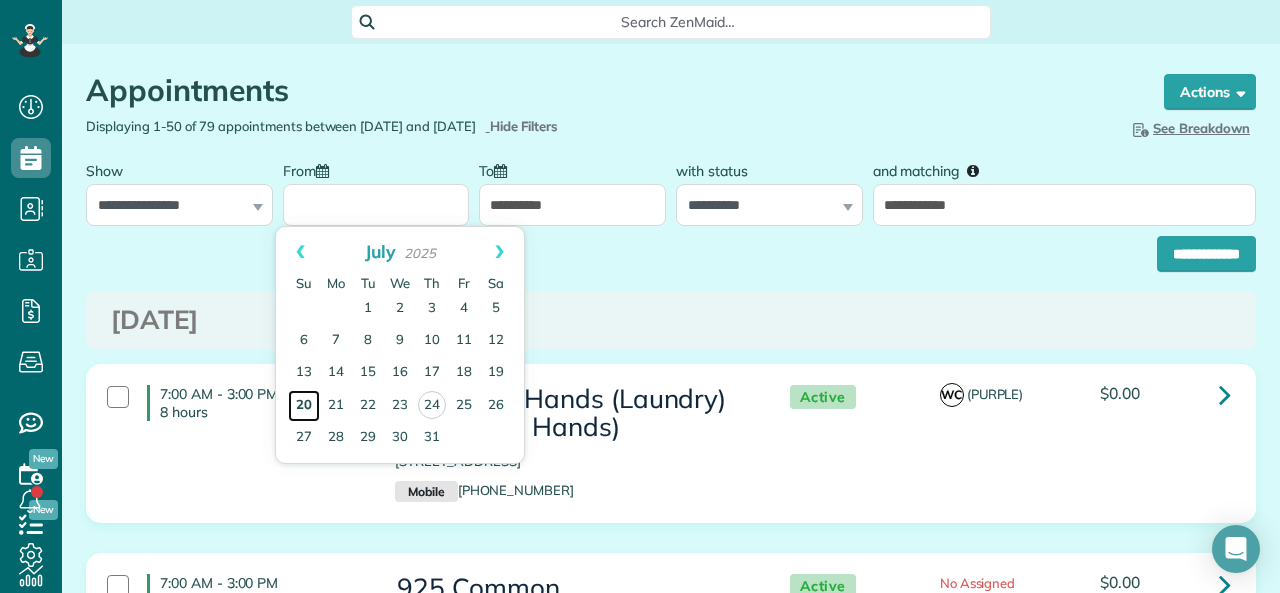 click on "20" at bounding box center (304, 406) 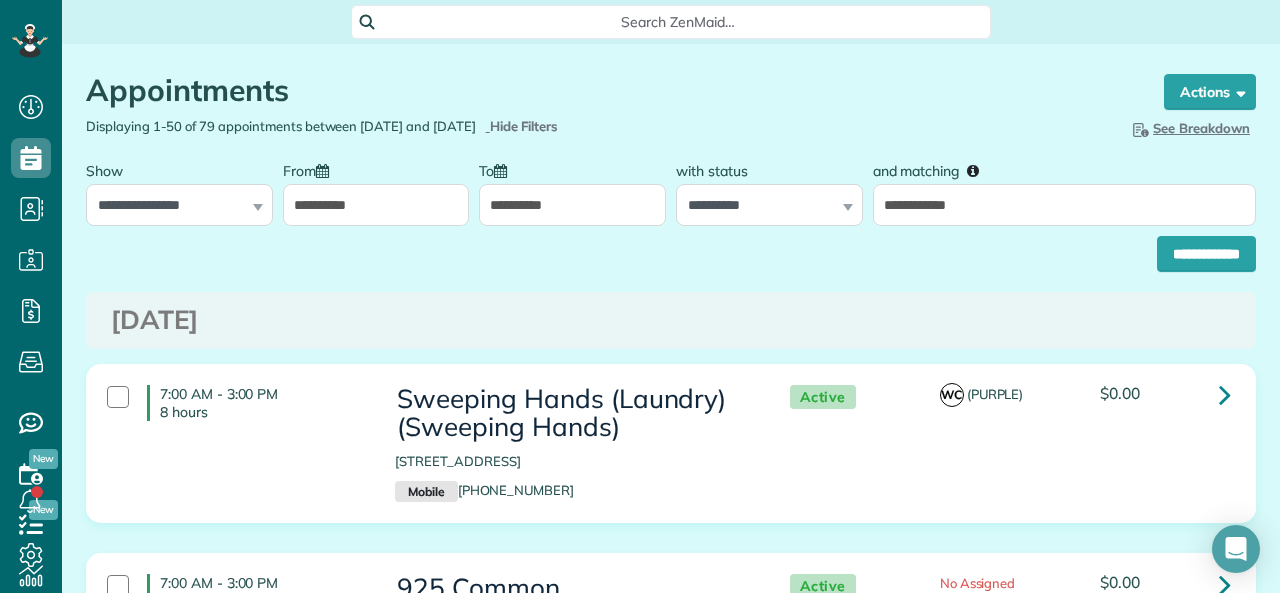 click on "Appointments
the List View [2 min]
Schedule Changes
Actions
Create Appointment
Create Task
Clock In/Out
Send Work Orders
Print Route Sheets
[DATE] Emails/Texts
Export data (Owner Only)..
Bulk Actions
Set status to: Active
Set status to: Stand-By" at bounding box center [671, 5688] 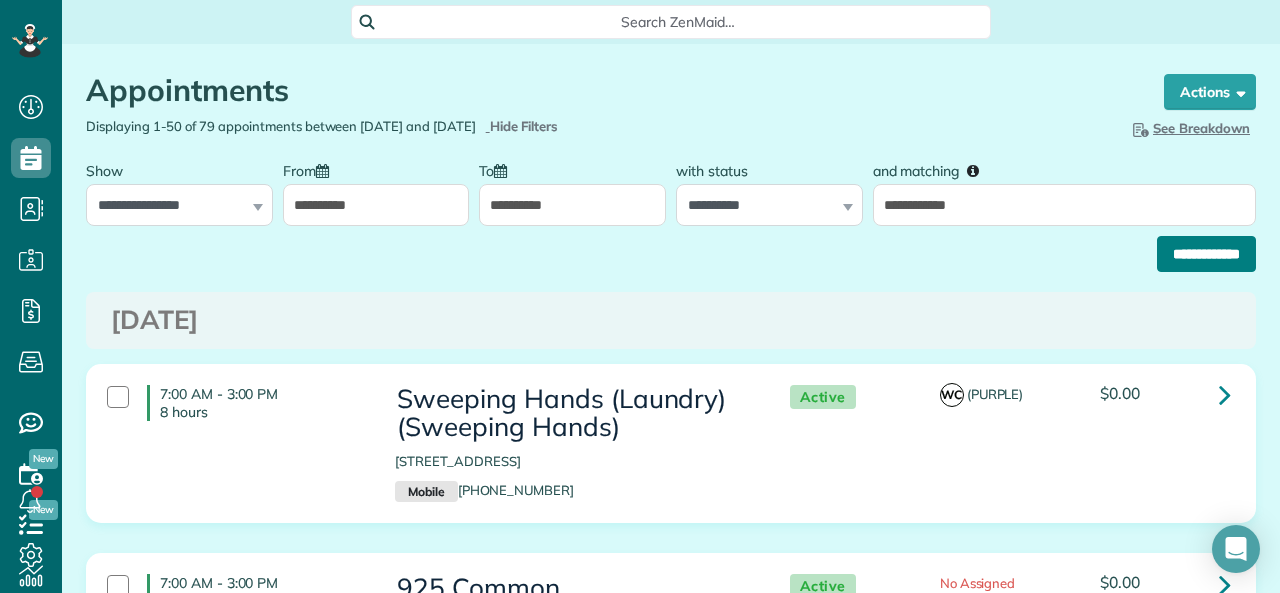 click on "**********" at bounding box center [1206, 254] 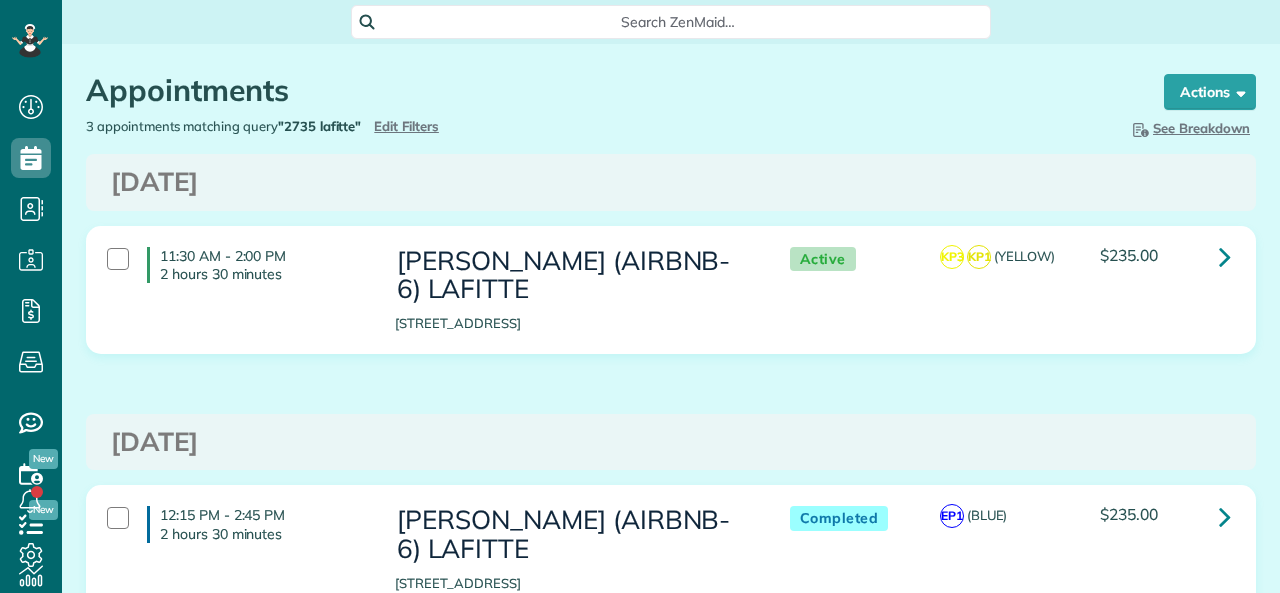 scroll, scrollTop: 0, scrollLeft: 0, axis: both 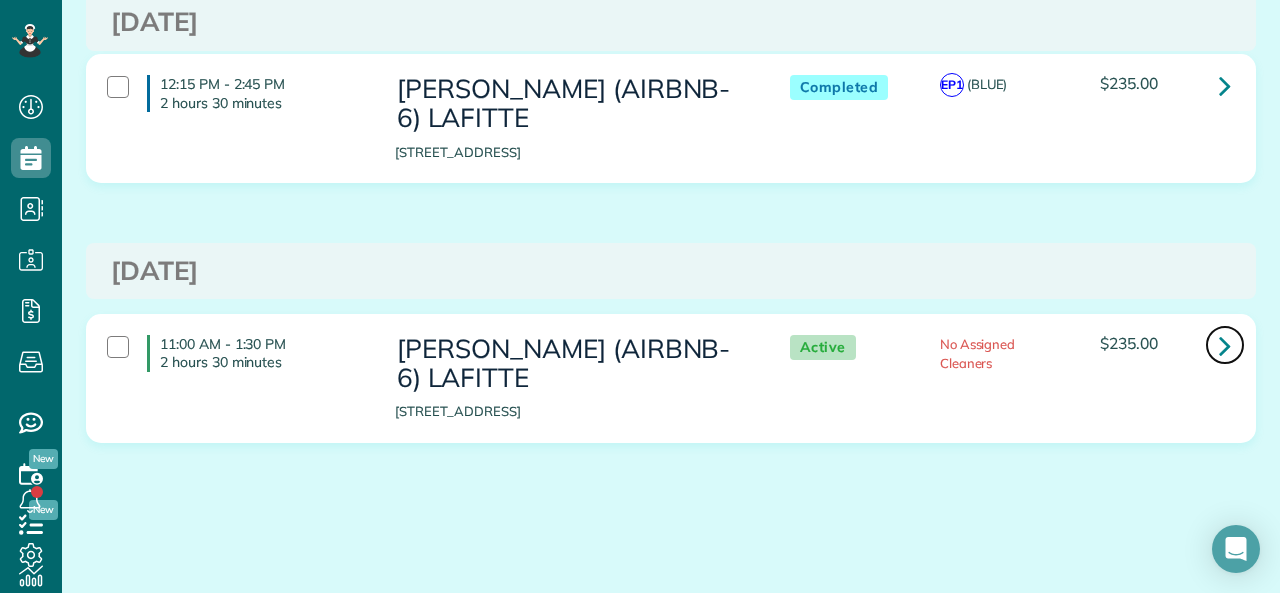 click at bounding box center [1225, 345] 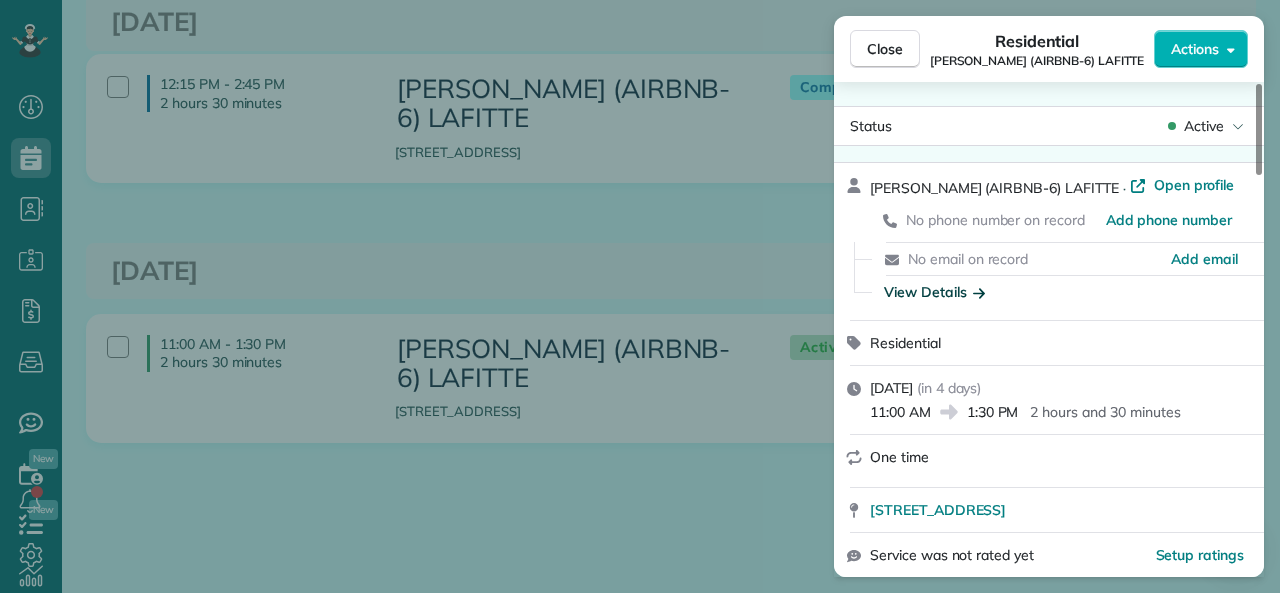 click on "View Details" at bounding box center (934, 292) 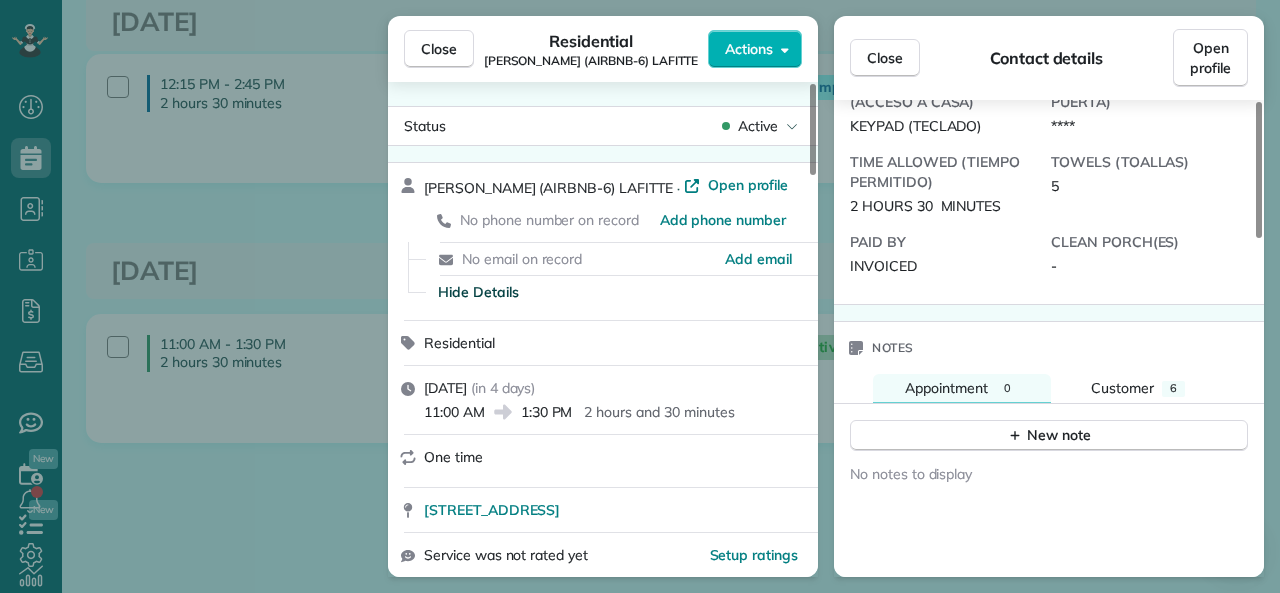 scroll, scrollTop: 1180, scrollLeft: 0, axis: vertical 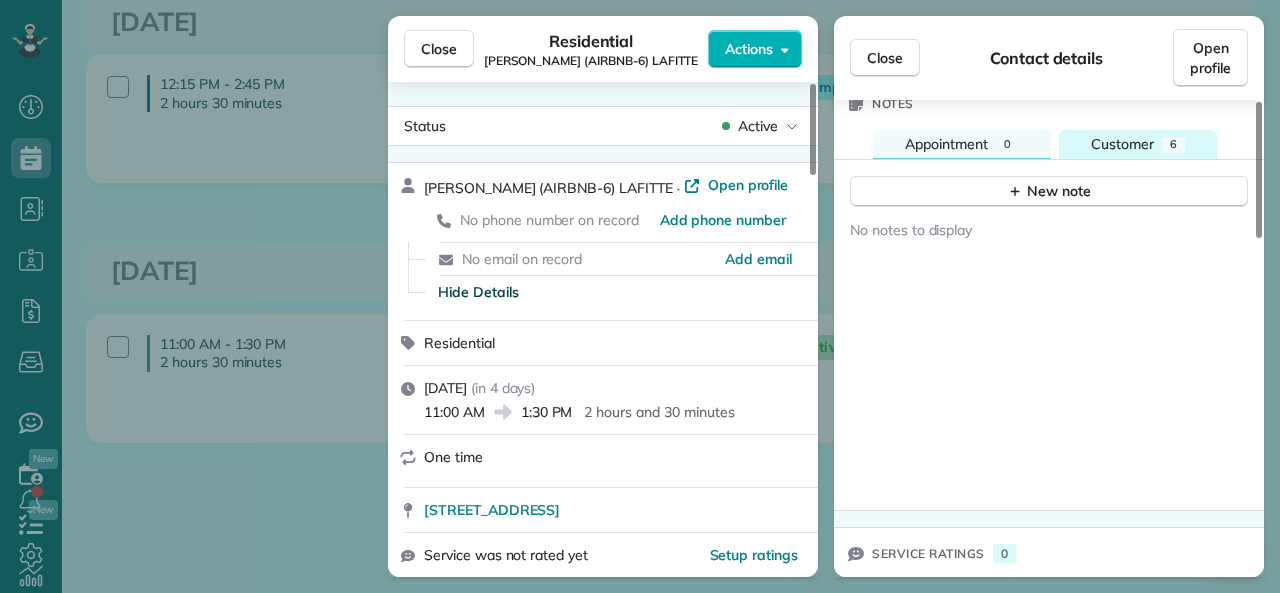 click on "Customer" at bounding box center [1122, 144] 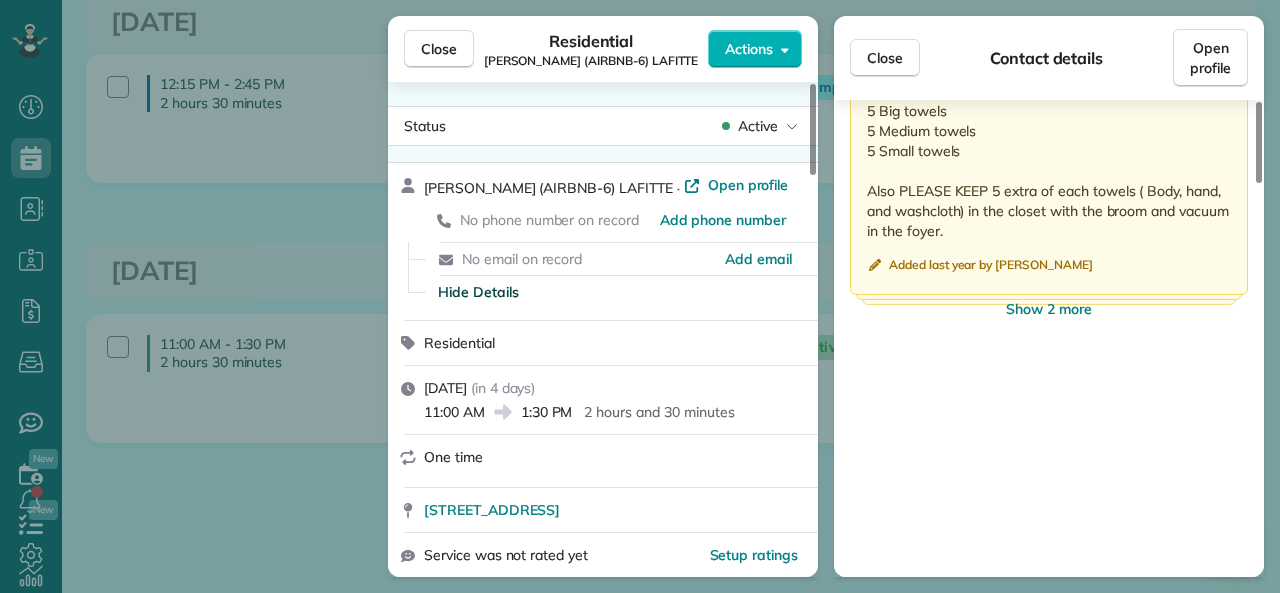 scroll, scrollTop: 2212, scrollLeft: 0, axis: vertical 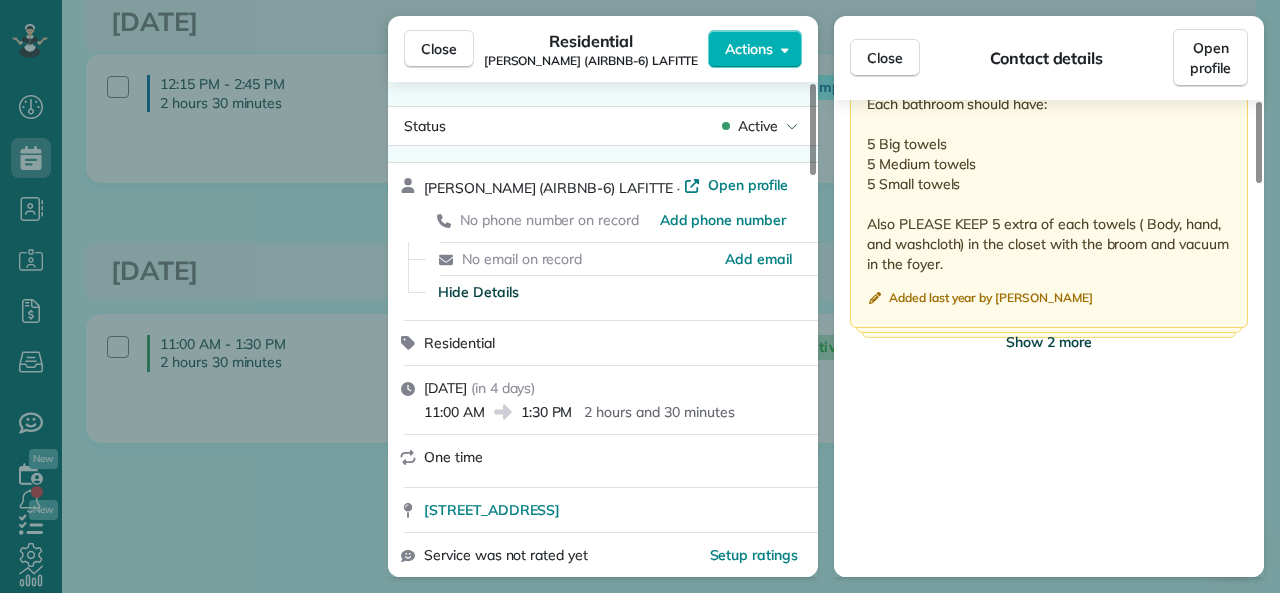 click on "Show 2 more" at bounding box center (1049, 342) 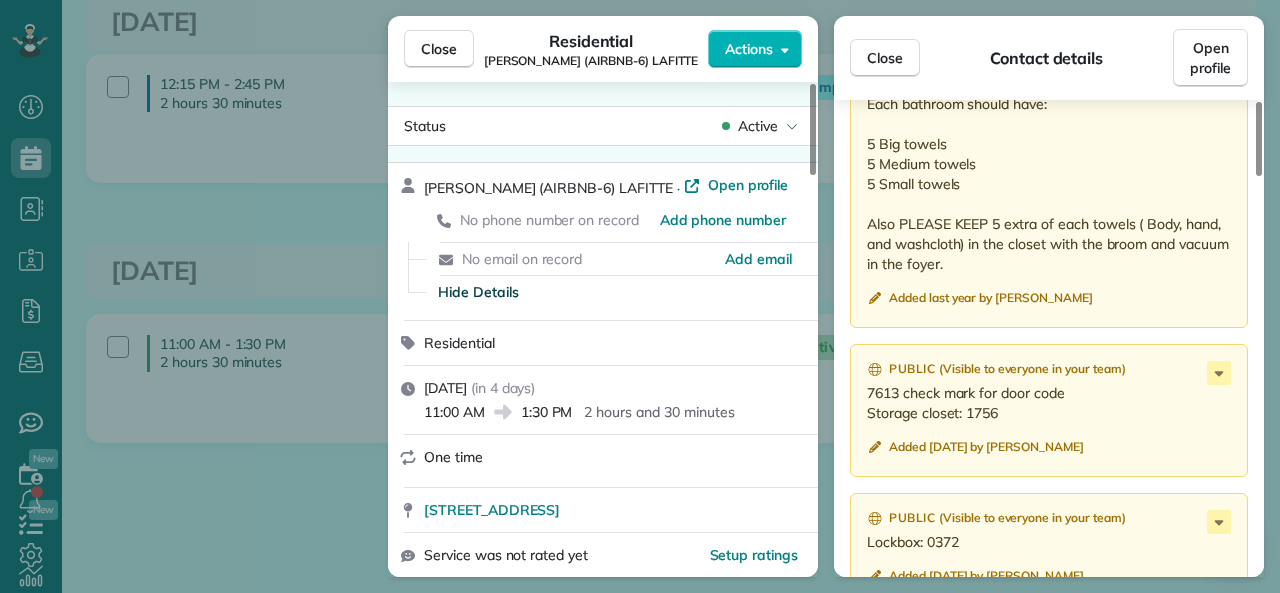 drag, startPoint x: 868, startPoint y: 356, endPoint x: 900, endPoint y: 354, distance: 32.06244 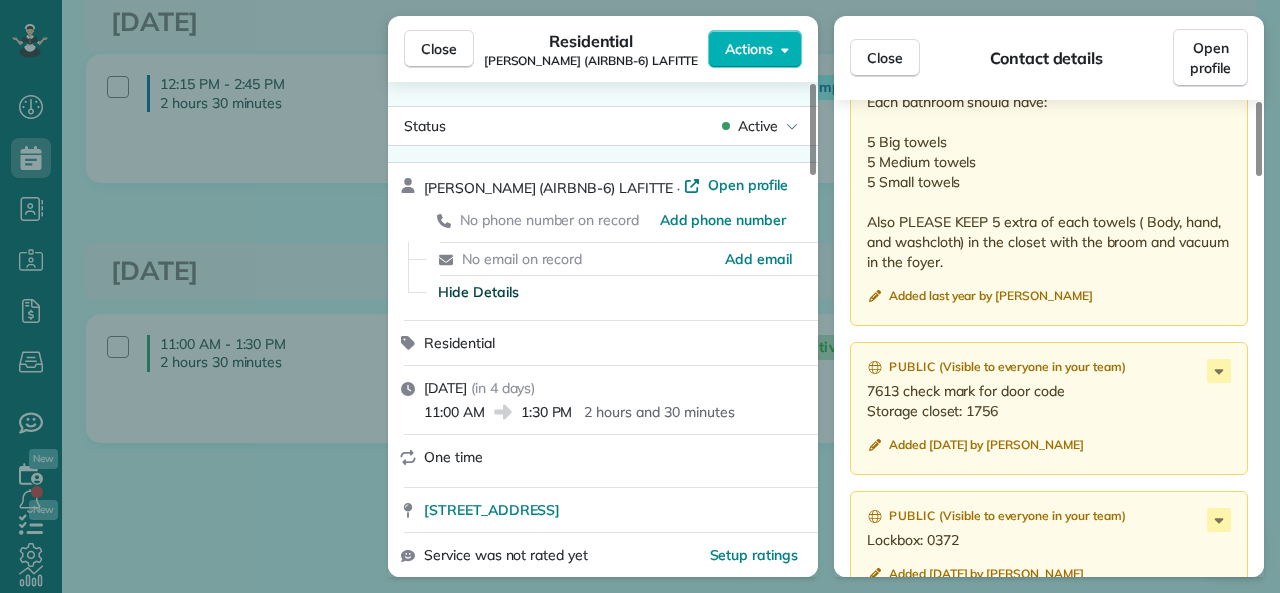 scroll, scrollTop: 2212, scrollLeft: 0, axis: vertical 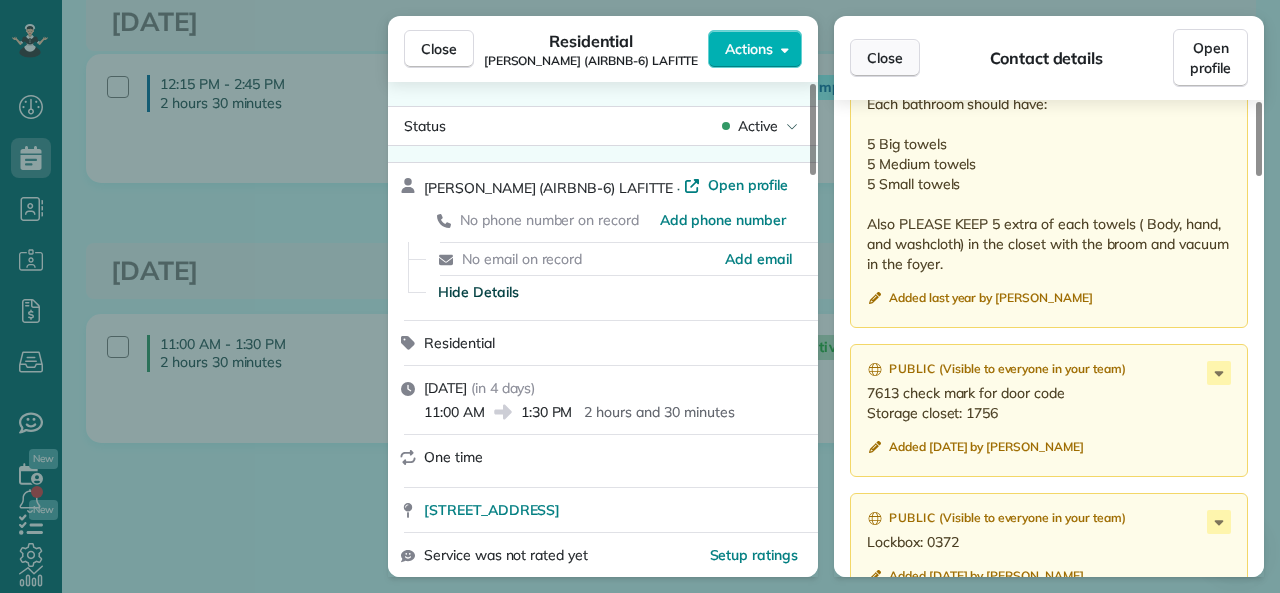 click on "Close" at bounding box center [885, 58] 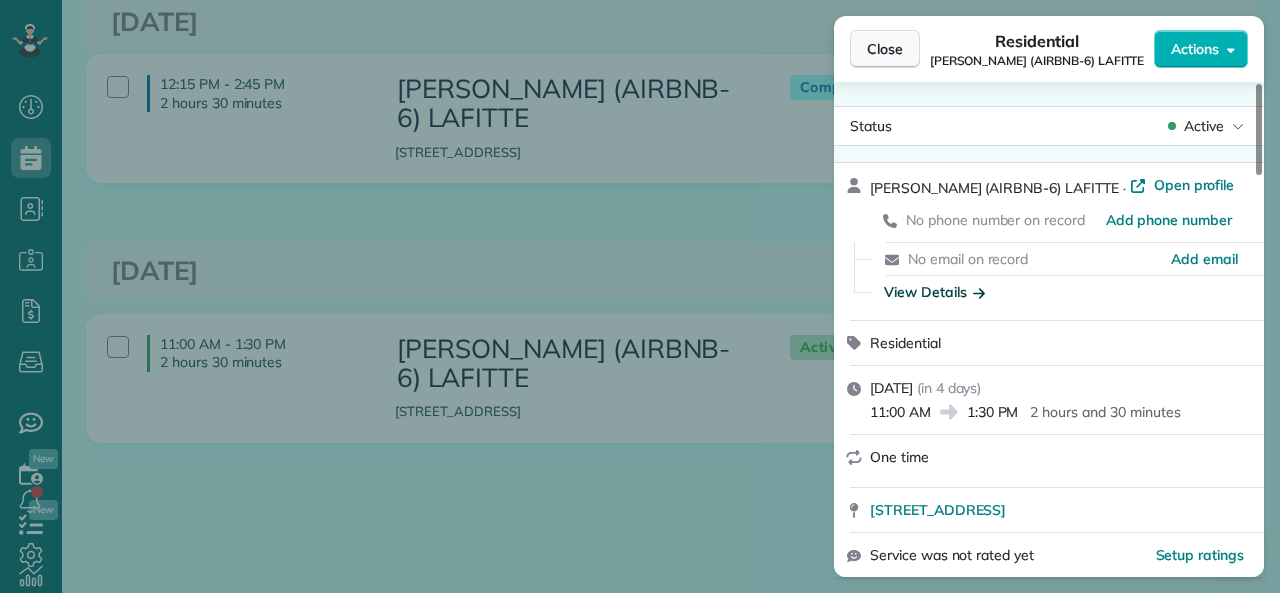 click on "Close" at bounding box center [885, 49] 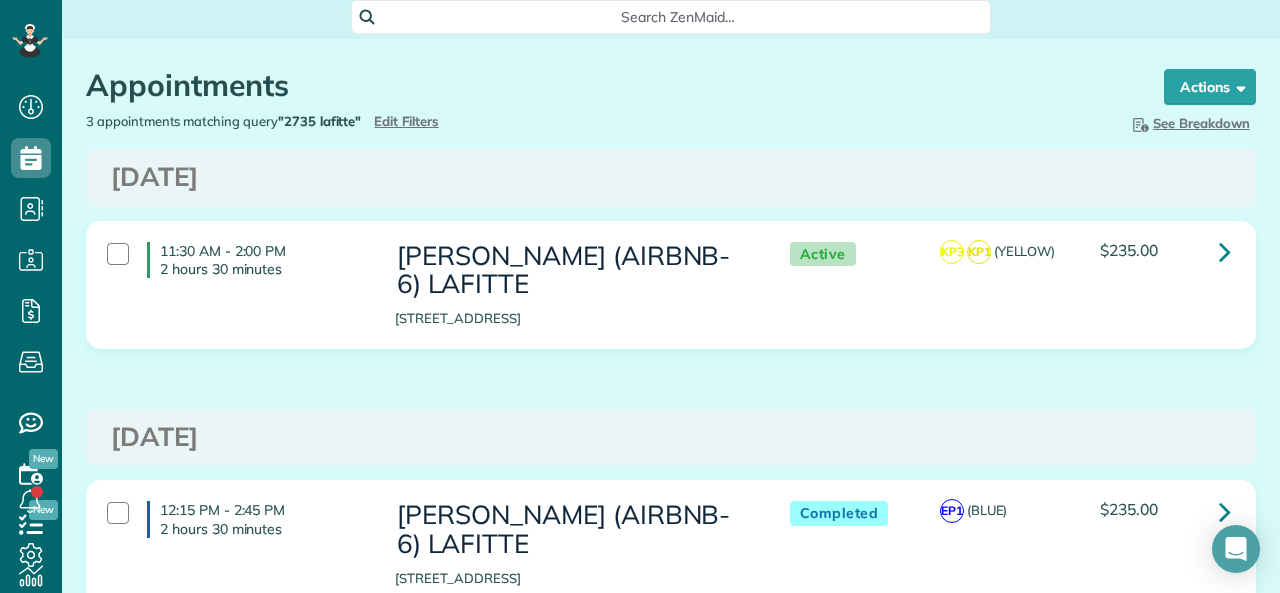 scroll, scrollTop: 0, scrollLeft: 0, axis: both 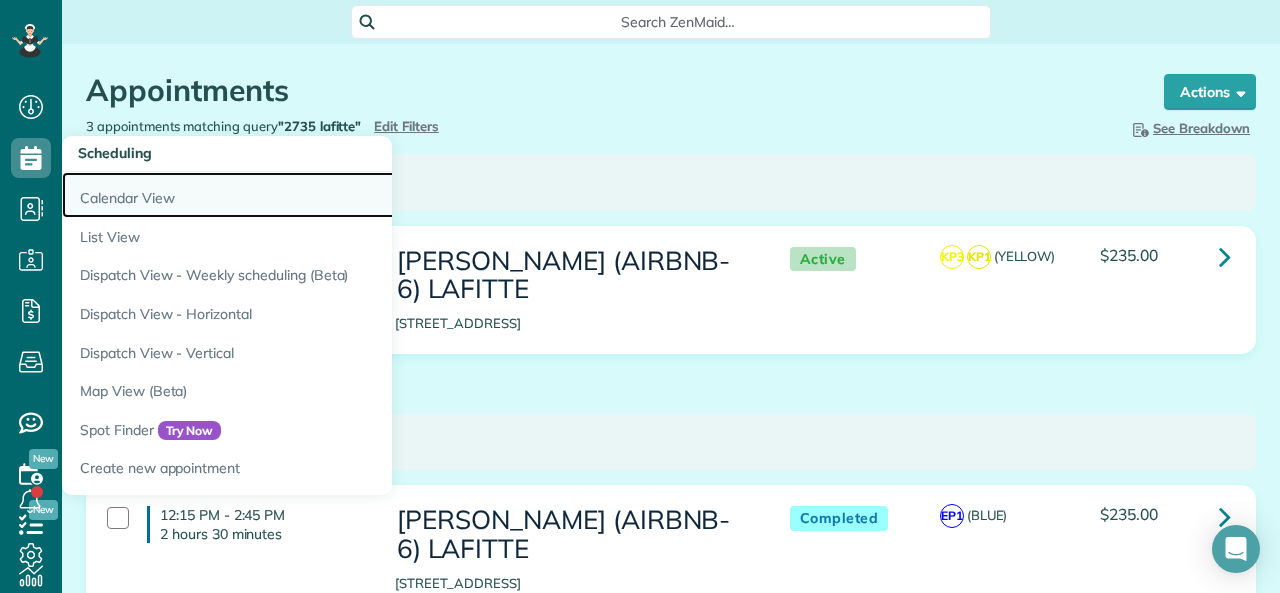 click on "Calendar View" at bounding box center [312, 195] 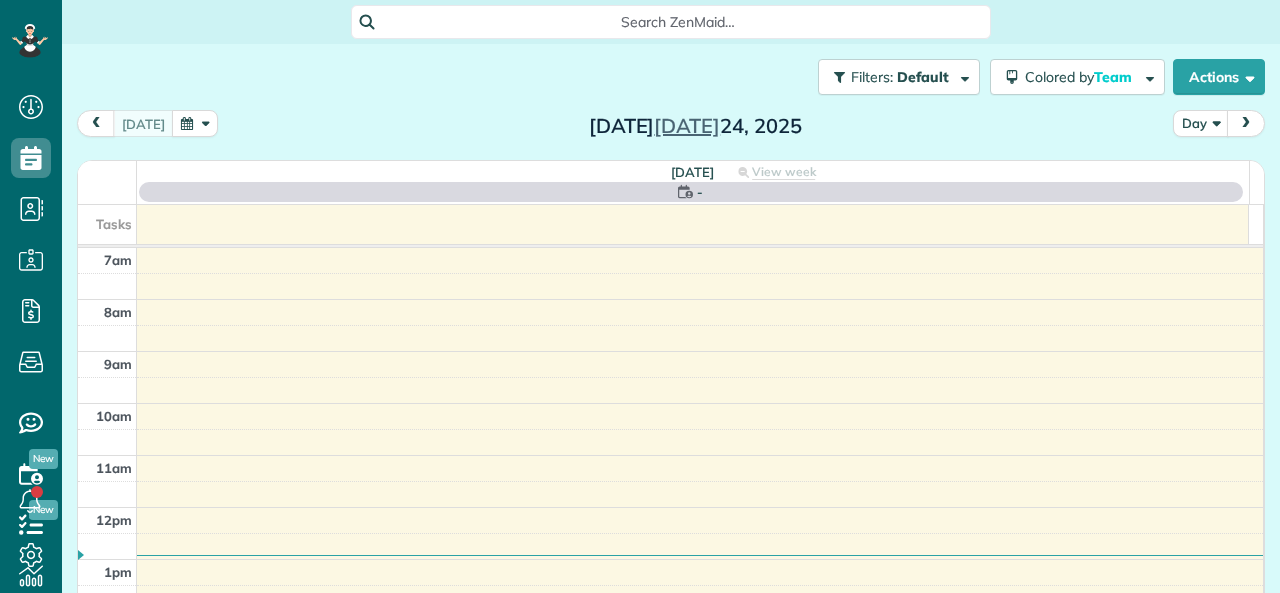 scroll, scrollTop: 0, scrollLeft: 0, axis: both 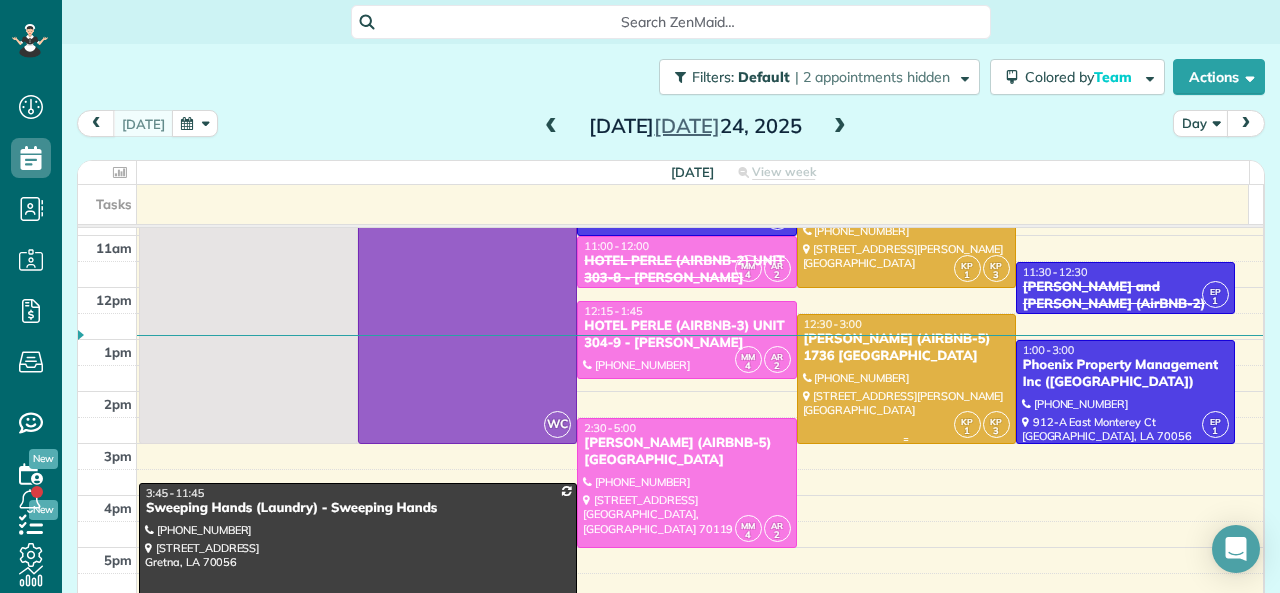 click at bounding box center [906, 379] 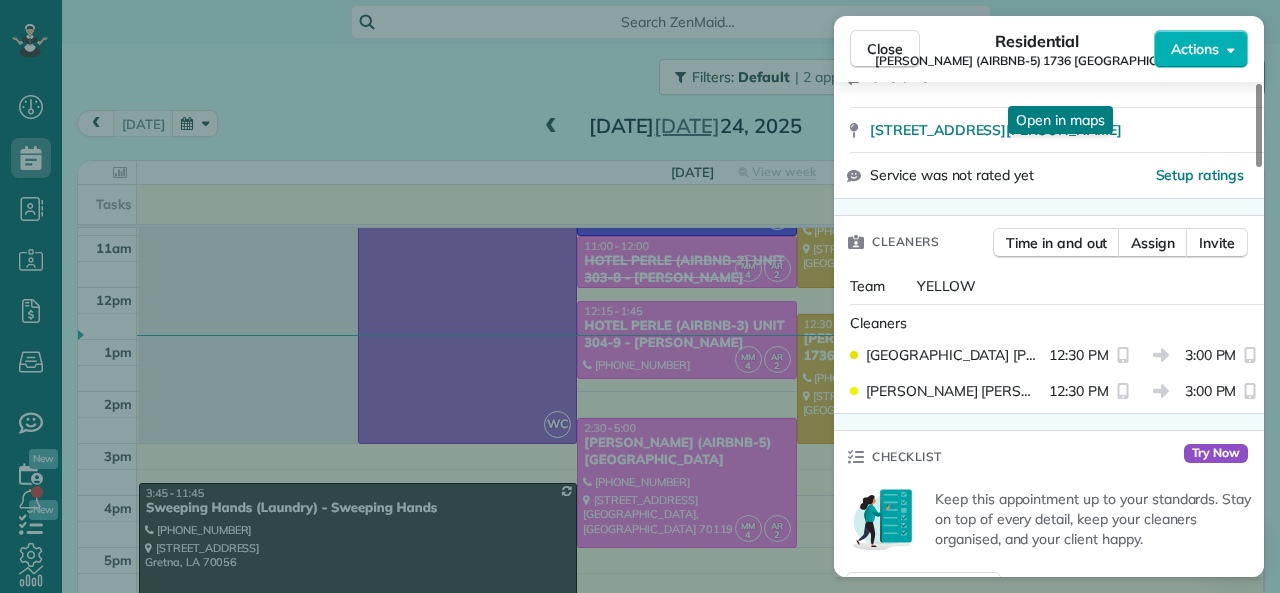 scroll, scrollTop: 500, scrollLeft: 0, axis: vertical 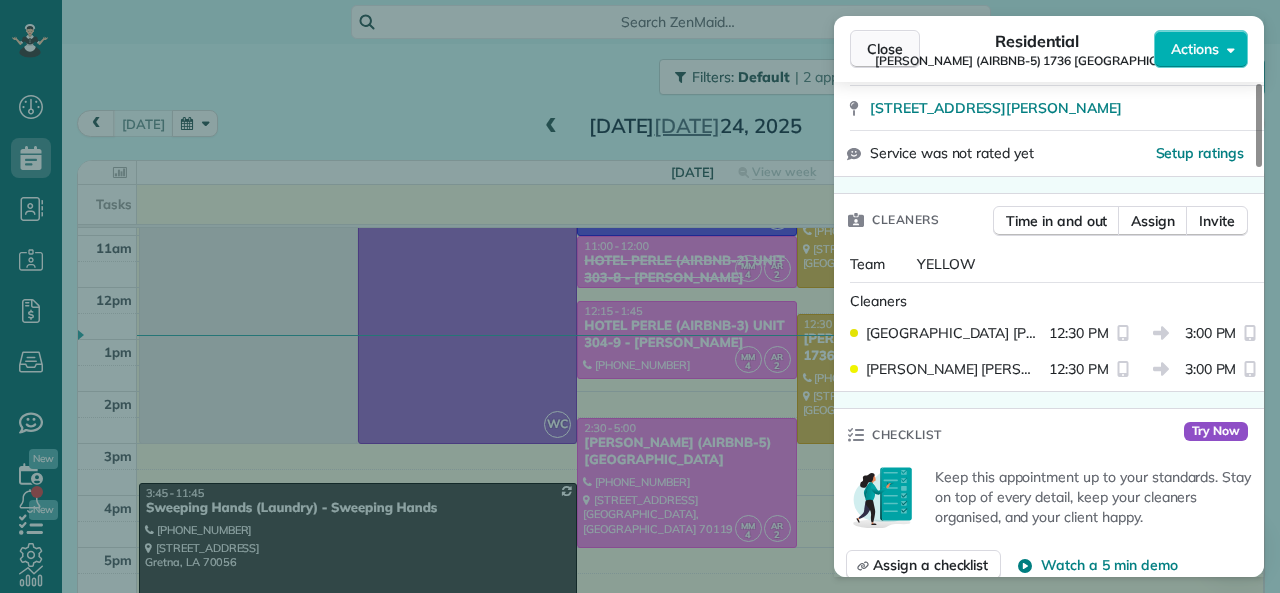 click on "Close" at bounding box center (885, 49) 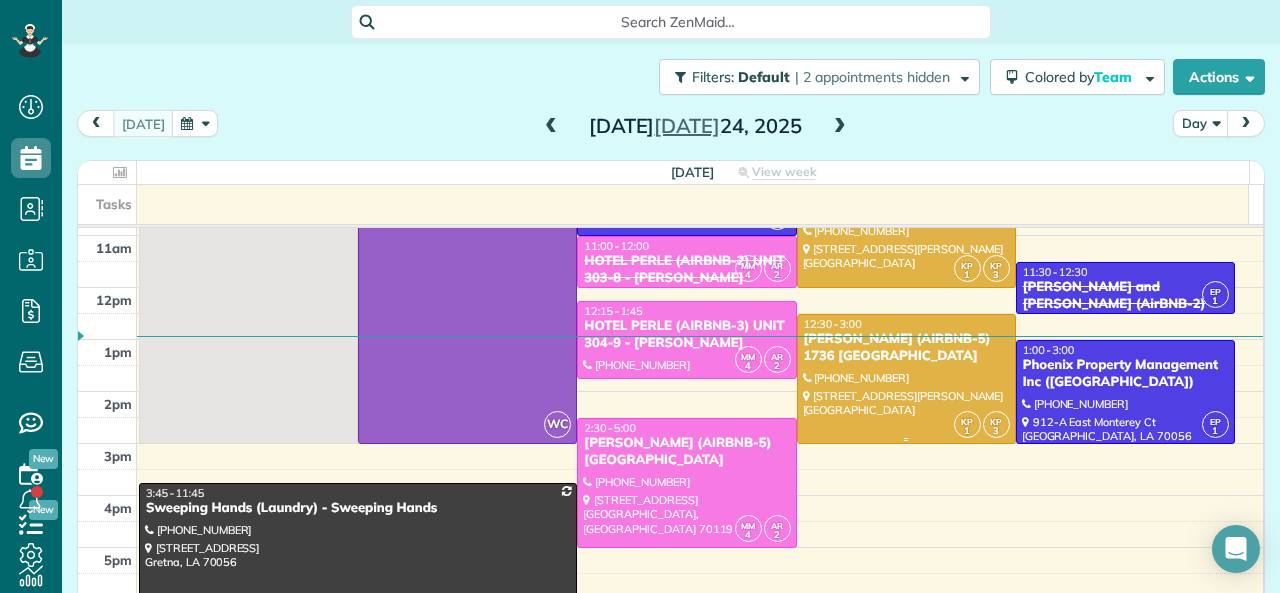 scroll, scrollTop: 0, scrollLeft: 0, axis: both 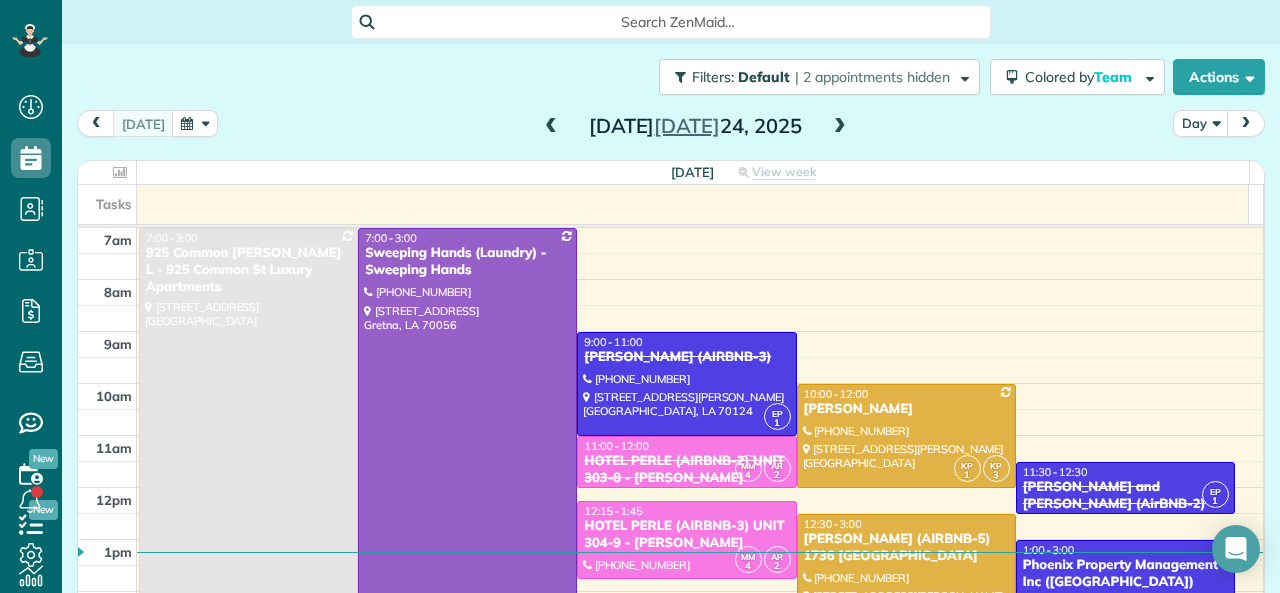 click at bounding box center (551, 127) 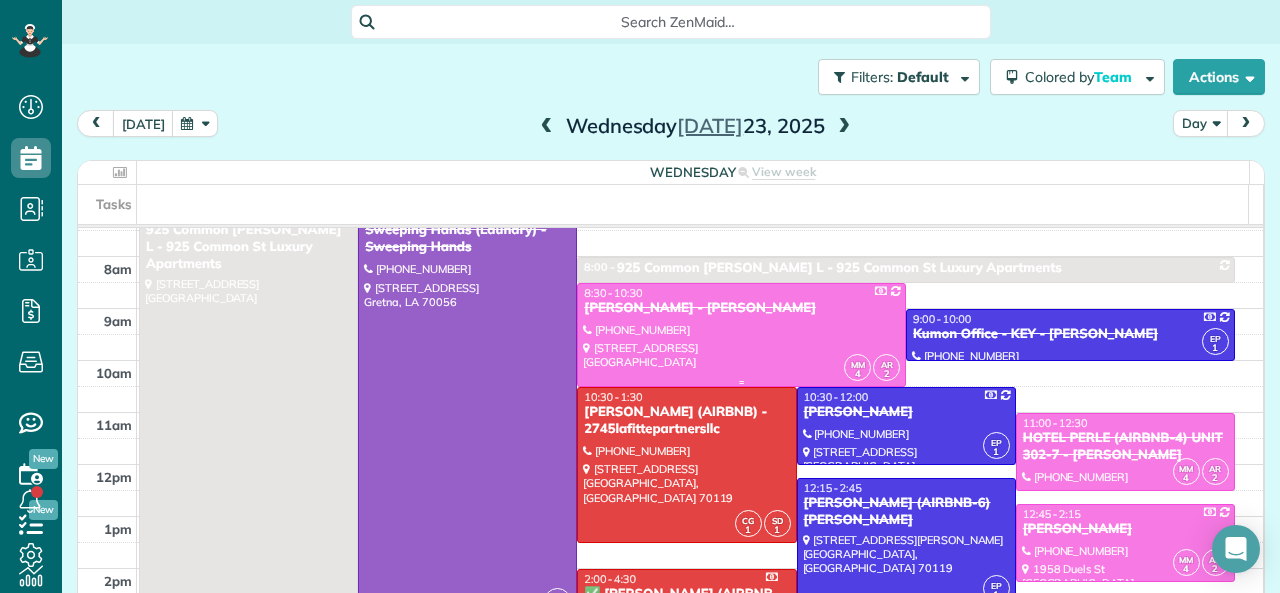 scroll, scrollTop: 0, scrollLeft: 0, axis: both 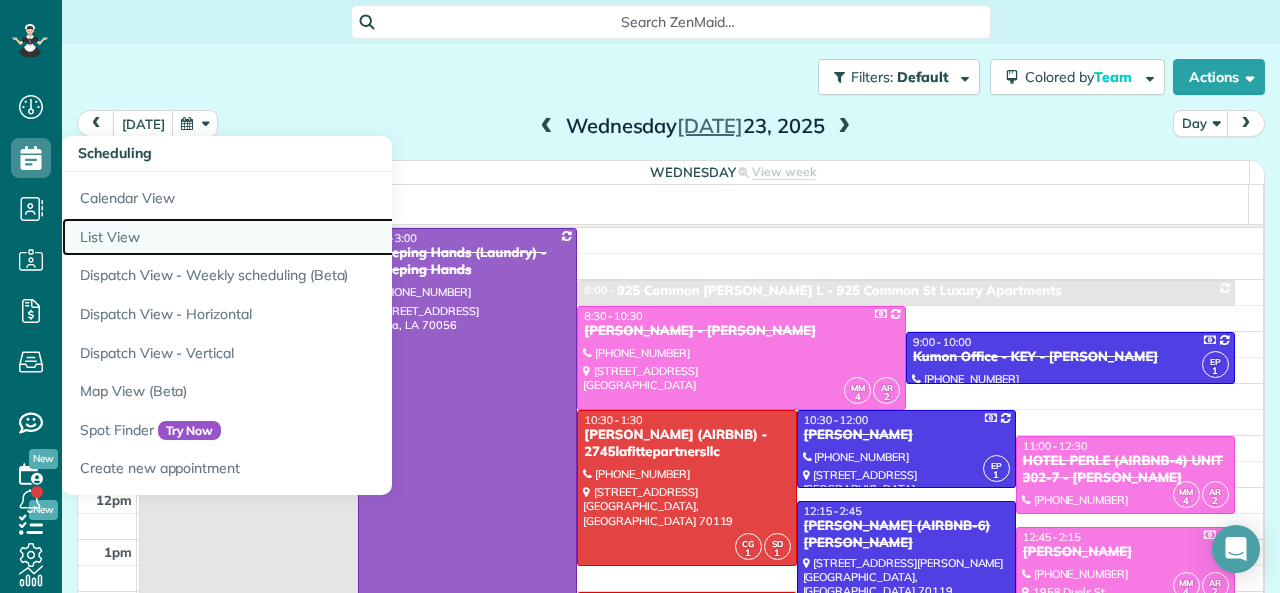 click on "List View" at bounding box center [312, 237] 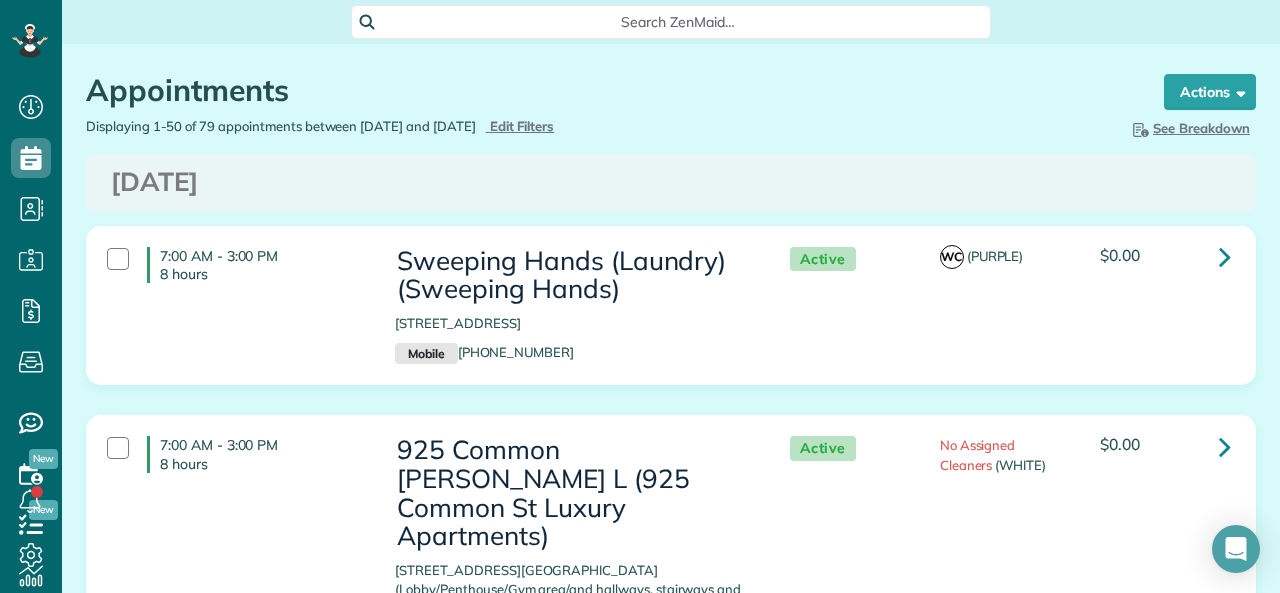 scroll, scrollTop: 0, scrollLeft: 0, axis: both 